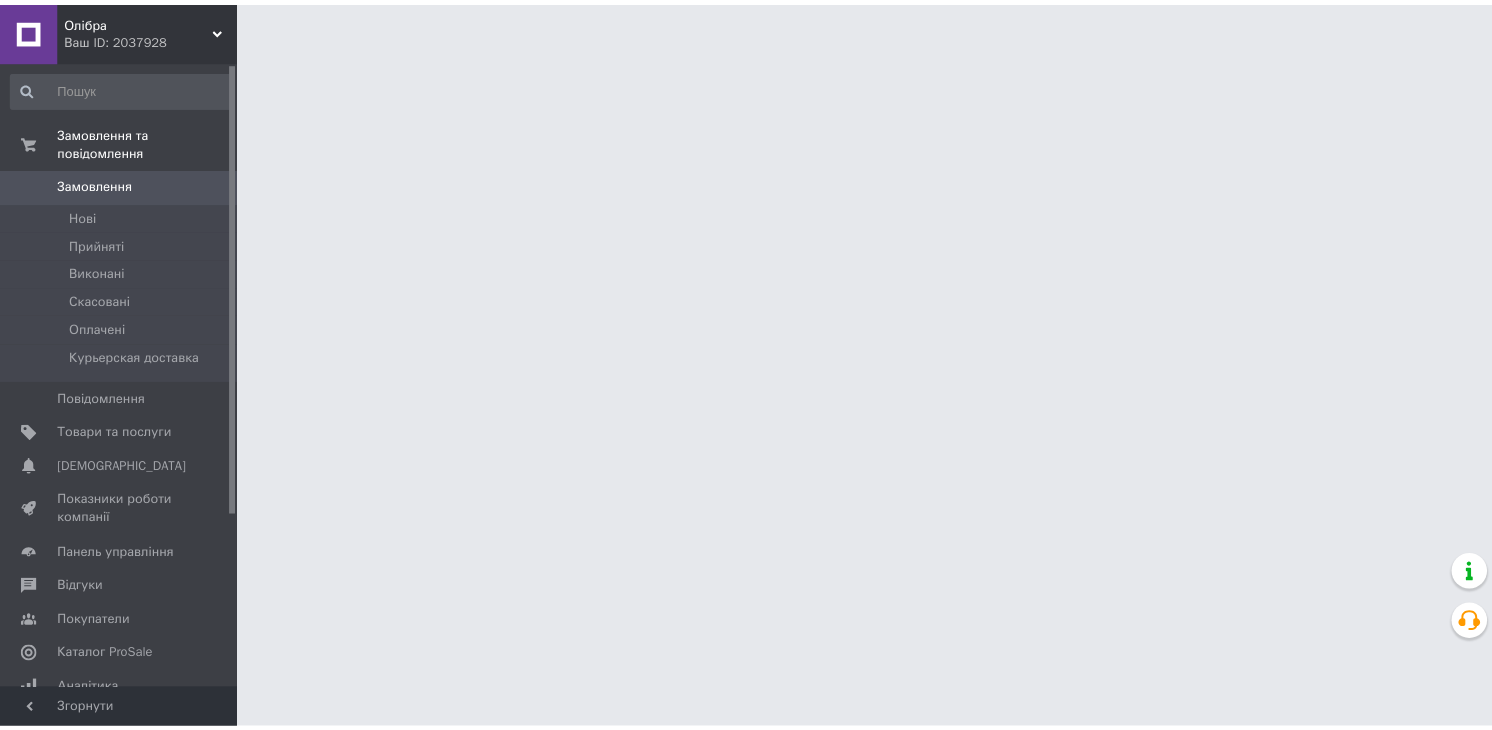 scroll, scrollTop: 0, scrollLeft: 0, axis: both 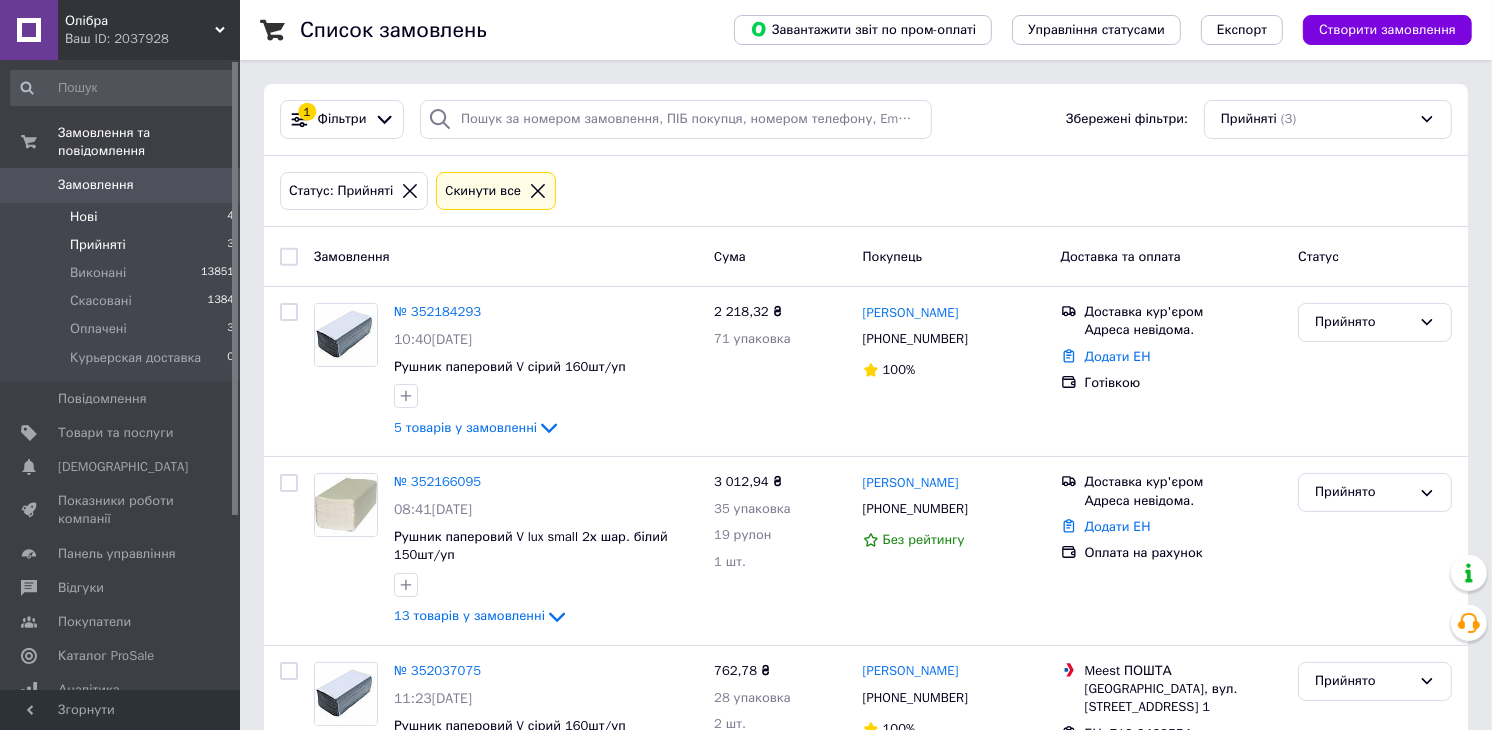 click on "Нові 4" at bounding box center (123, 217) 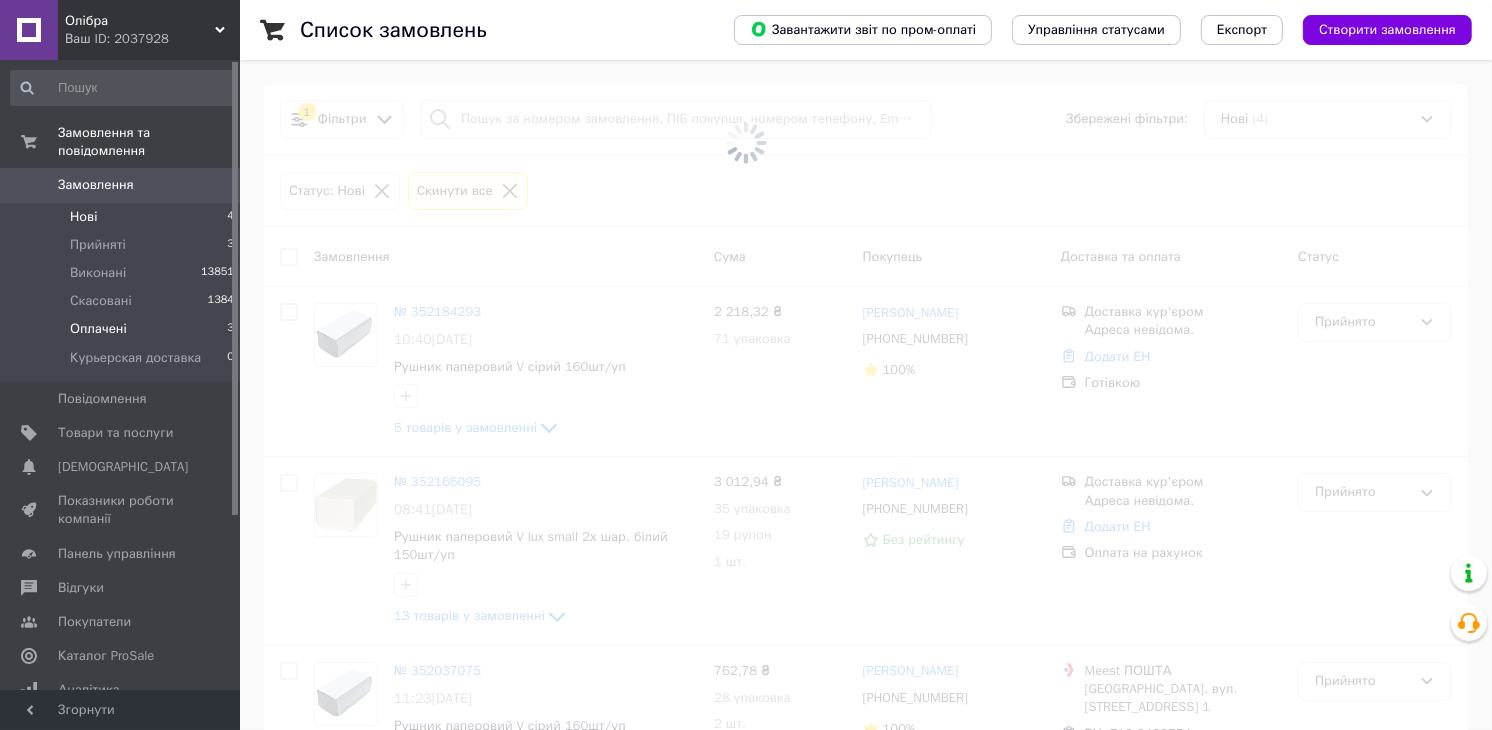 click on "Оплачені 3" at bounding box center [123, 329] 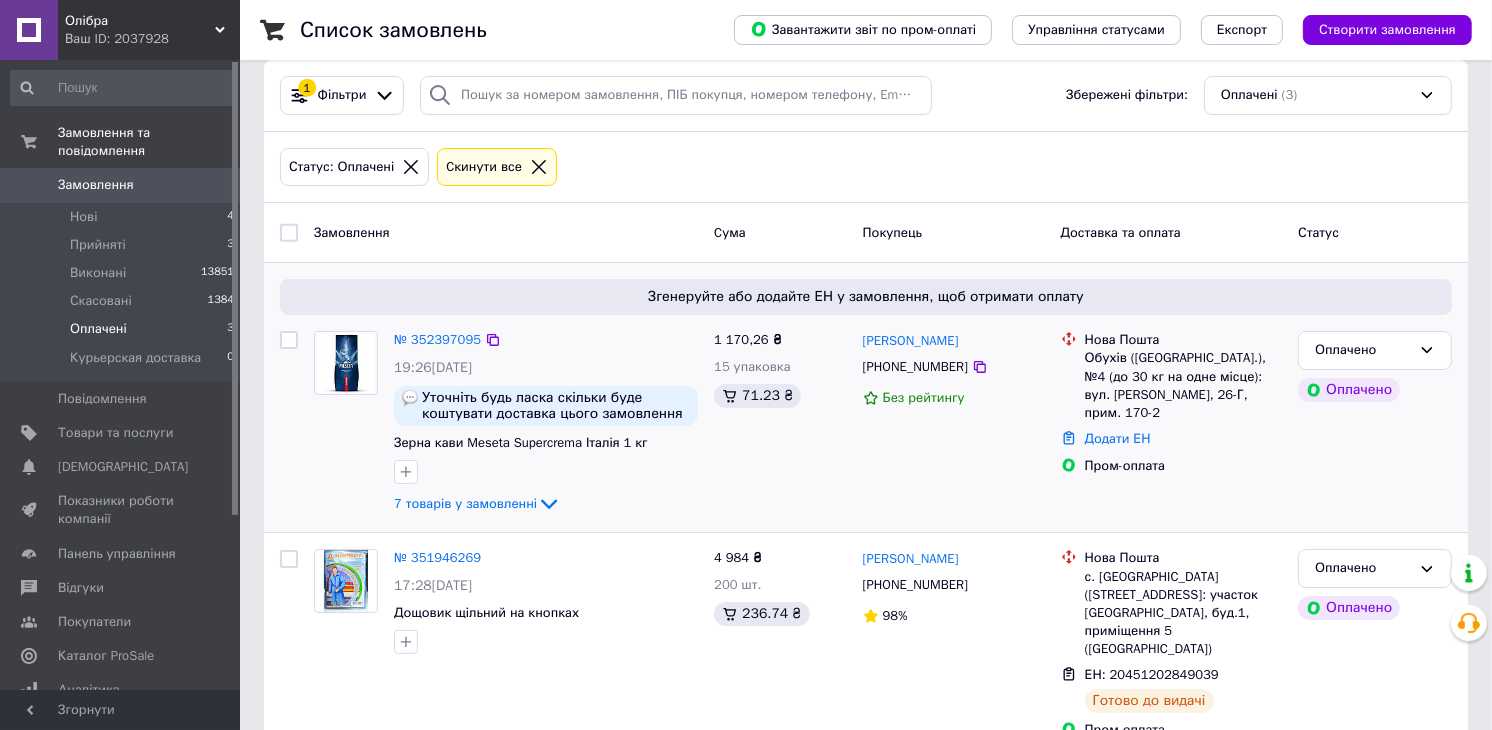 scroll, scrollTop: 23, scrollLeft: 0, axis: vertical 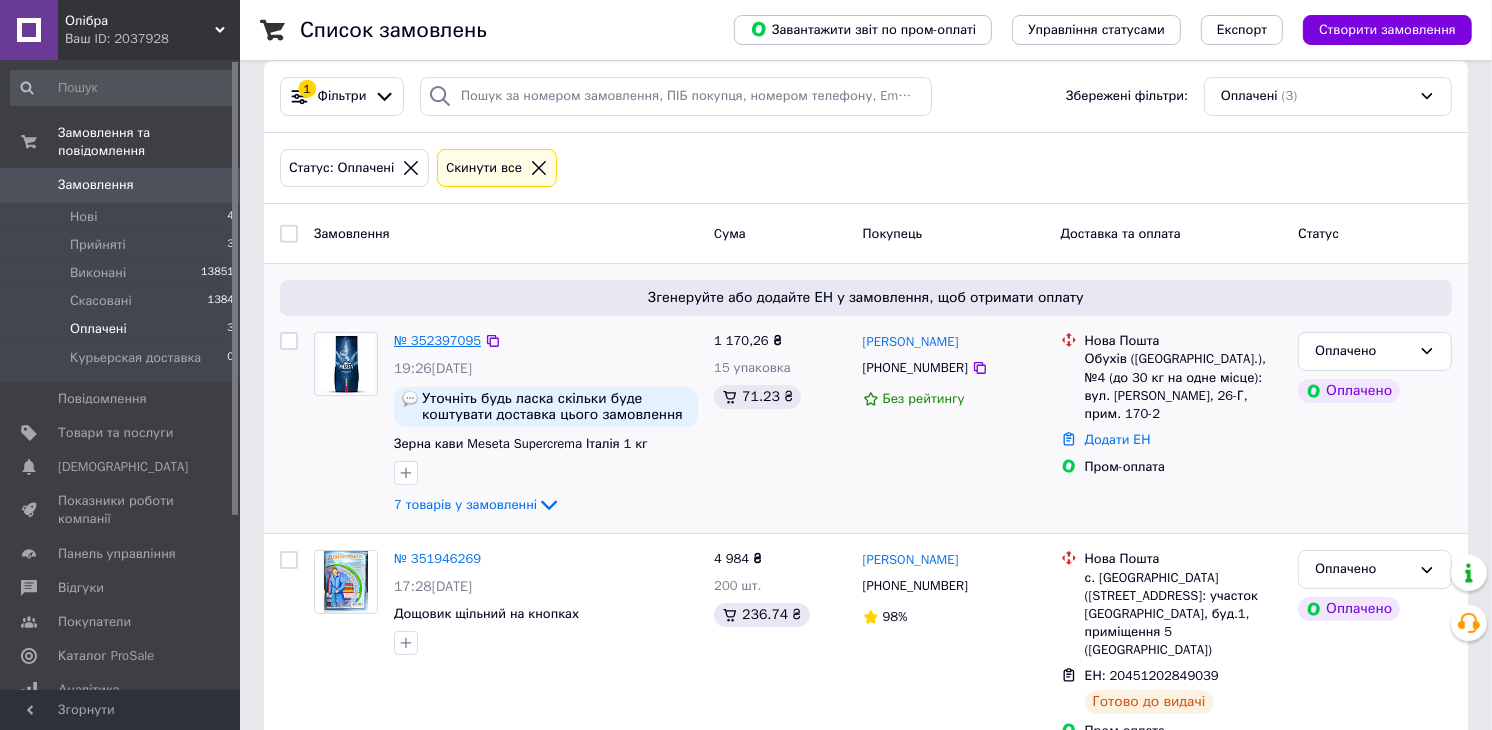click on "№ 352397095" at bounding box center [437, 340] 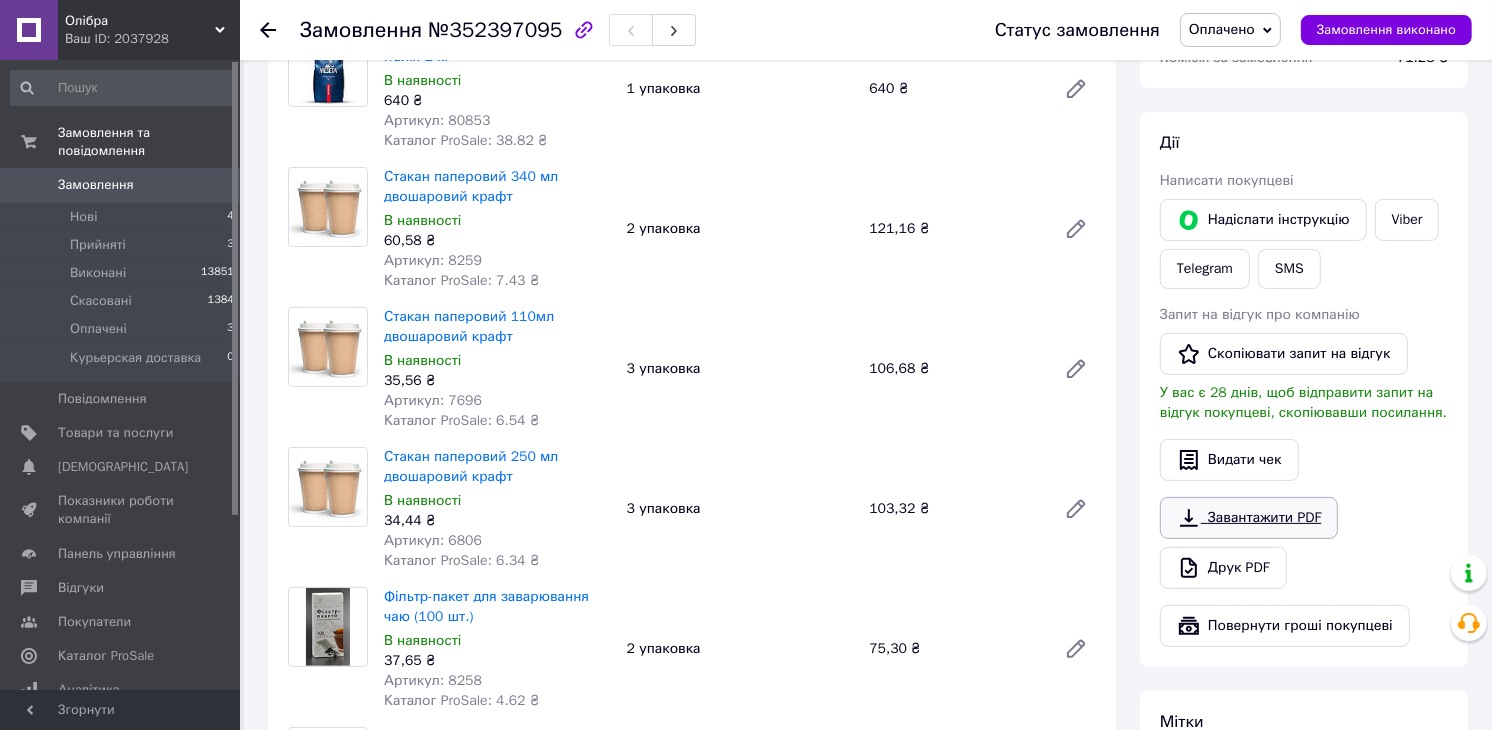 scroll, scrollTop: 333, scrollLeft: 0, axis: vertical 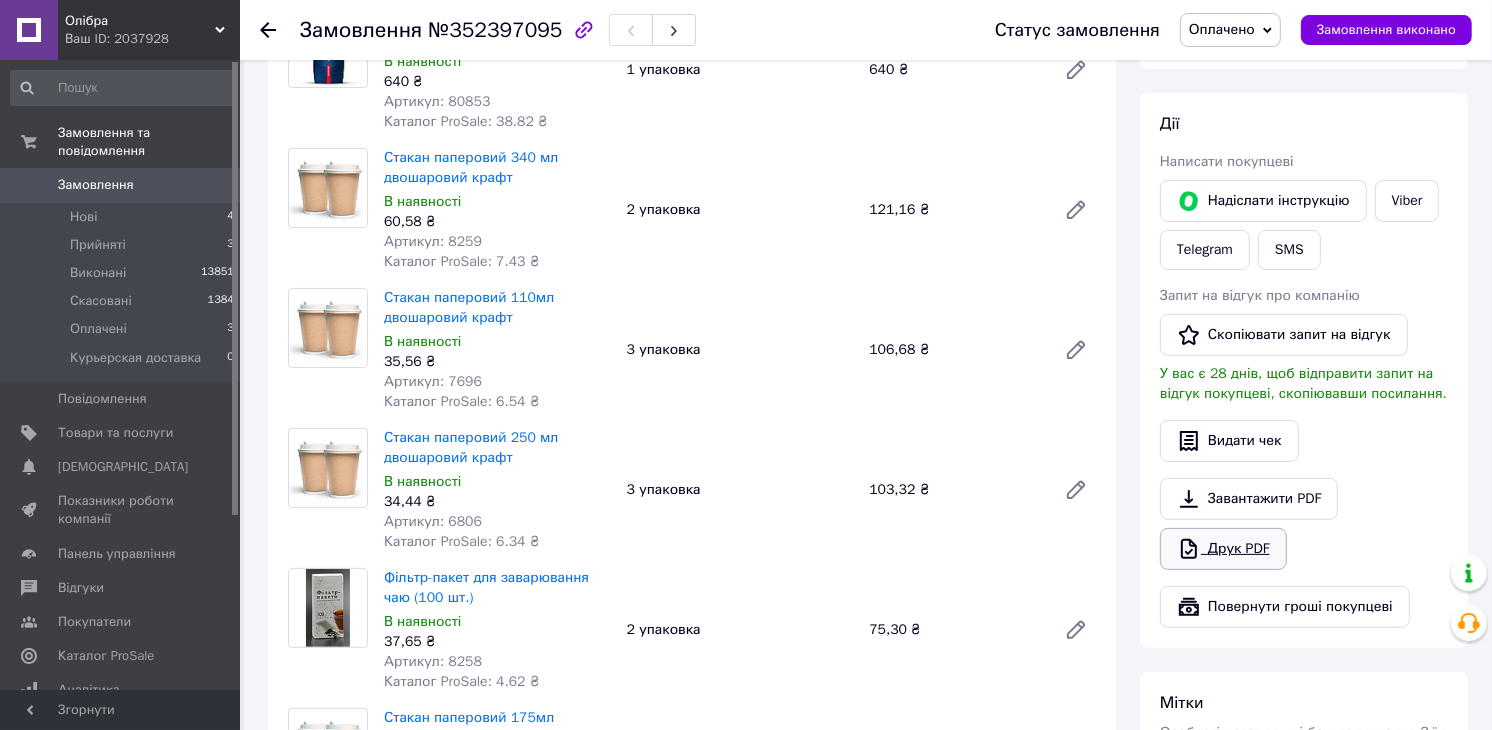 click on "Друк PDF" at bounding box center (1223, 549) 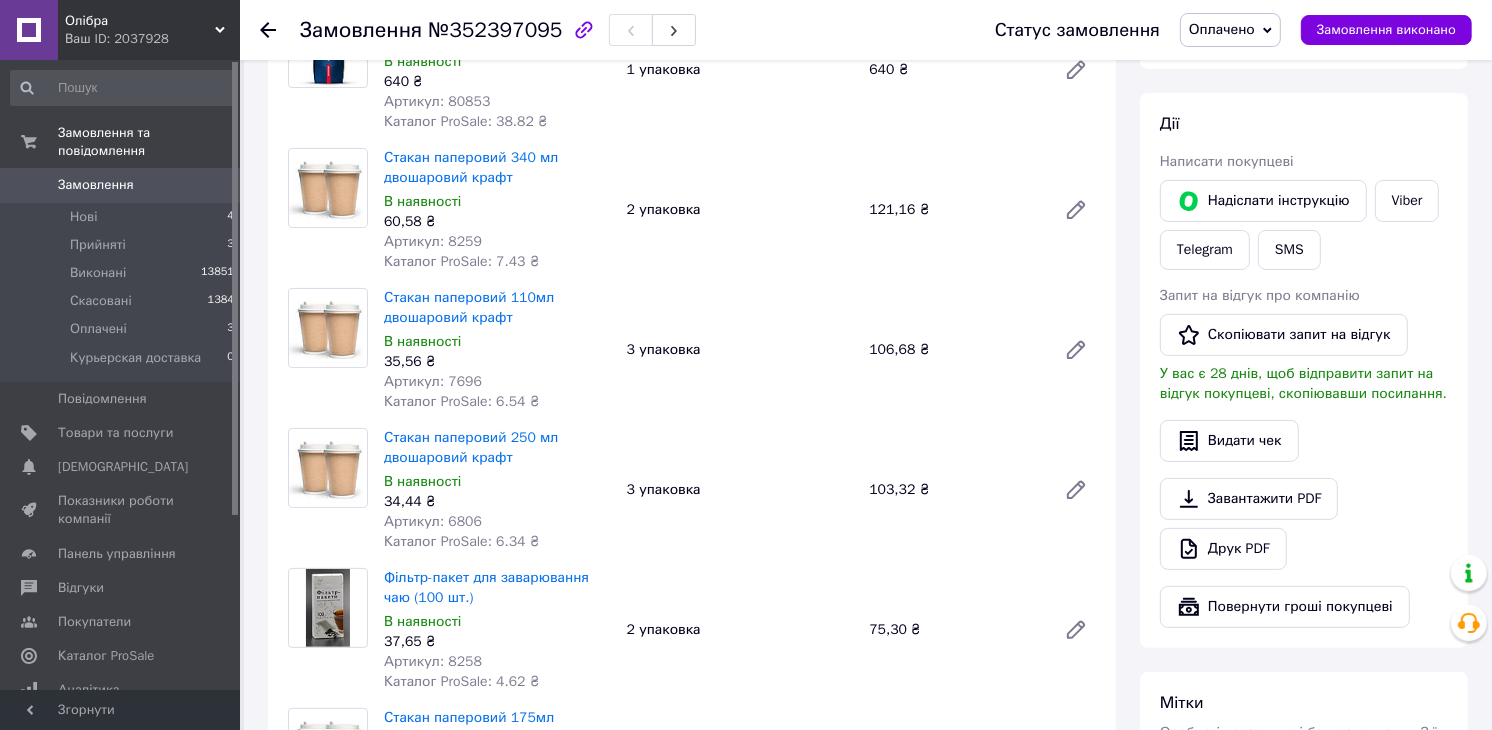 click 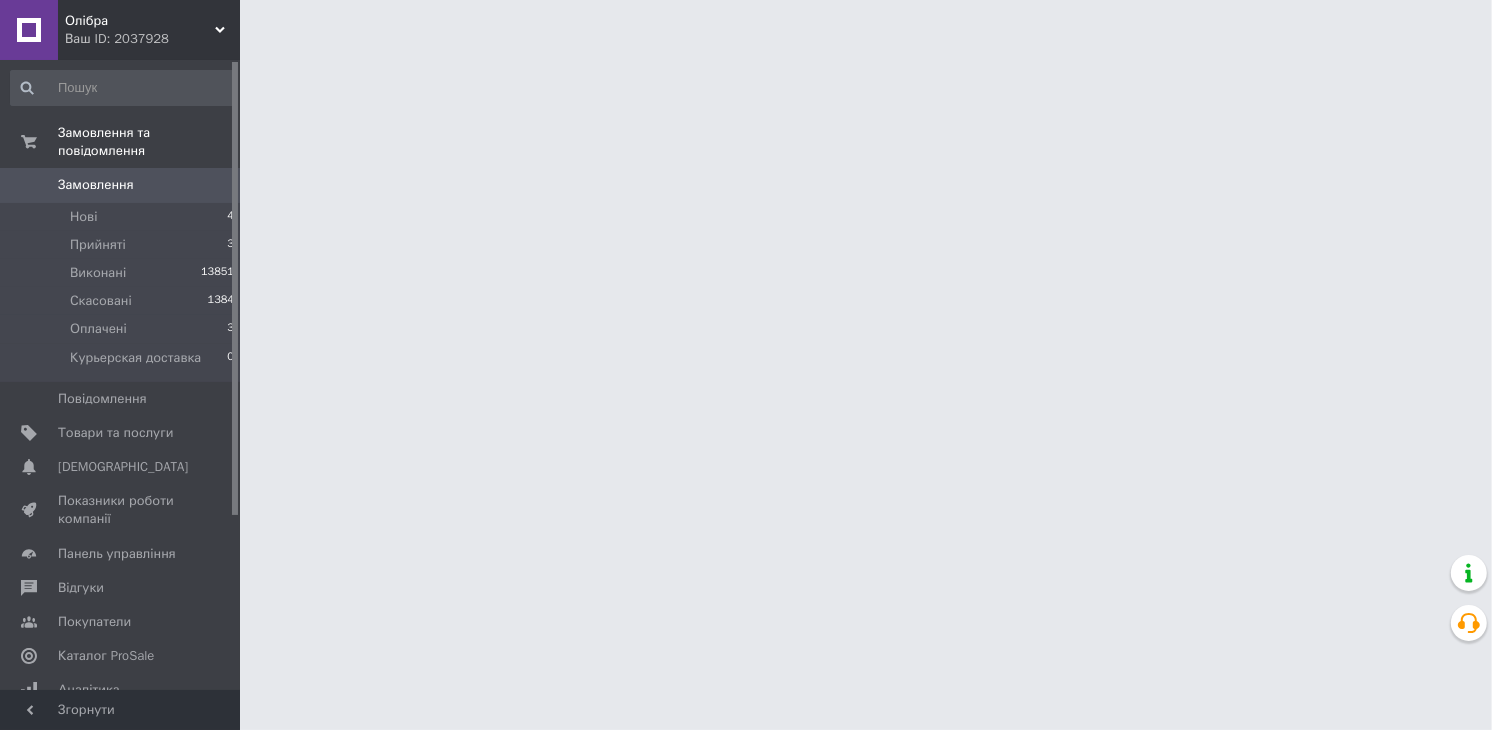 scroll, scrollTop: 0, scrollLeft: 0, axis: both 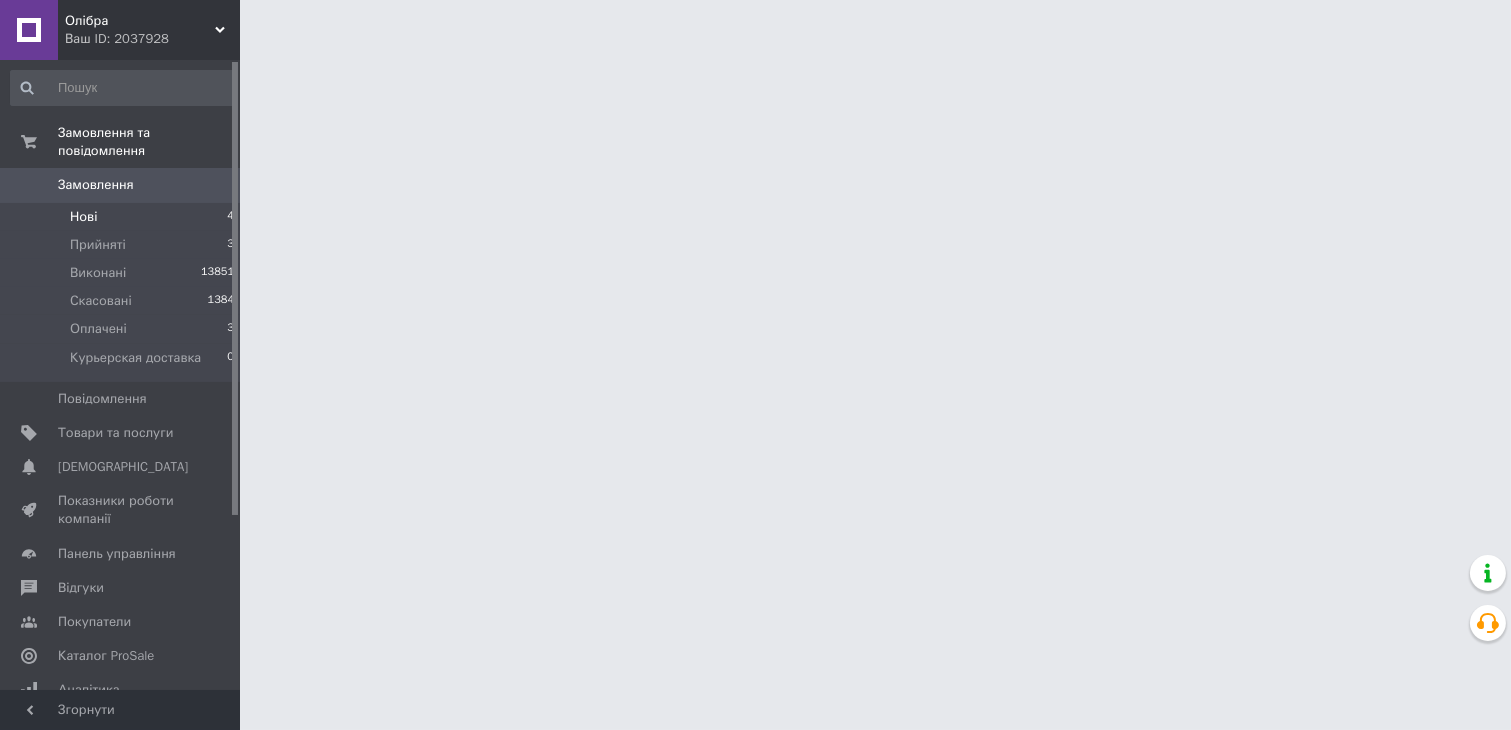 click on "Нові" at bounding box center (83, 217) 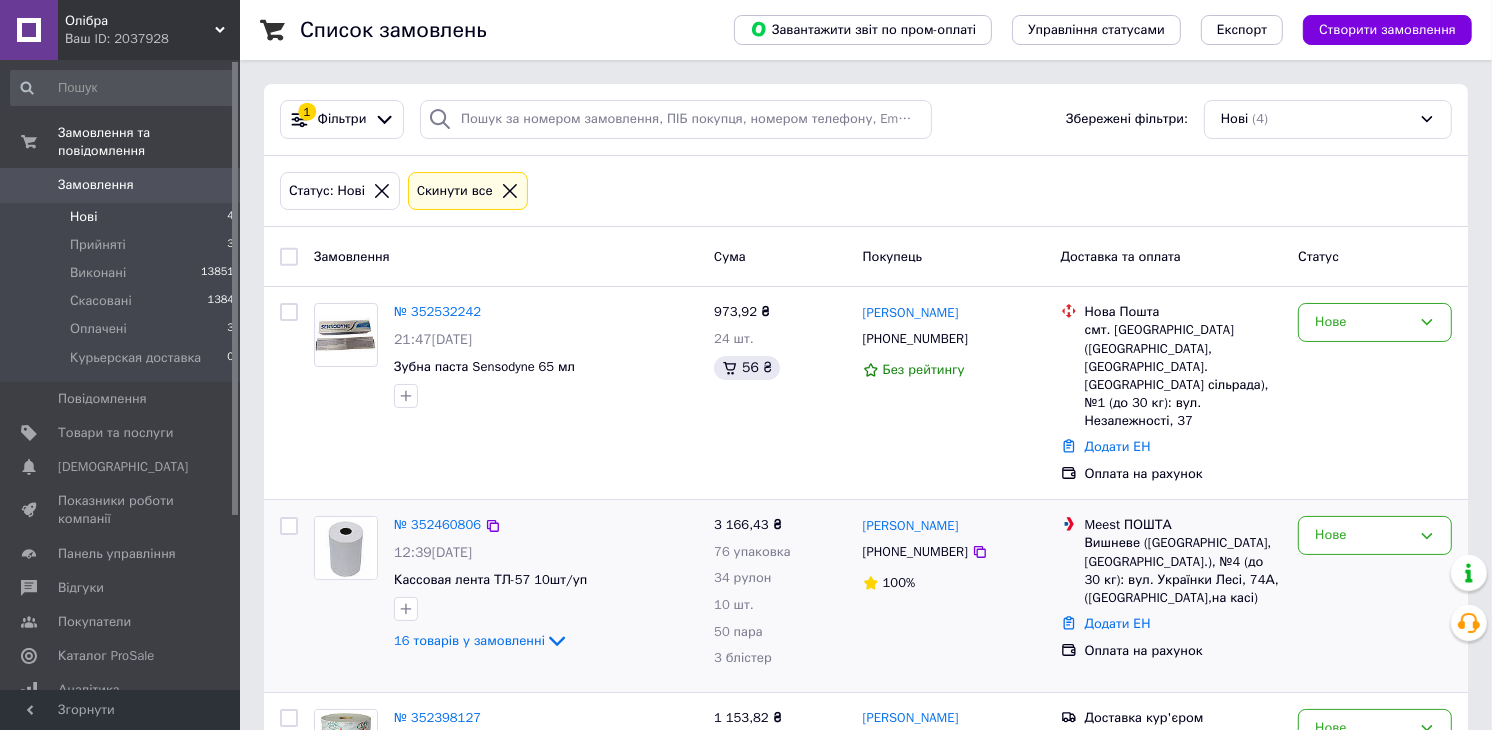 scroll, scrollTop: 290, scrollLeft: 0, axis: vertical 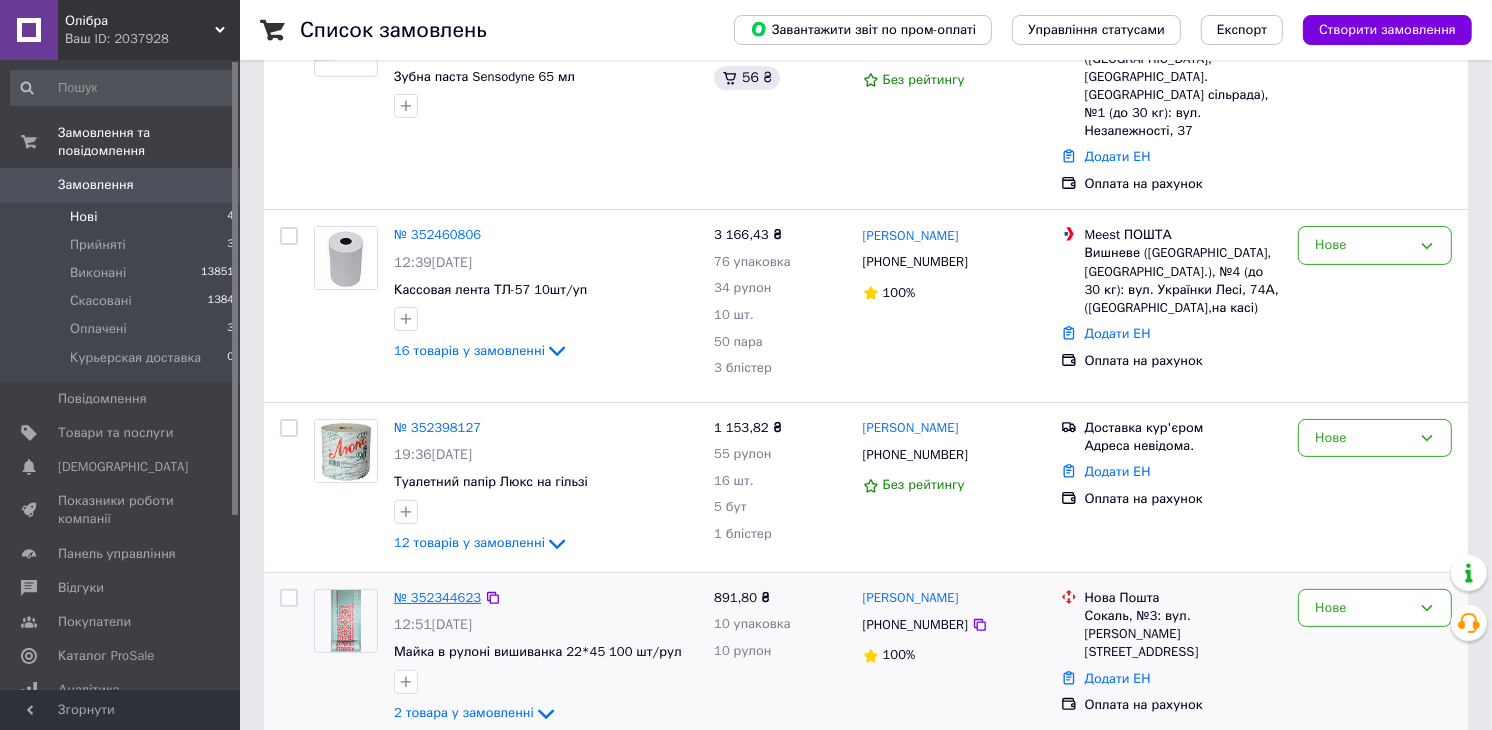 click on "№ 352344623" at bounding box center (437, 597) 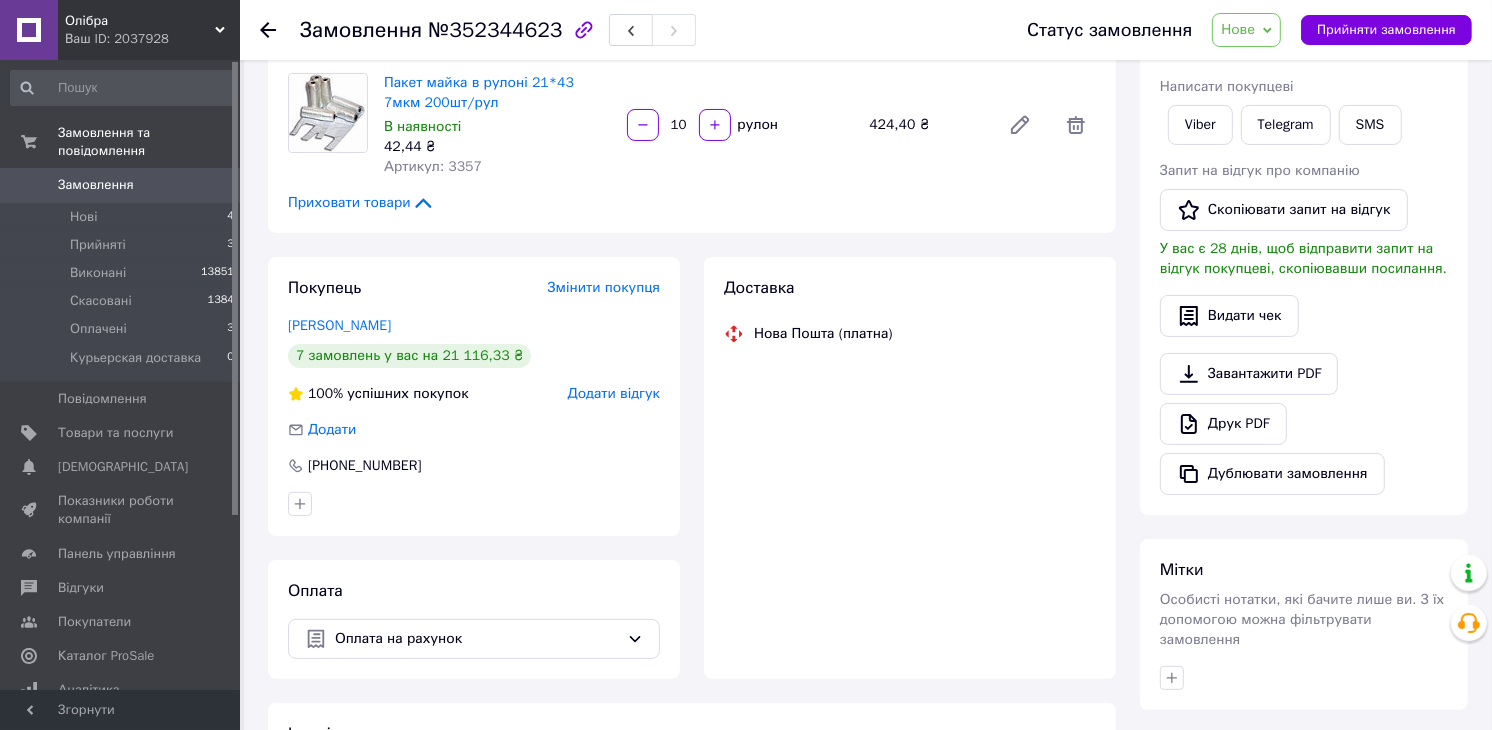 scroll, scrollTop: 290, scrollLeft: 0, axis: vertical 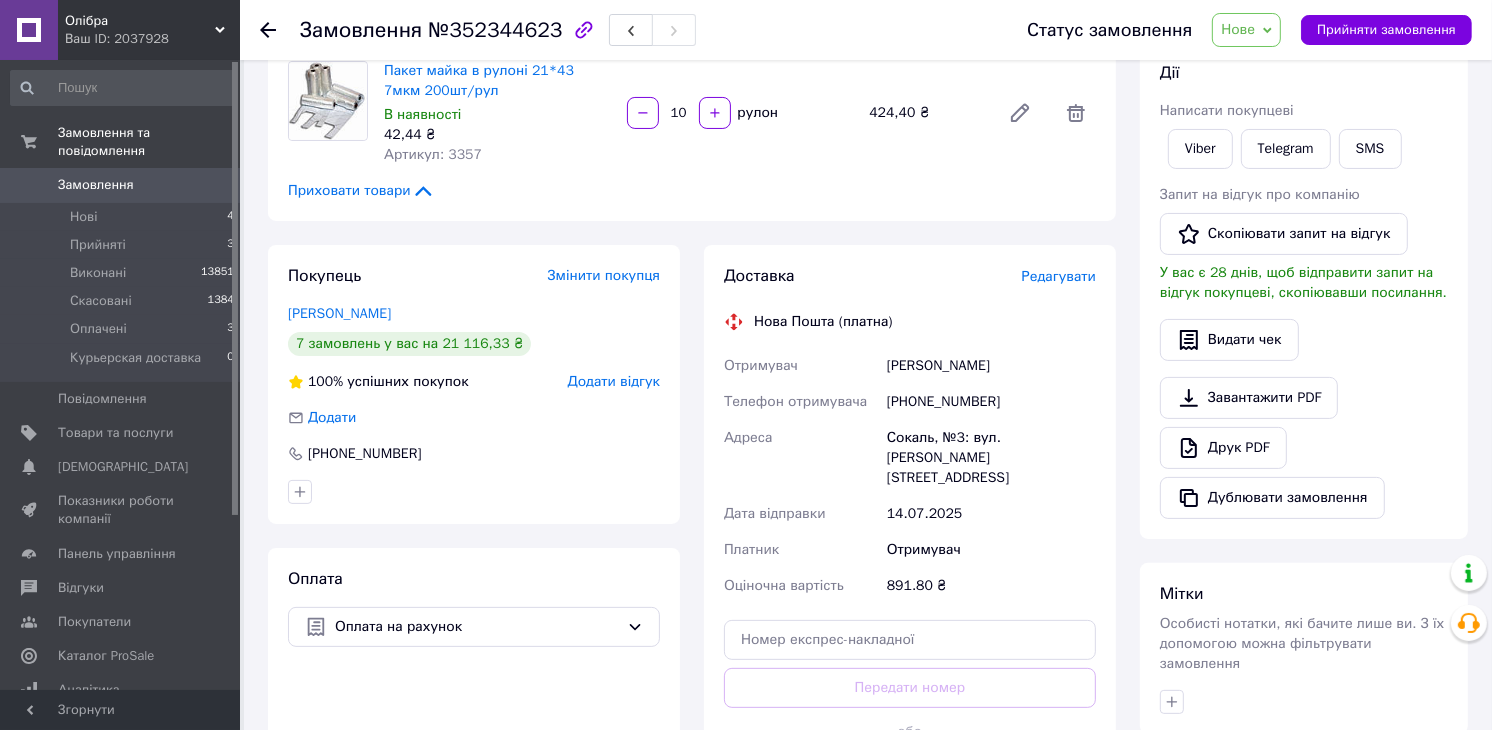 drag, startPoint x: 1374, startPoint y: 33, endPoint x: 1358, endPoint y: 80, distance: 49.648766 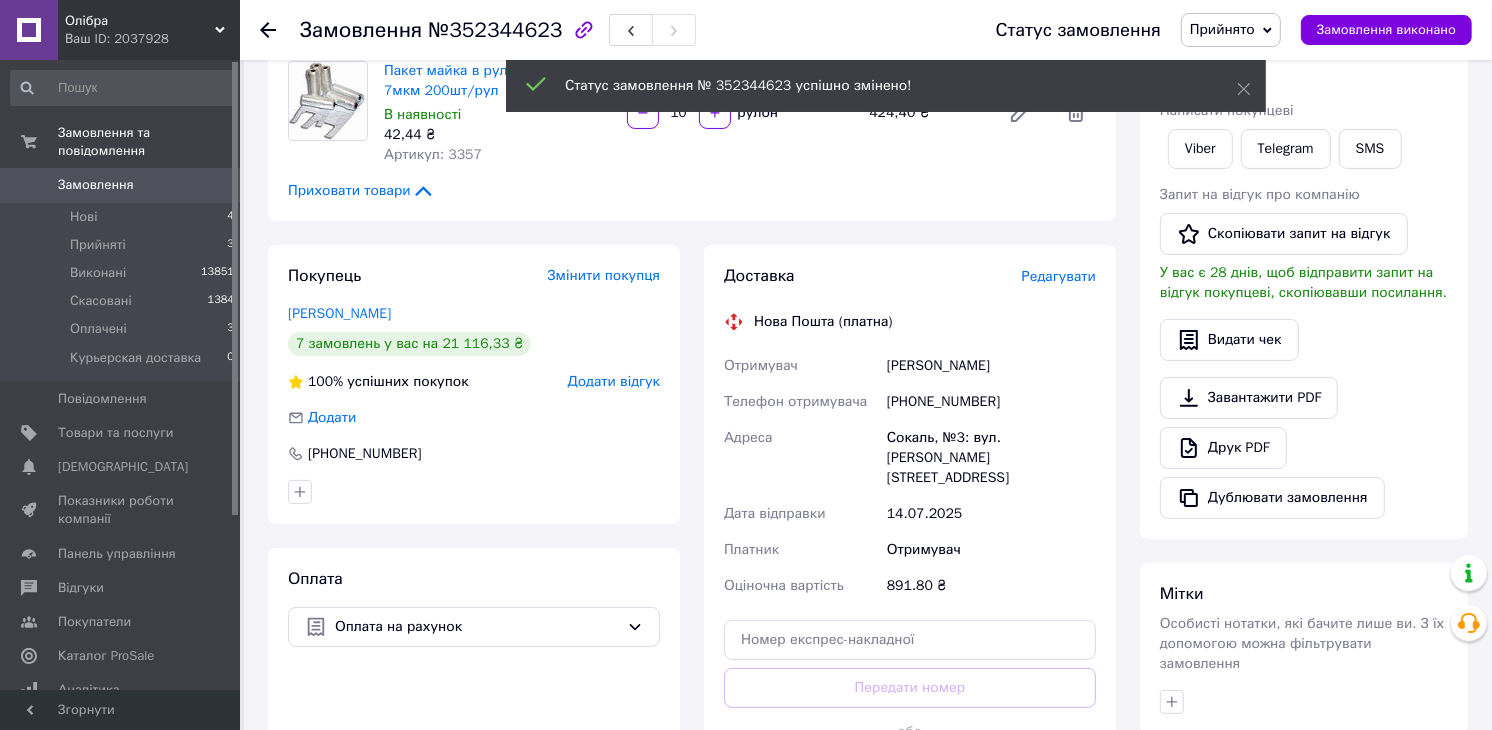 drag, startPoint x: 1232, startPoint y: 397, endPoint x: 1213, endPoint y: 405, distance: 20.615528 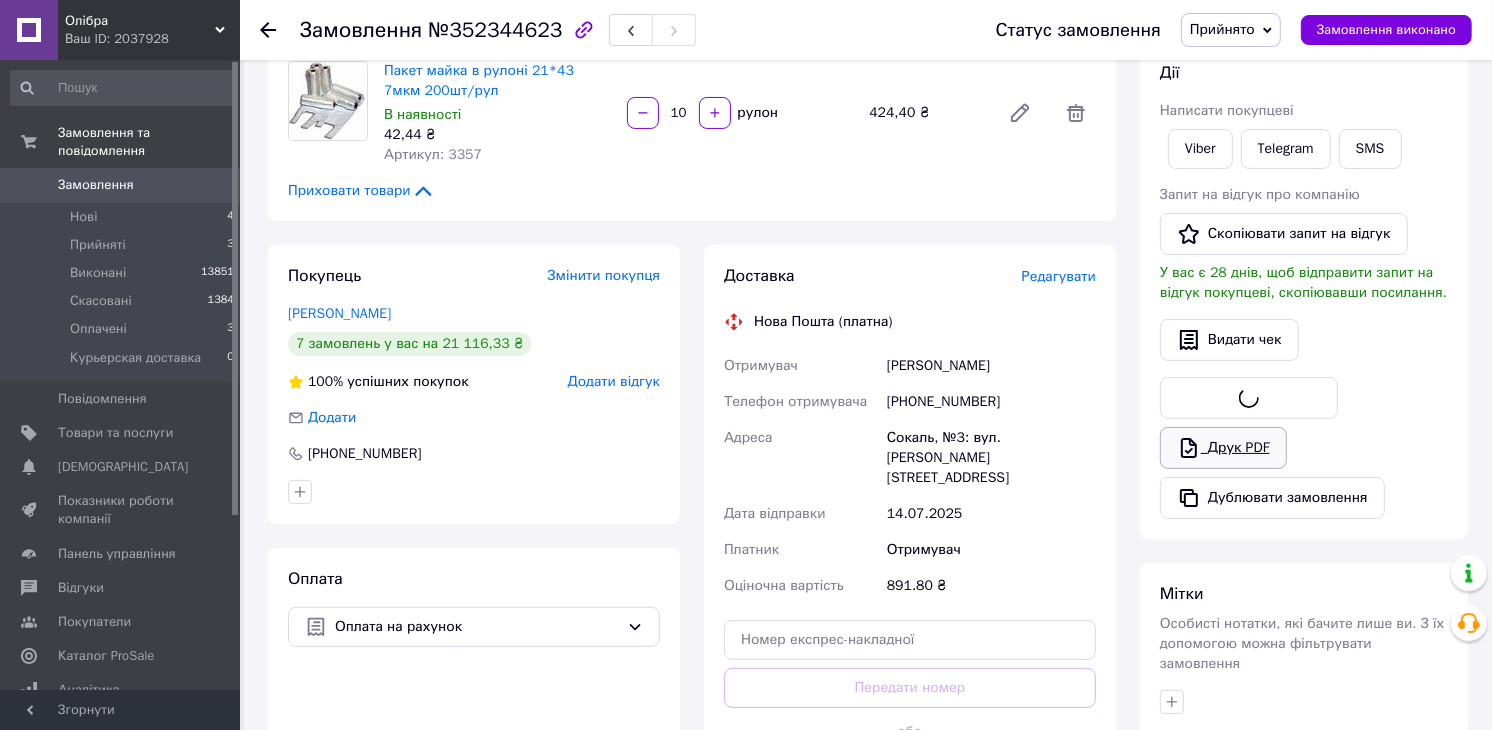 click on "Друк PDF" at bounding box center [1223, 448] 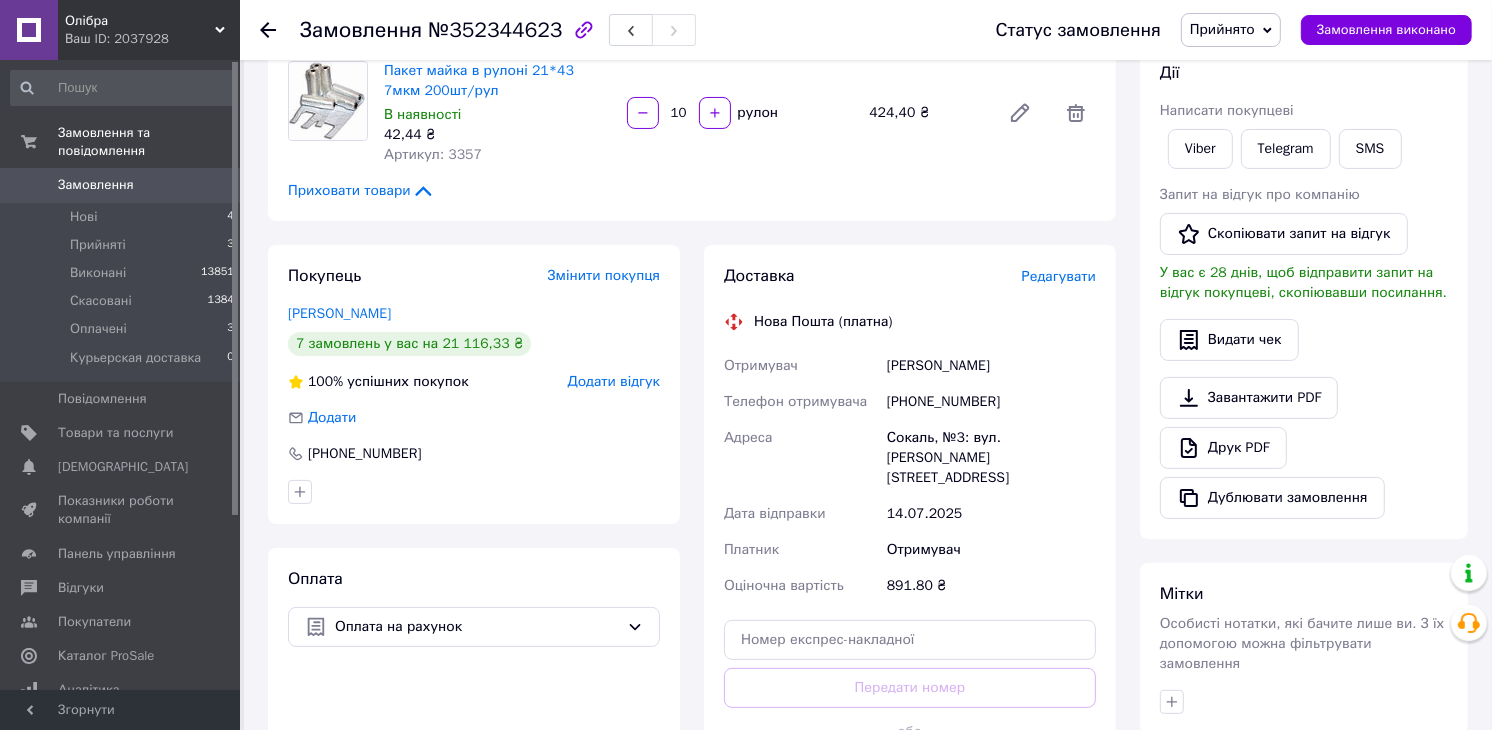 click 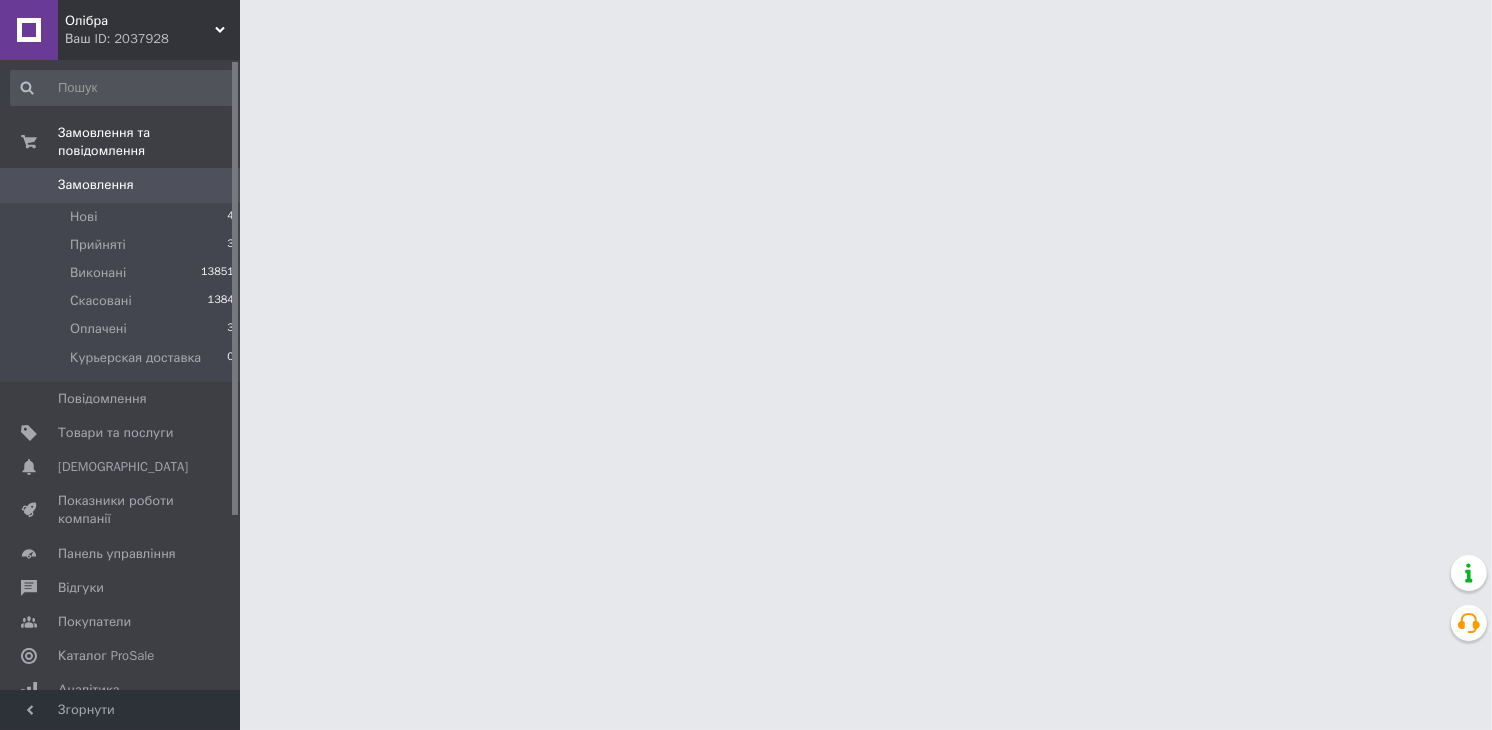 scroll, scrollTop: 0, scrollLeft: 0, axis: both 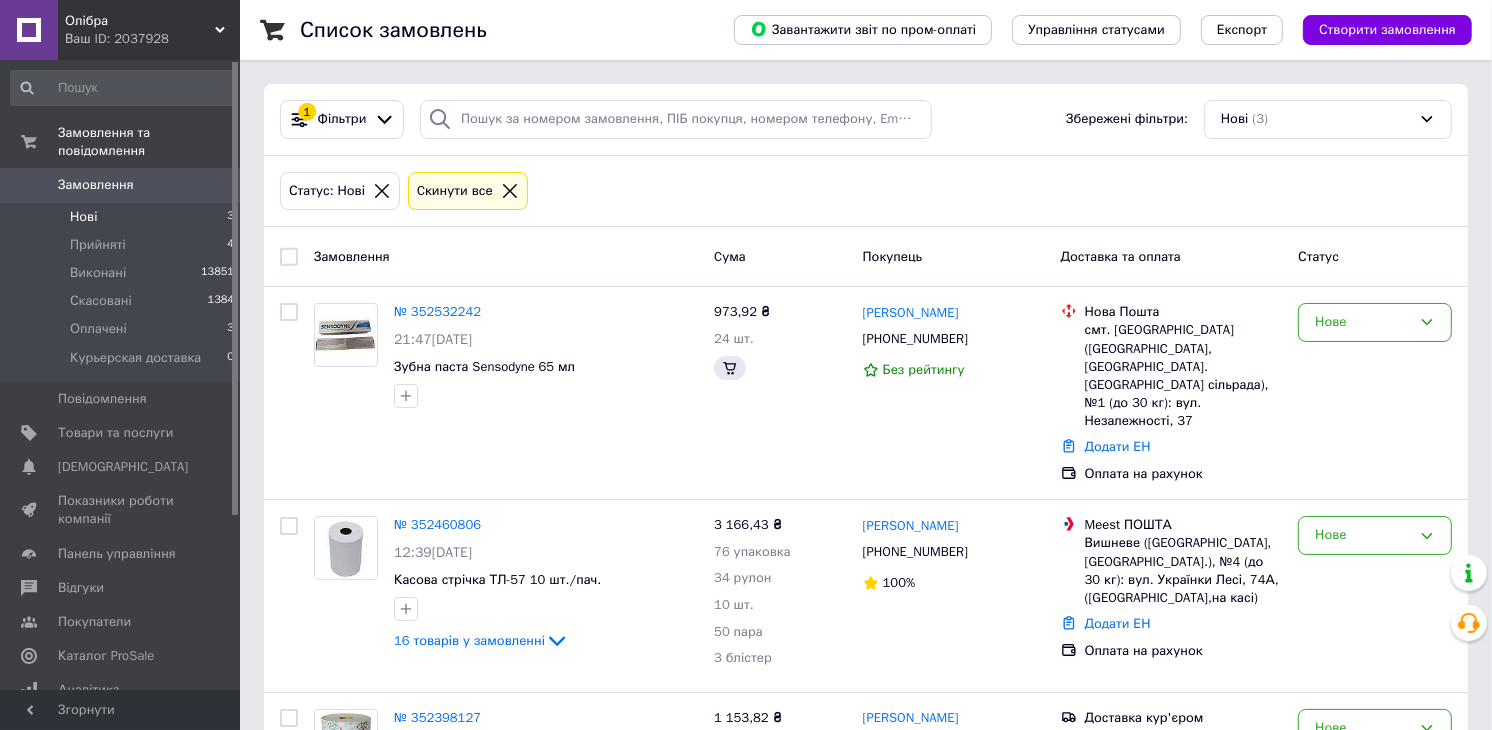click on "Нові 3" at bounding box center [123, 217] 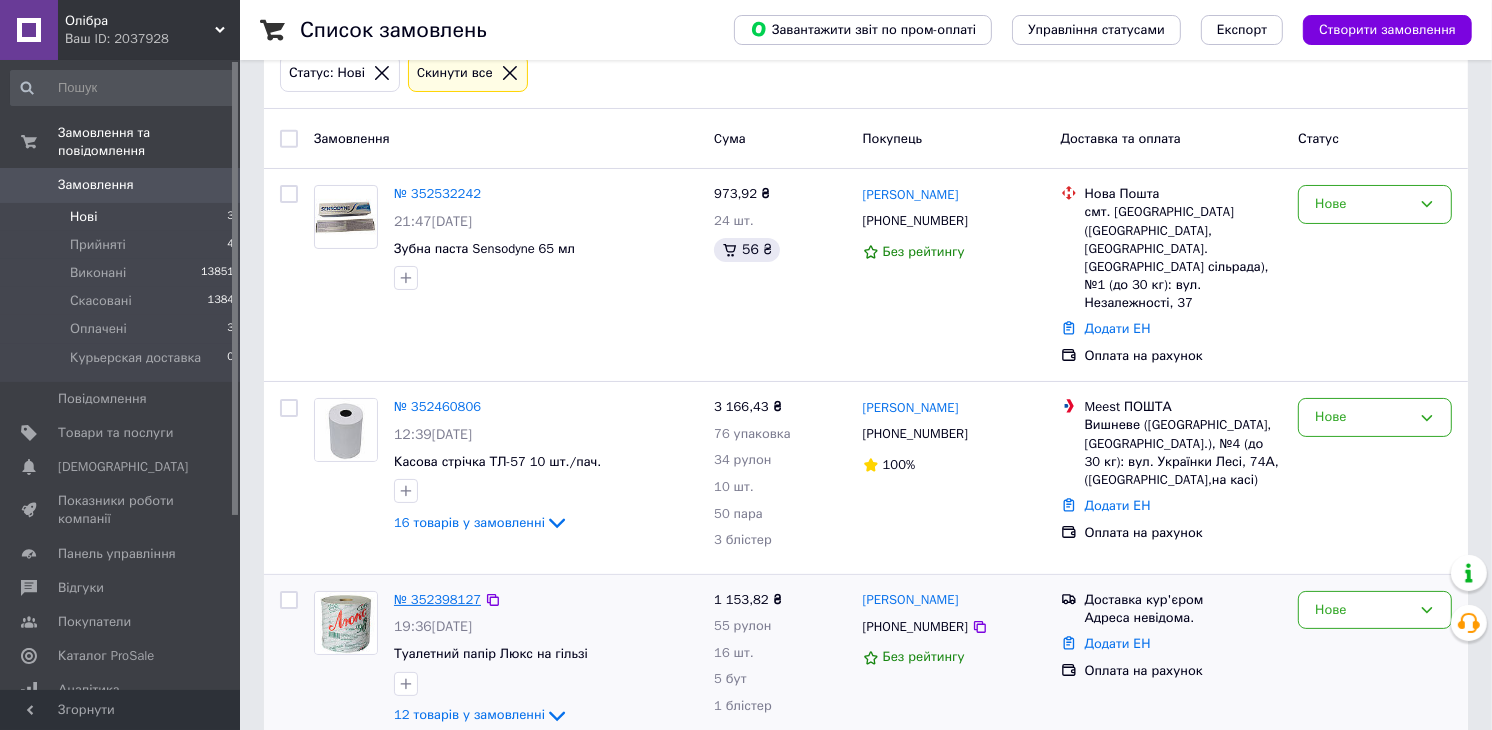 scroll, scrollTop: 120, scrollLeft: 0, axis: vertical 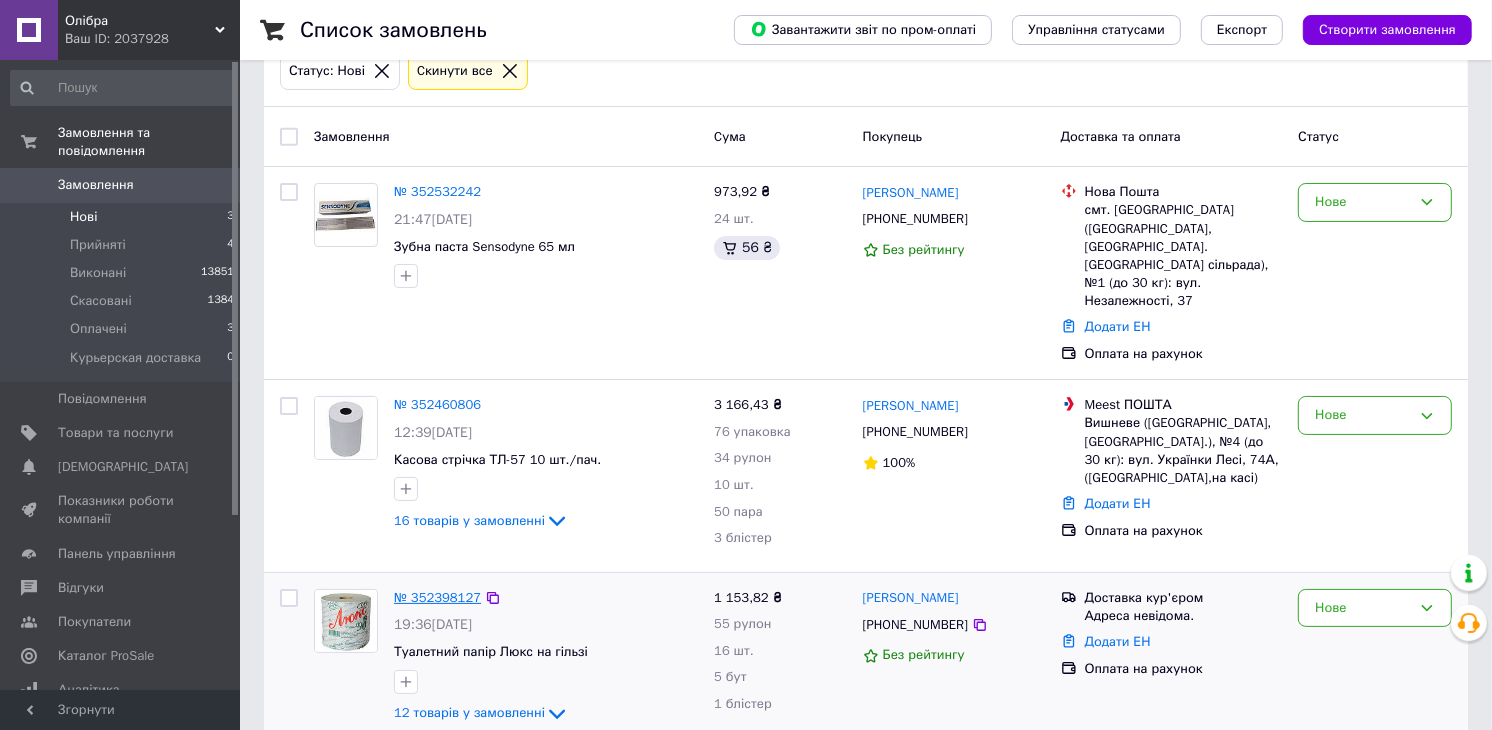 click on "№ 352398127" at bounding box center [437, 597] 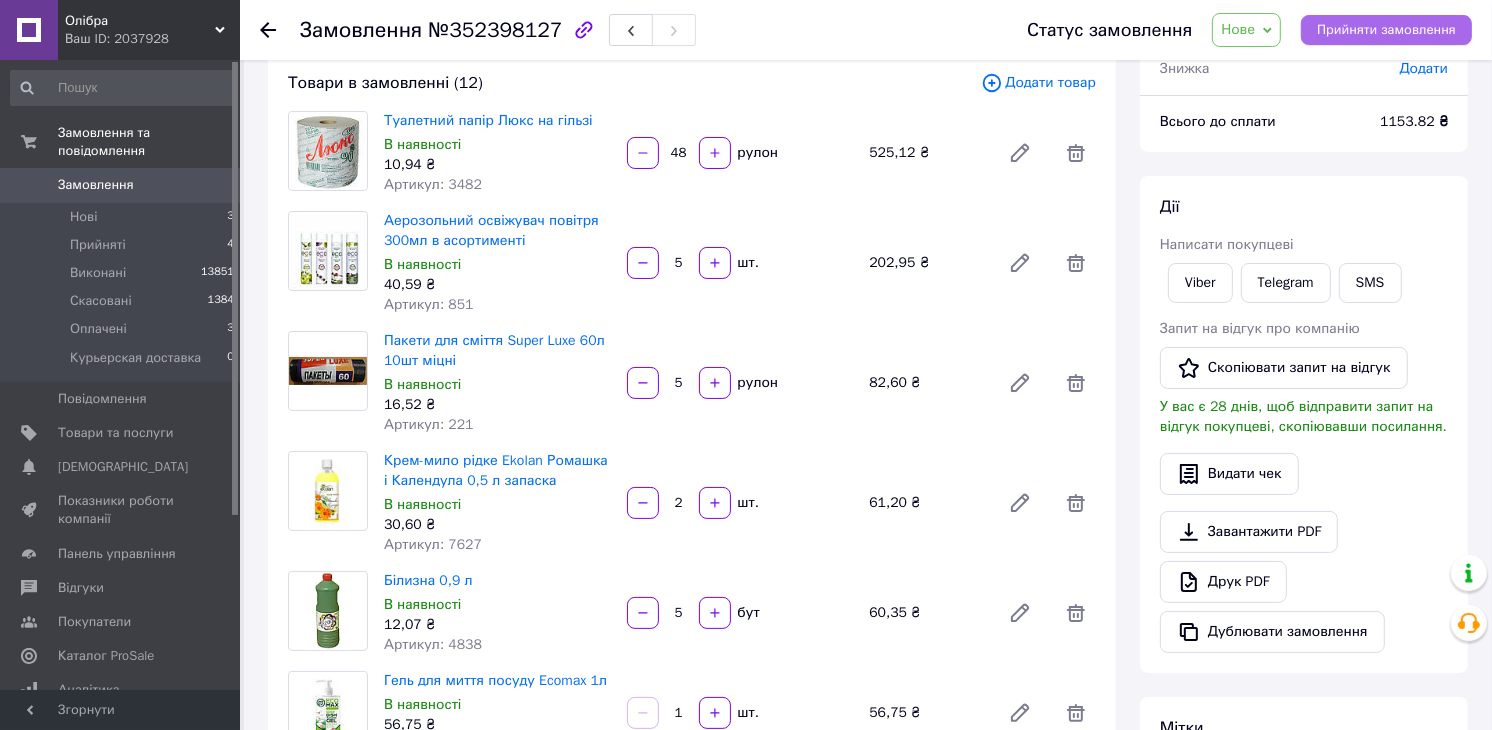 click on "Прийняти замовлення" at bounding box center [1386, 30] 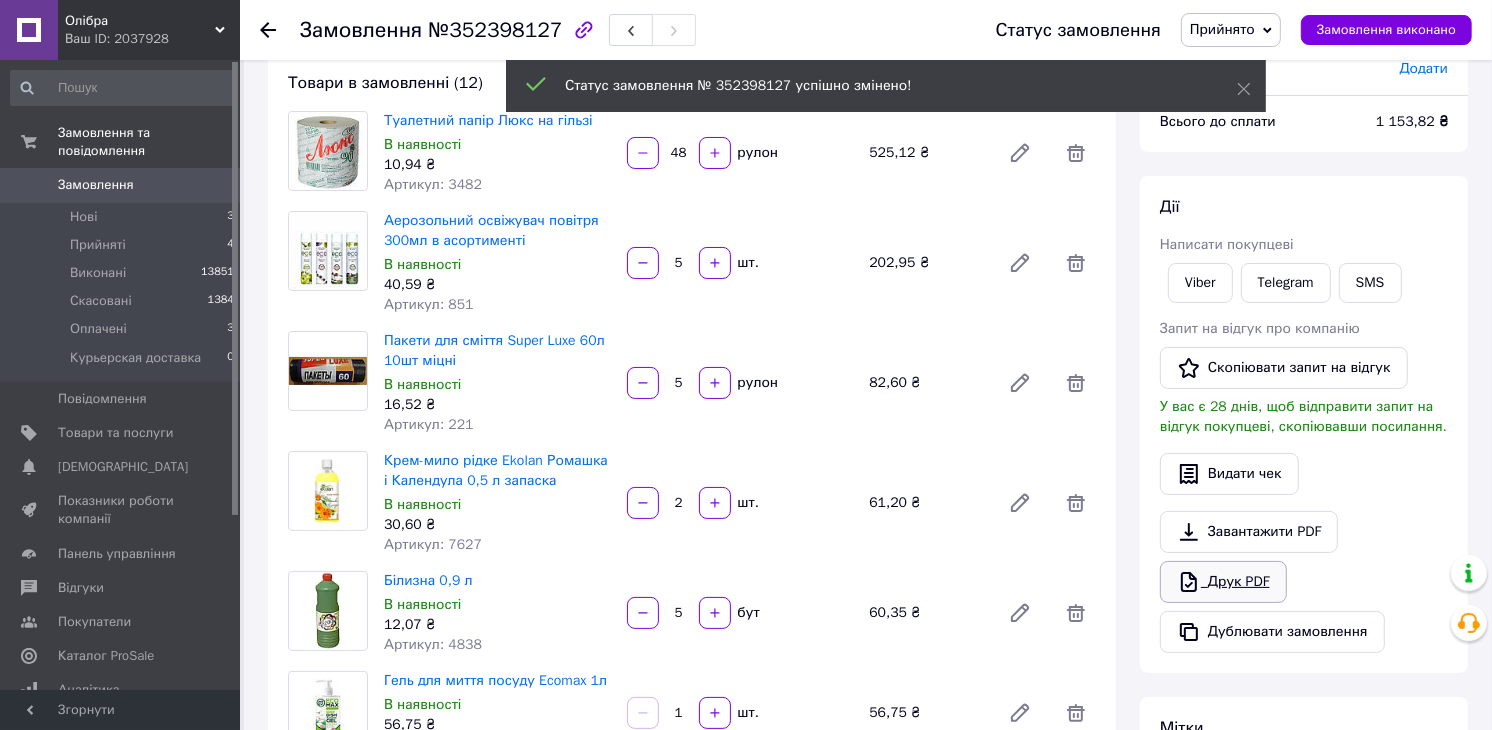 click on "Друк PDF" at bounding box center (1223, 582) 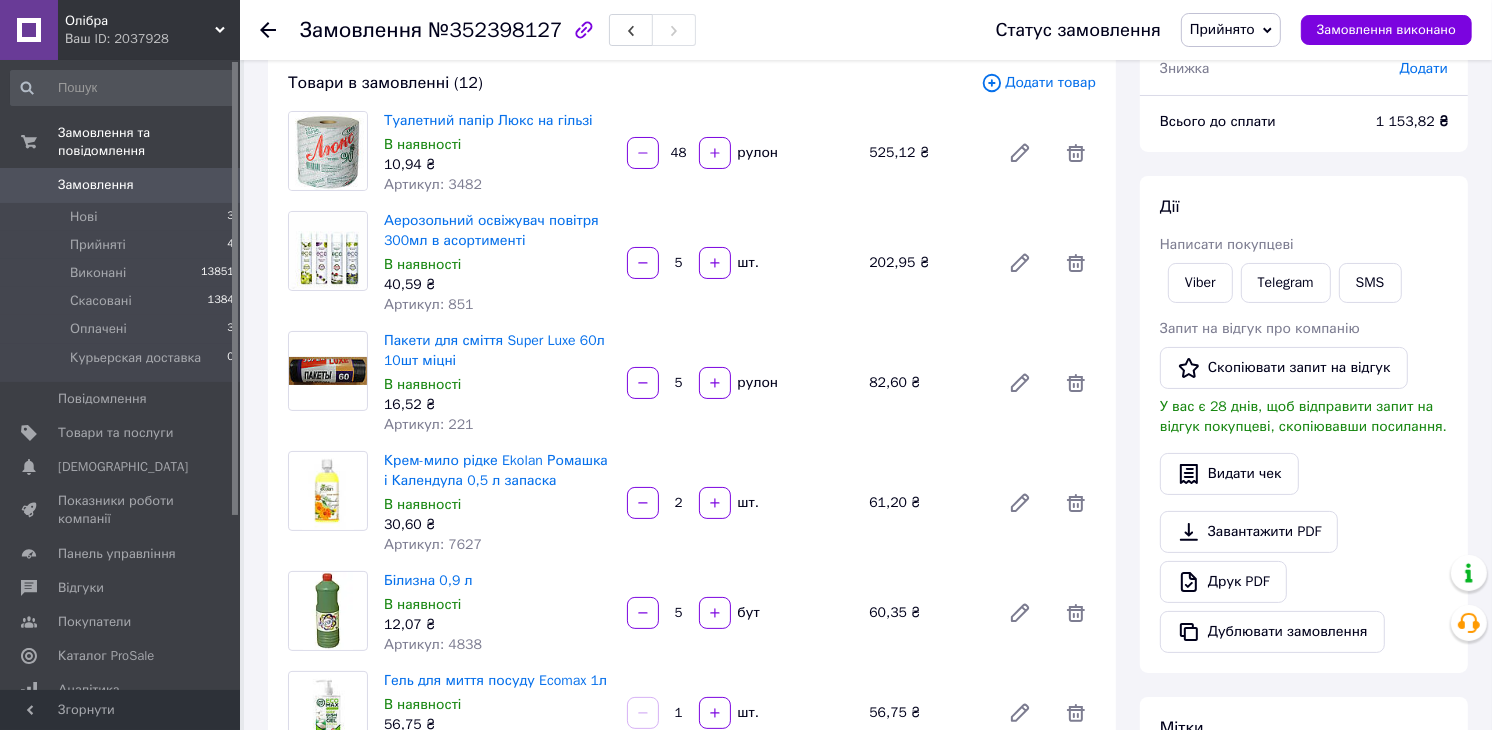 click 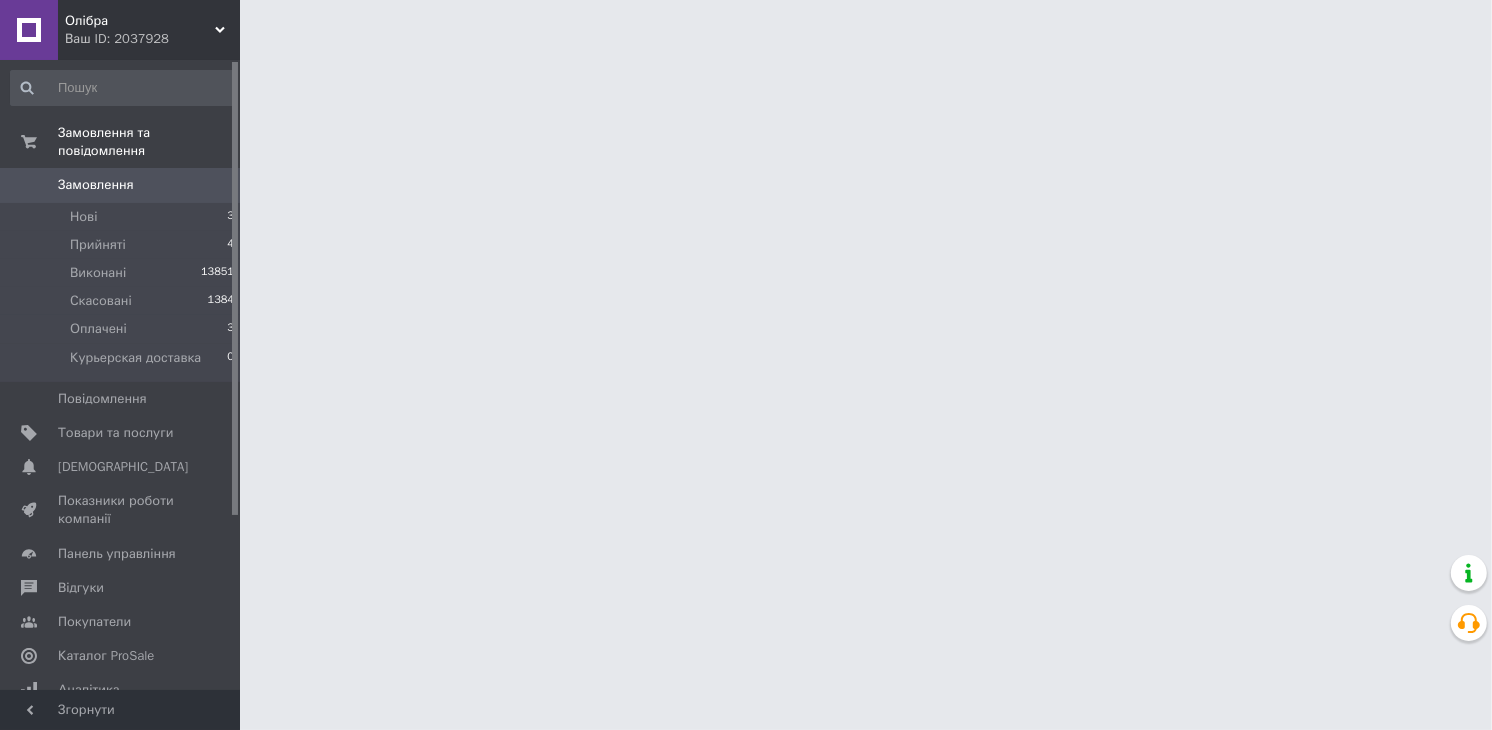scroll, scrollTop: 0, scrollLeft: 0, axis: both 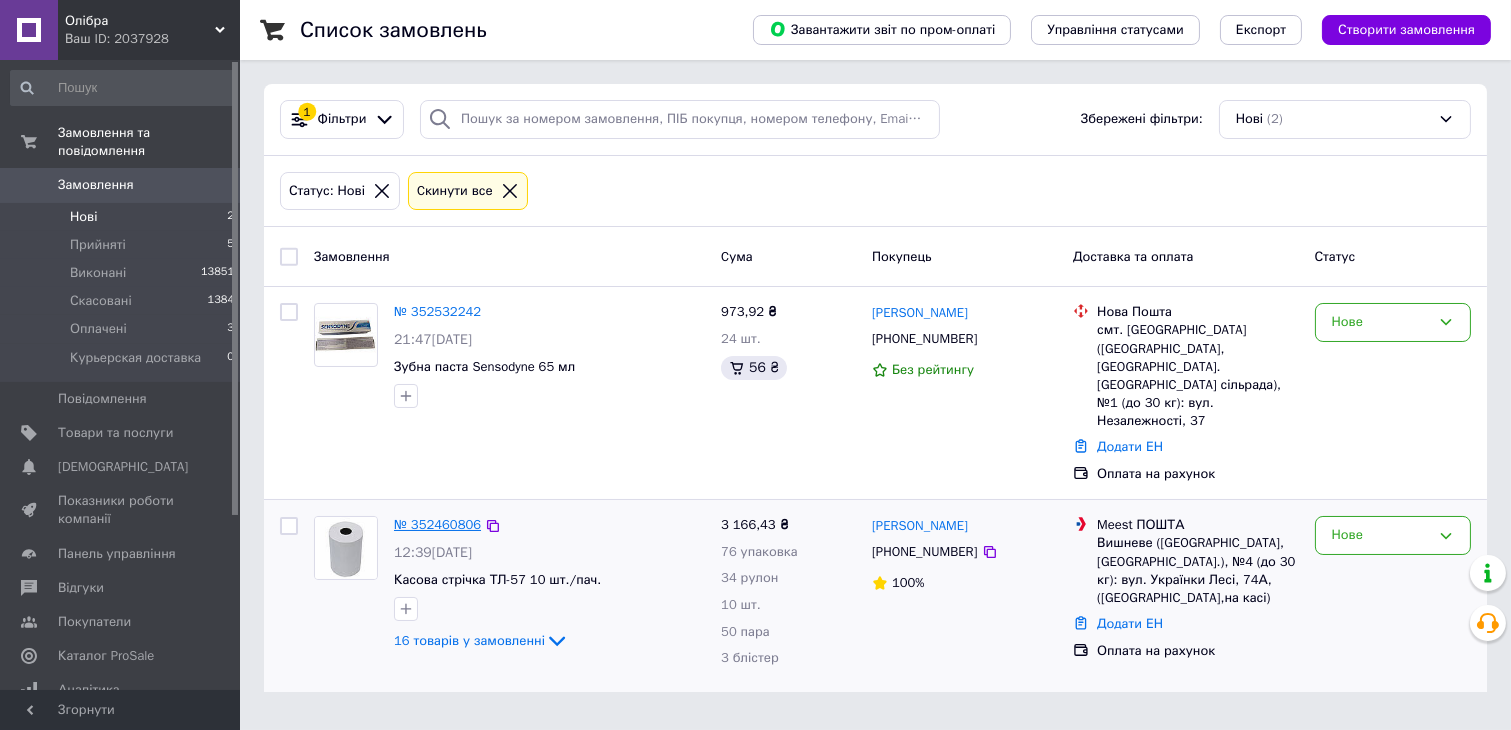 click on "№ 352460806" at bounding box center [437, 524] 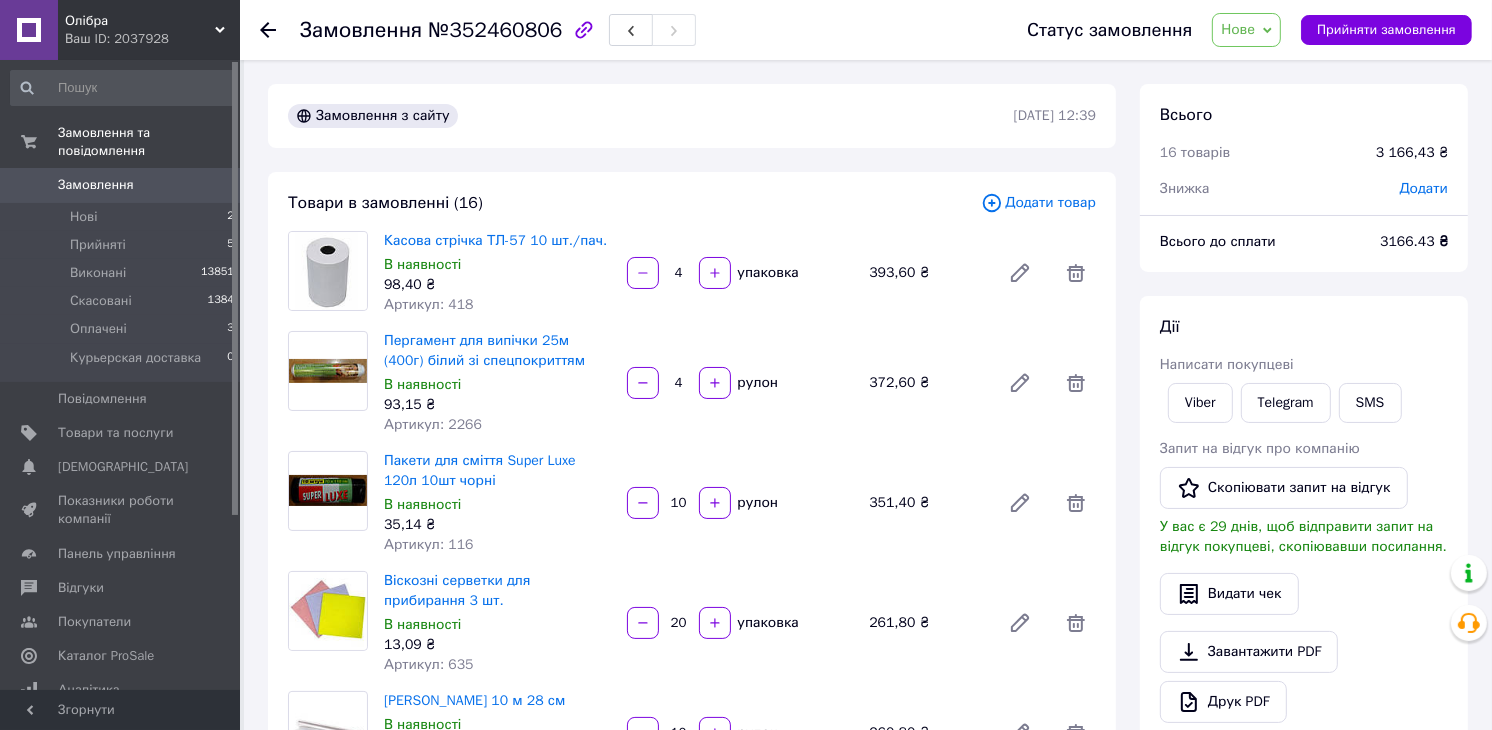 click on "Прийняти замовлення" at bounding box center (1386, 30) 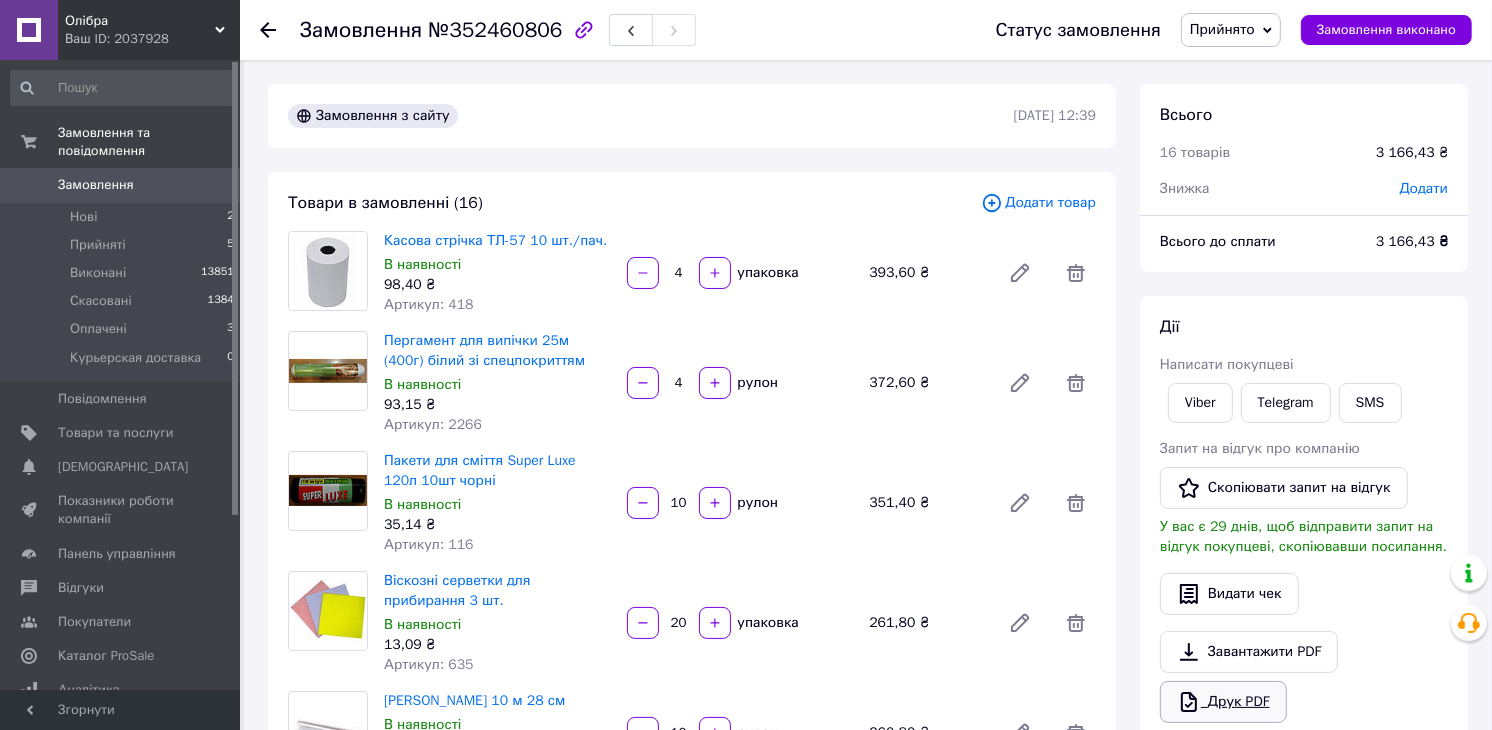 click on "Друк PDF" at bounding box center [1223, 702] 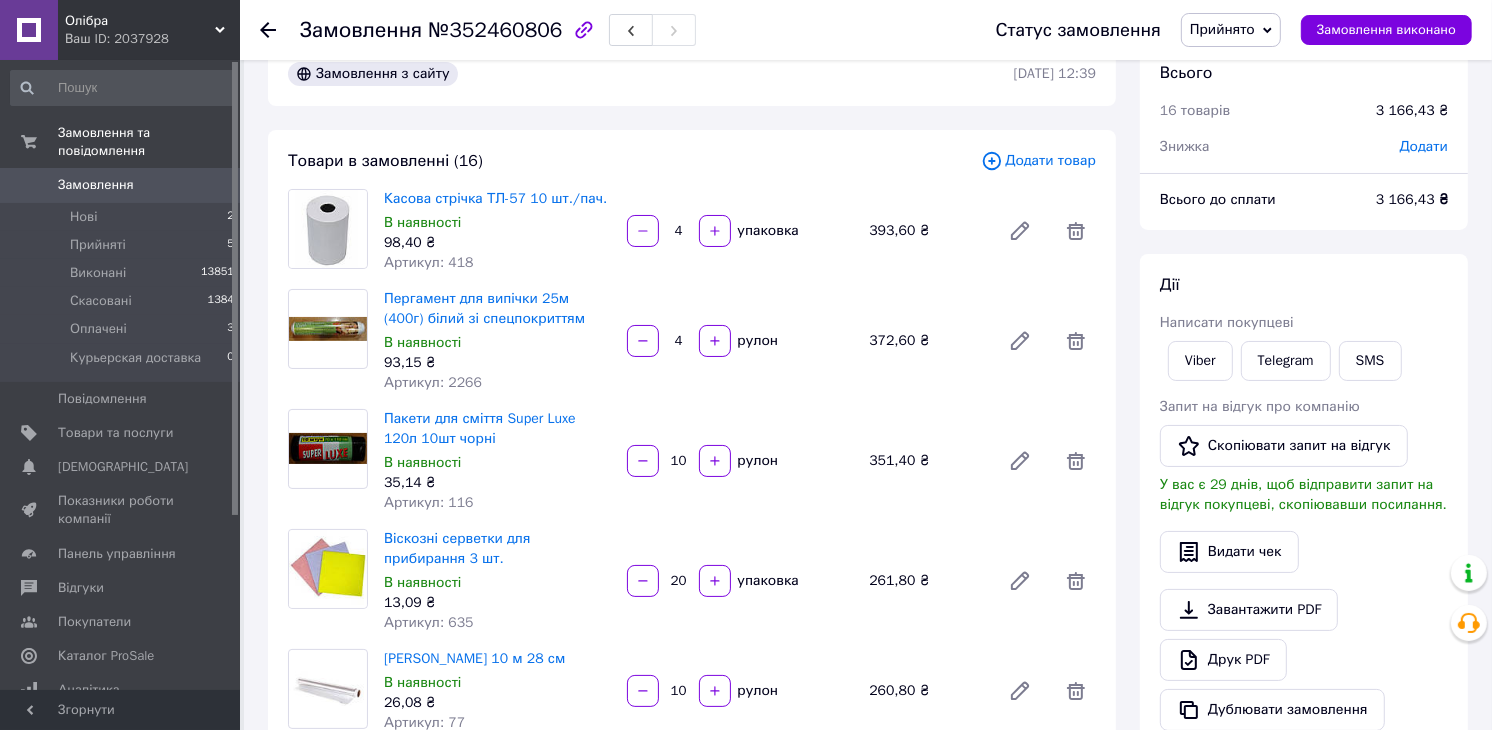 scroll, scrollTop: 111, scrollLeft: 0, axis: vertical 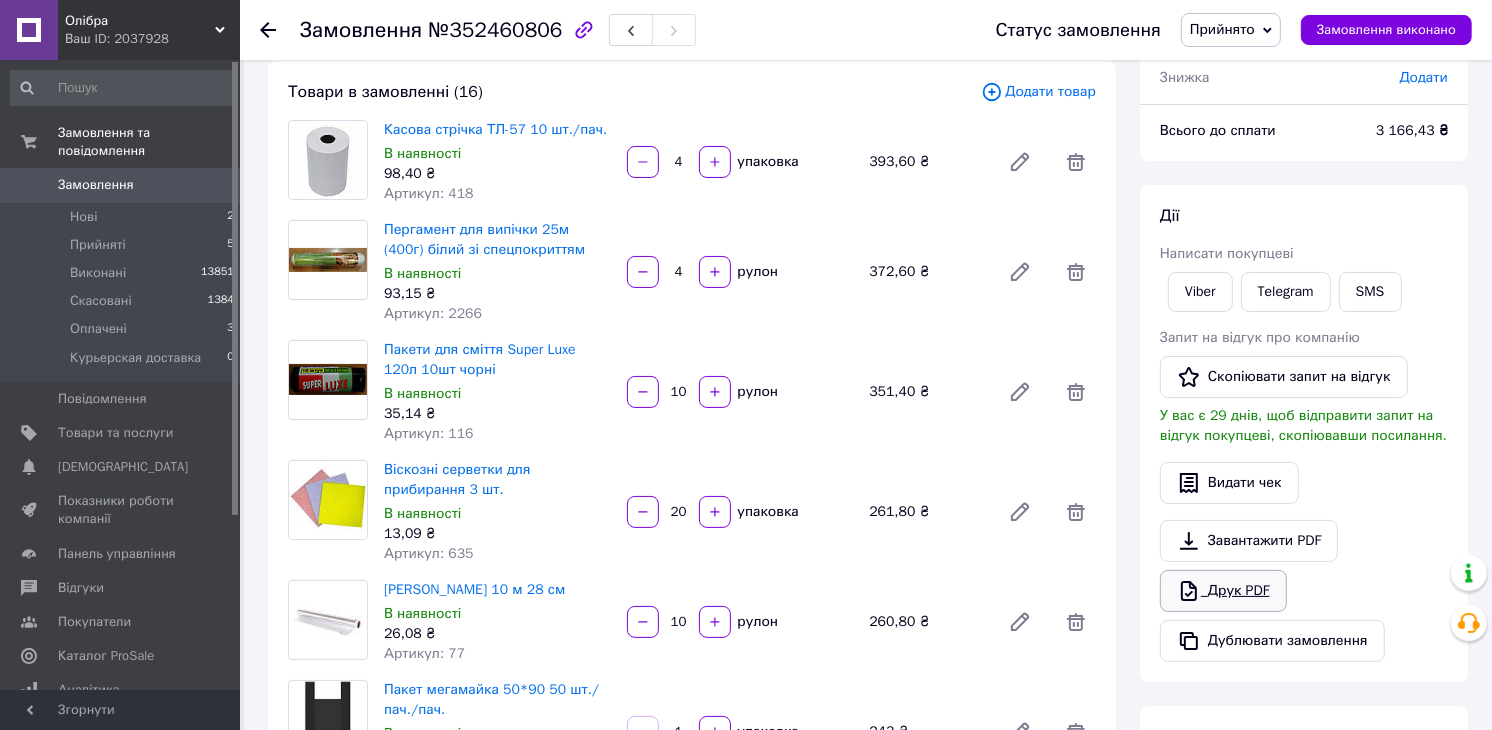 click on "Друк PDF" at bounding box center [1223, 591] 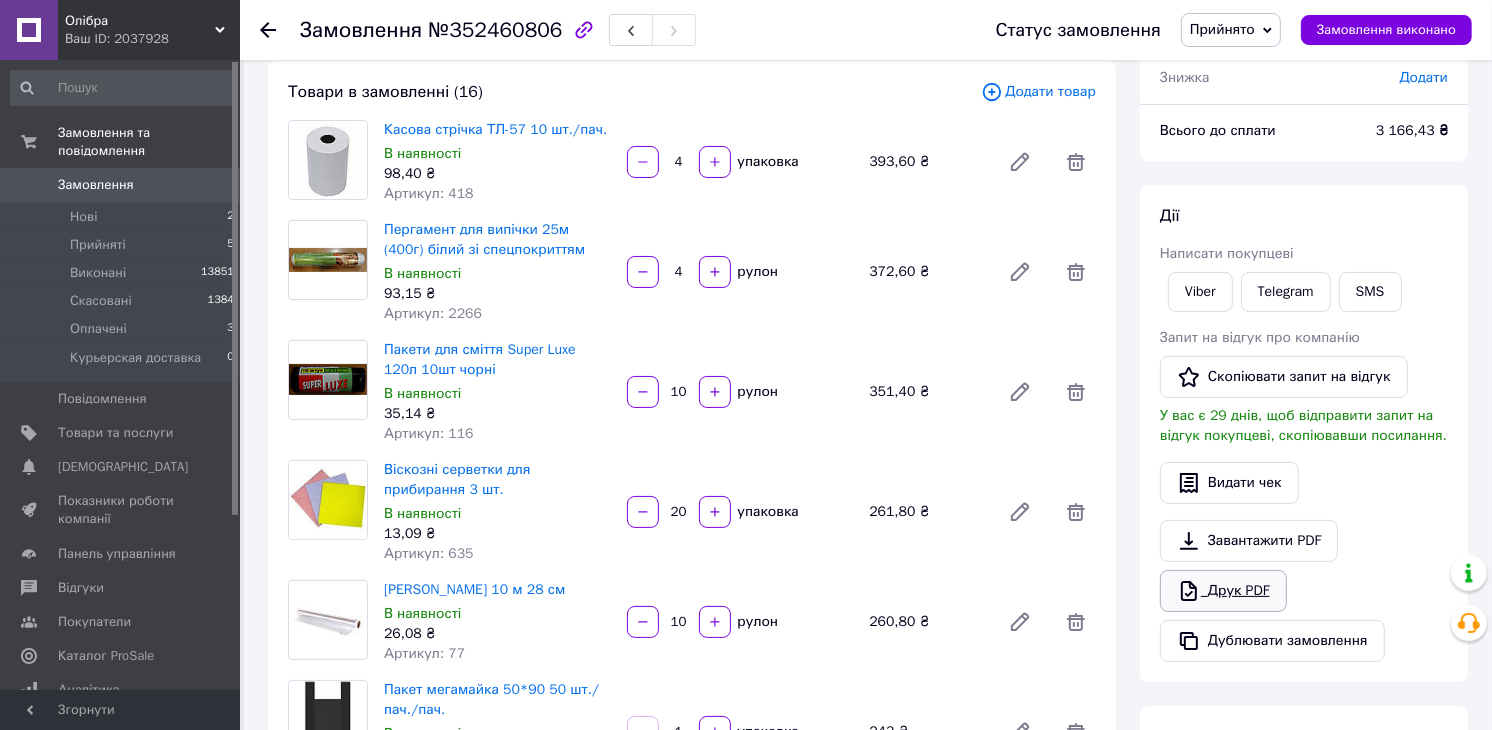 click on "Друк PDF" at bounding box center [1223, 591] 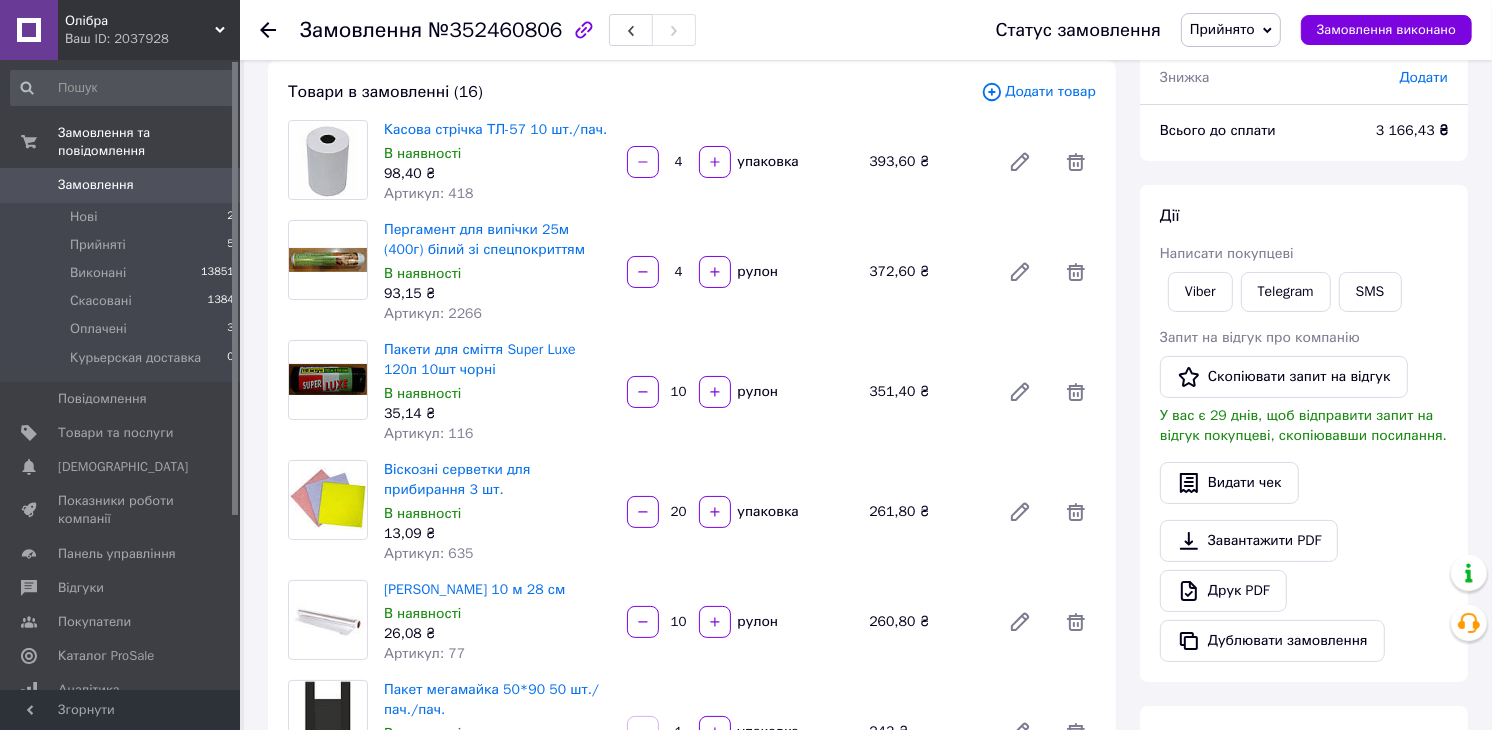 click on "Замовлення №352460806 Статус замовлення Прийнято Виконано Скасовано Оплачено Курьерская доставка Замовлення виконано" at bounding box center [866, 30] 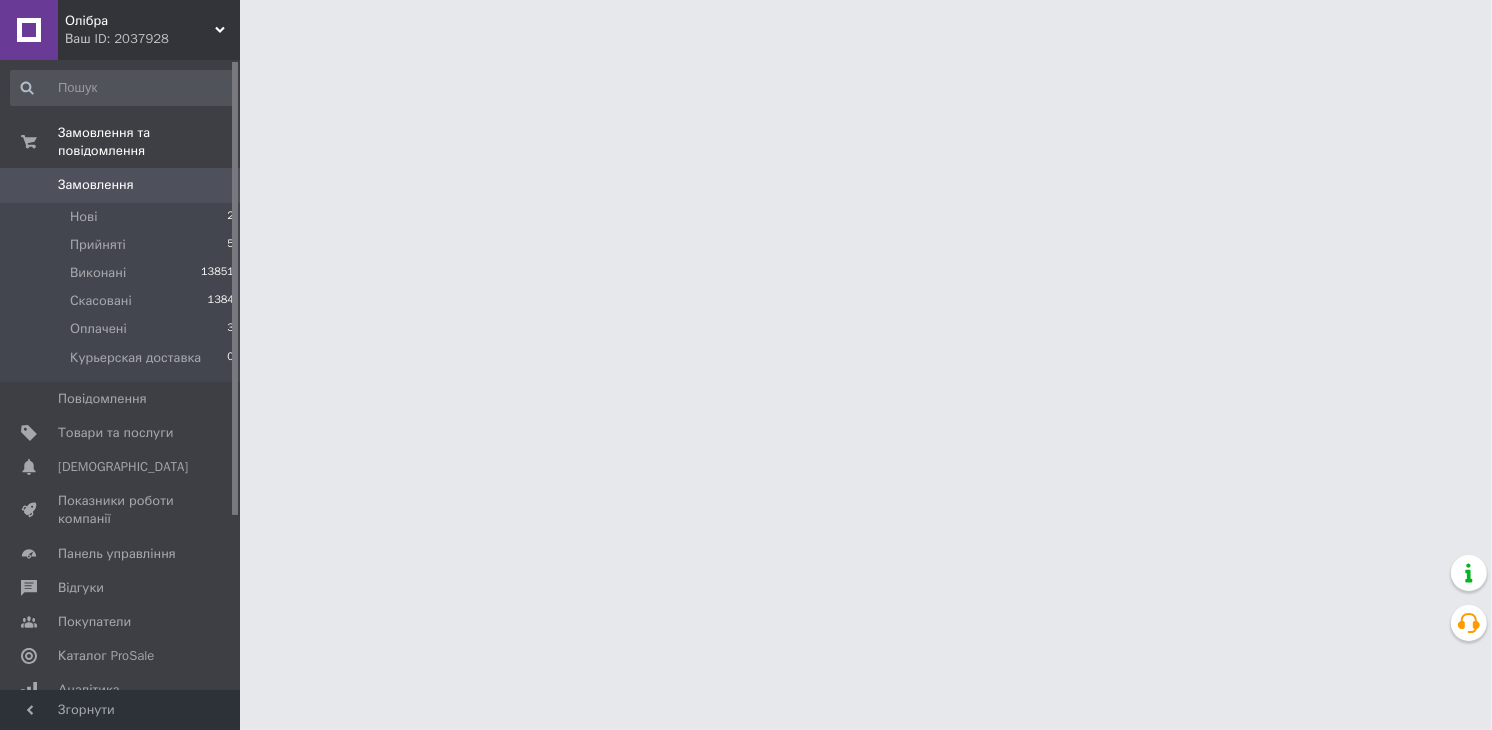 scroll, scrollTop: 0, scrollLeft: 0, axis: both 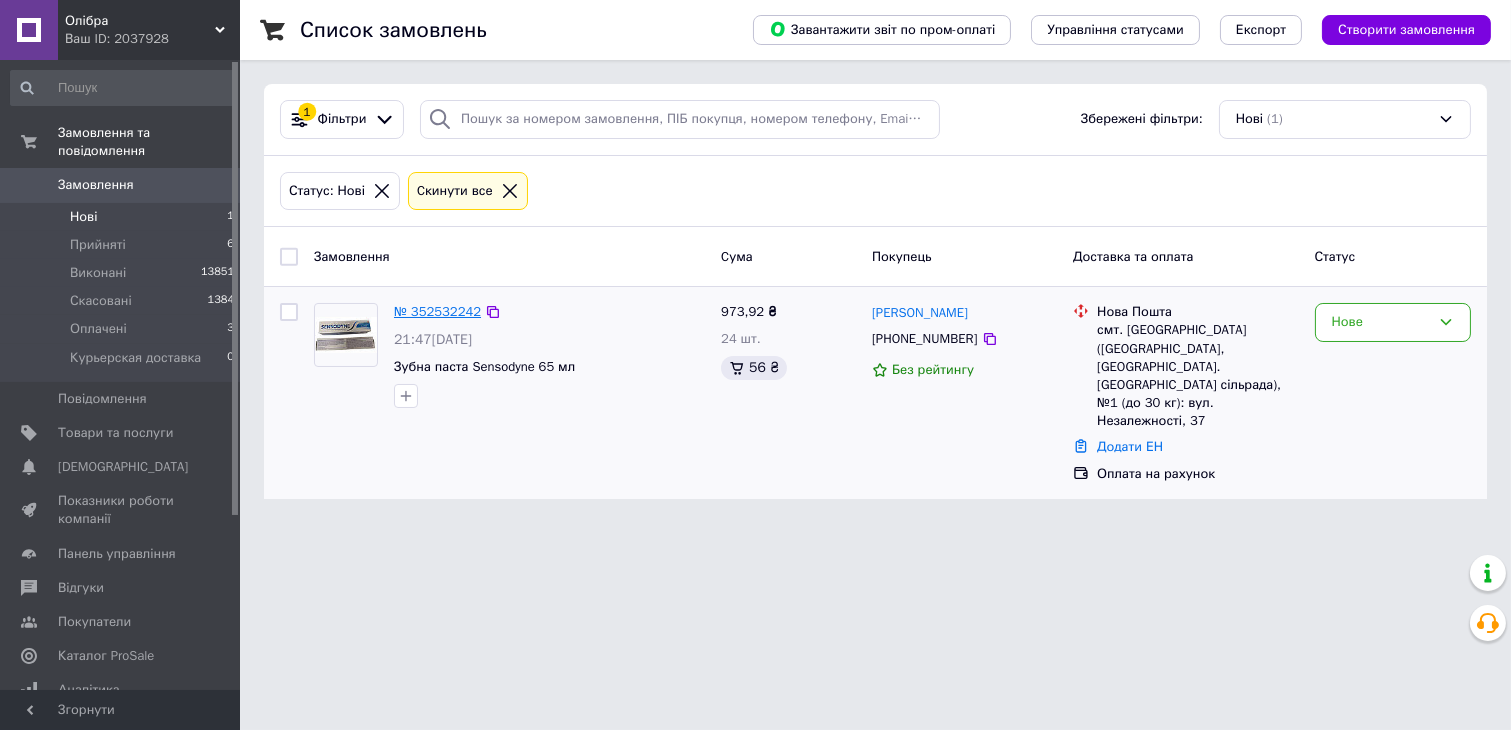 click on "№ 352532242" at bounding box center [437, 311] 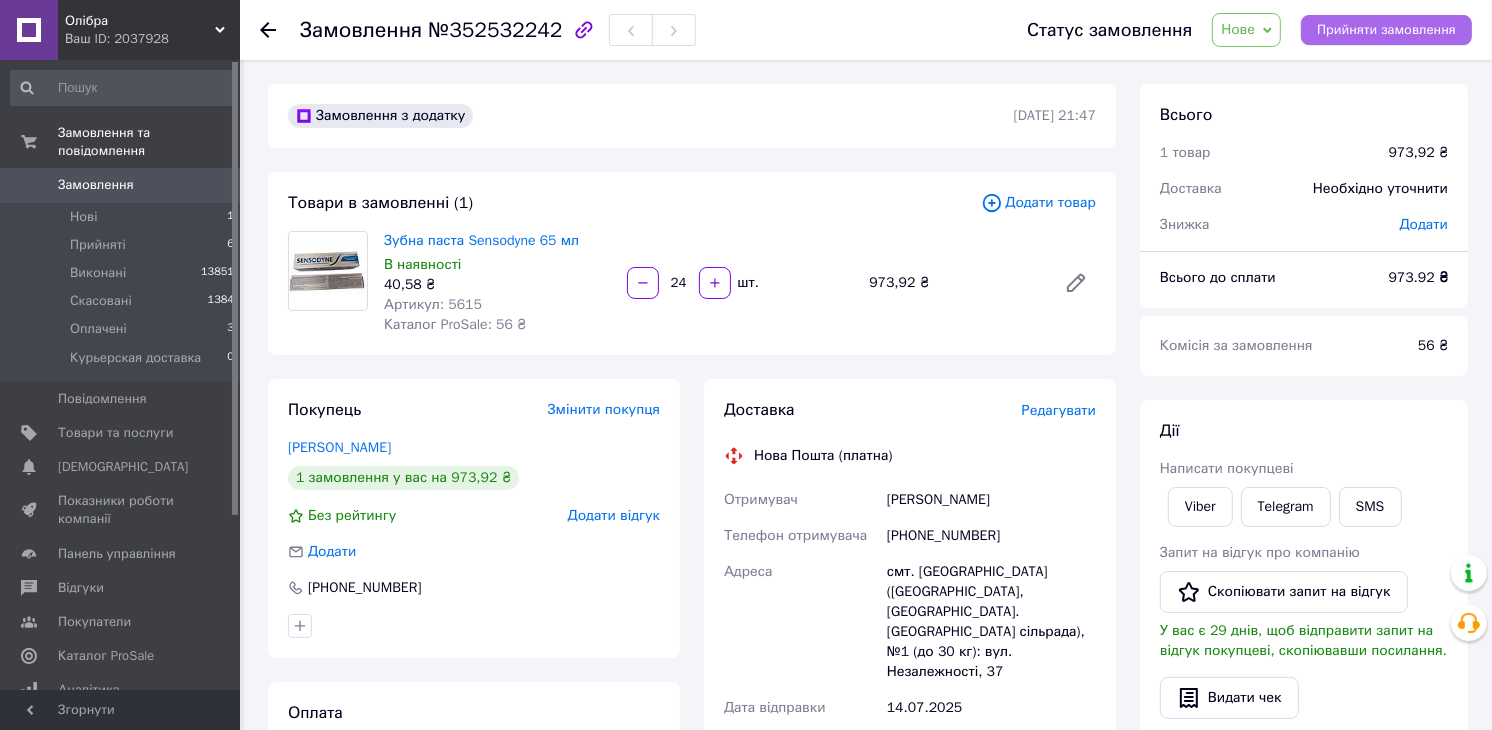 click on "Прийняти замовлення" at bounding box center [1386, 30] 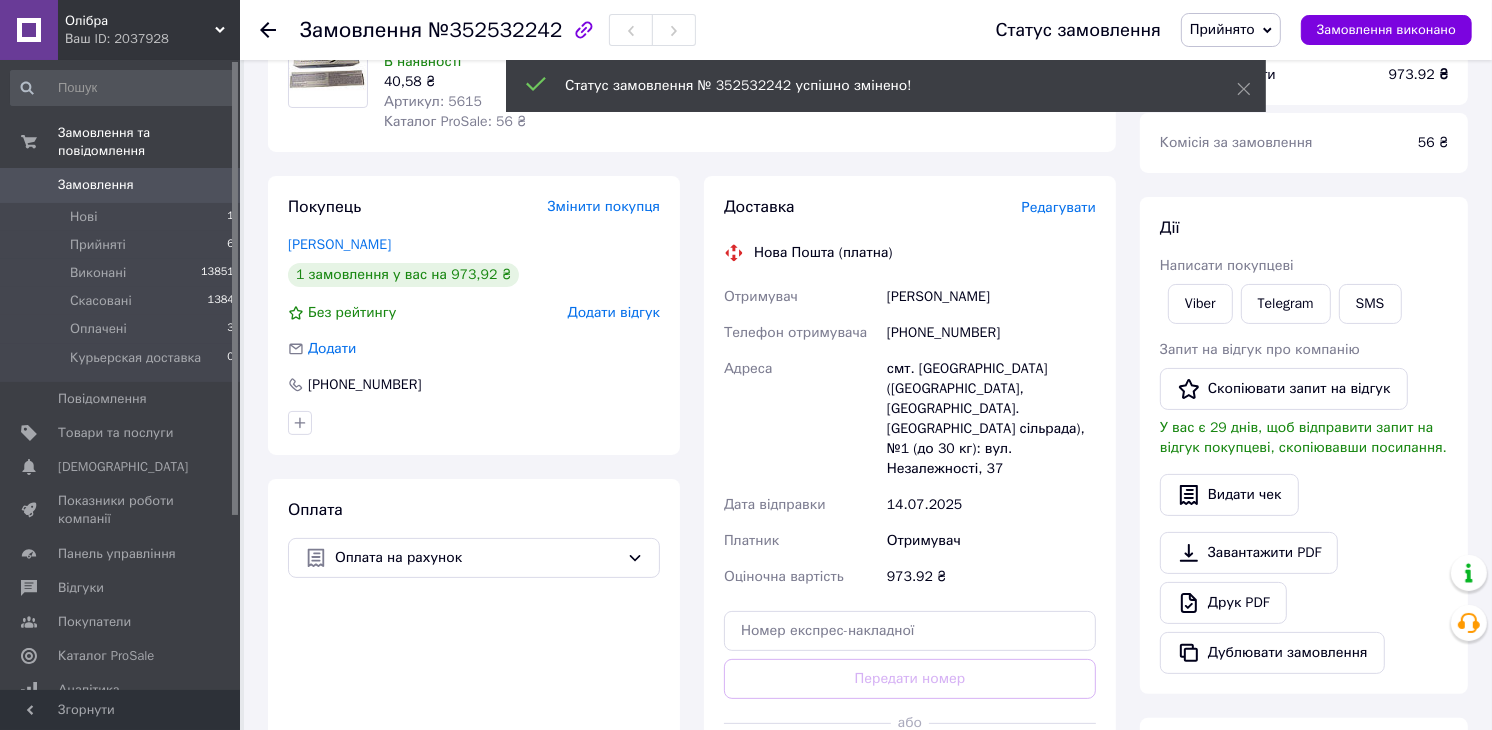 scroll, scrollTop: 222, scrollLeft: 0, axis: vertical 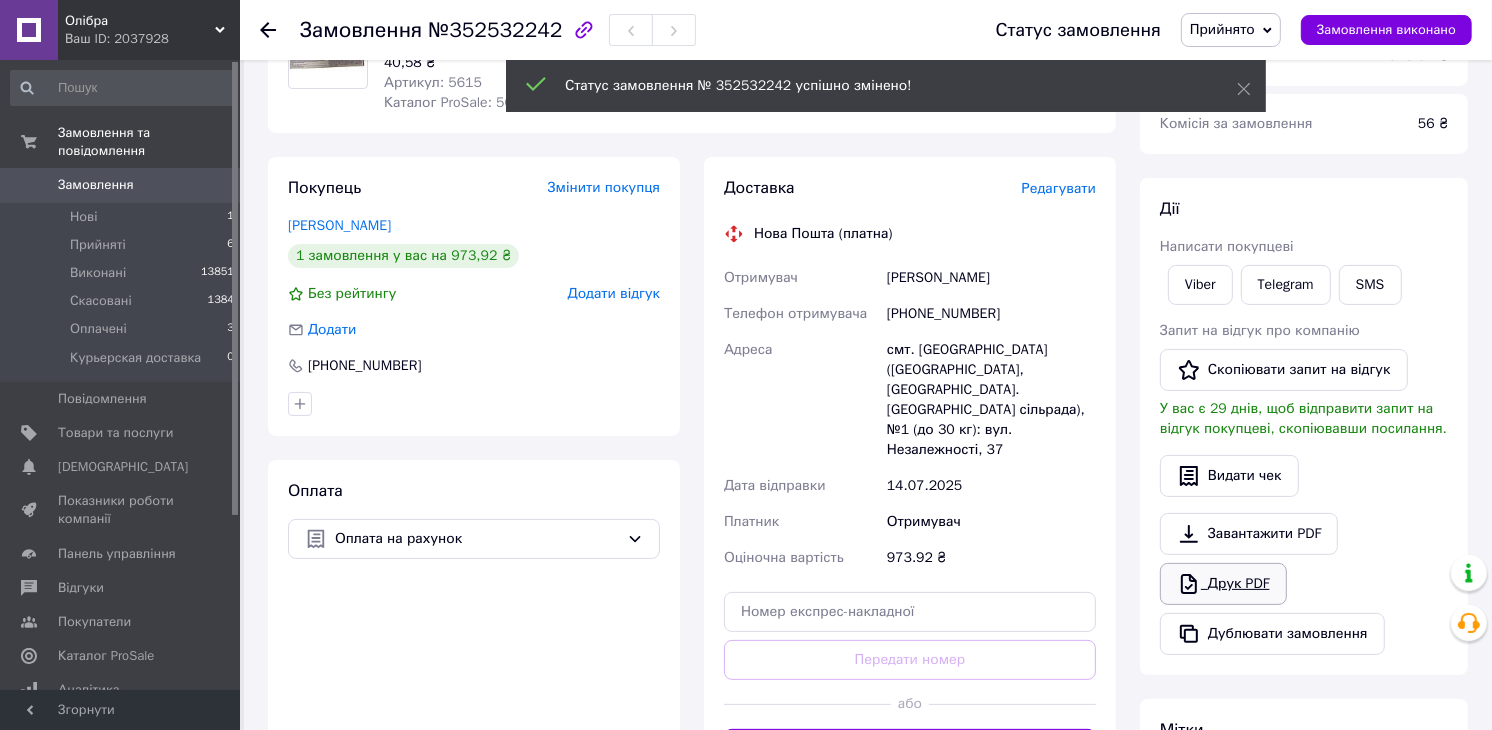click on "Друк PDF" at bounding box center [1223, 584] 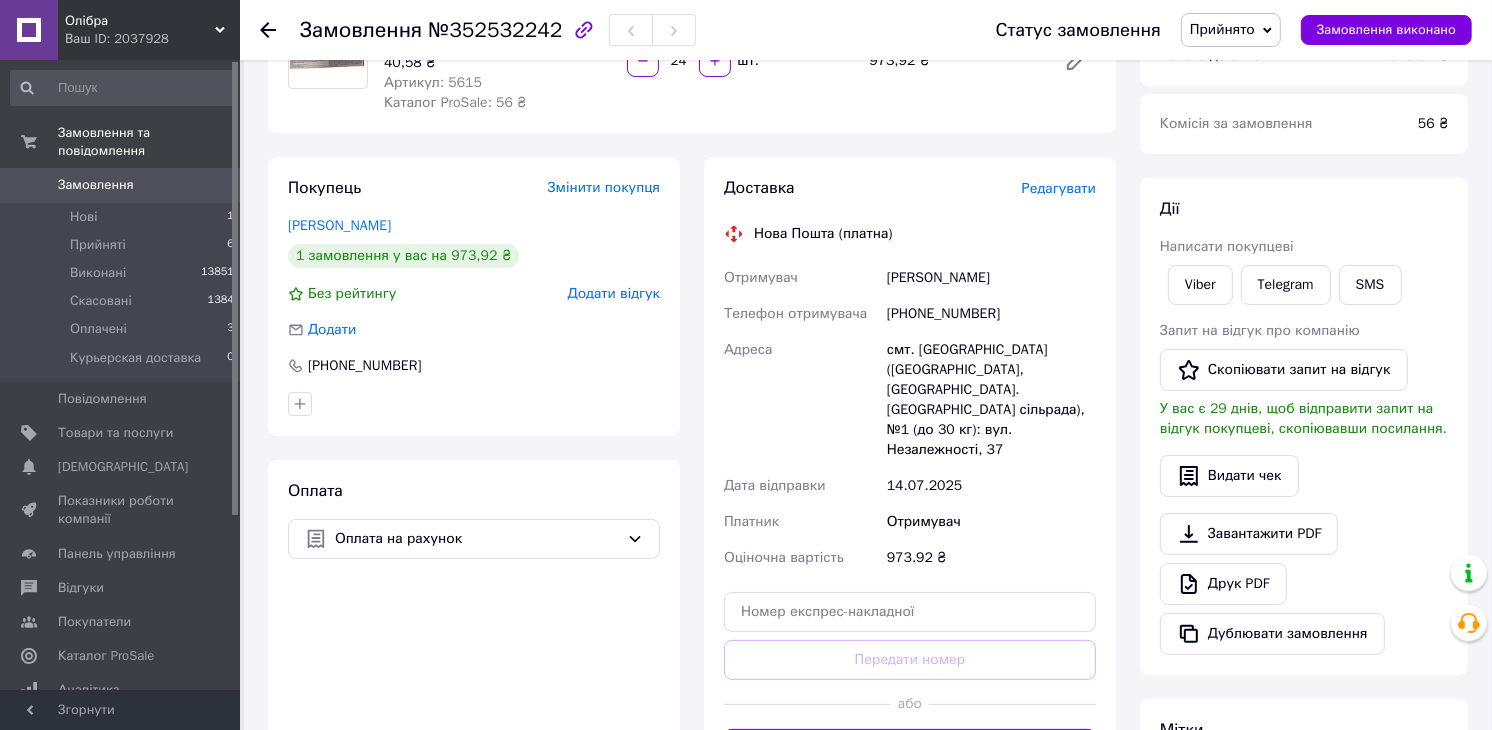 click 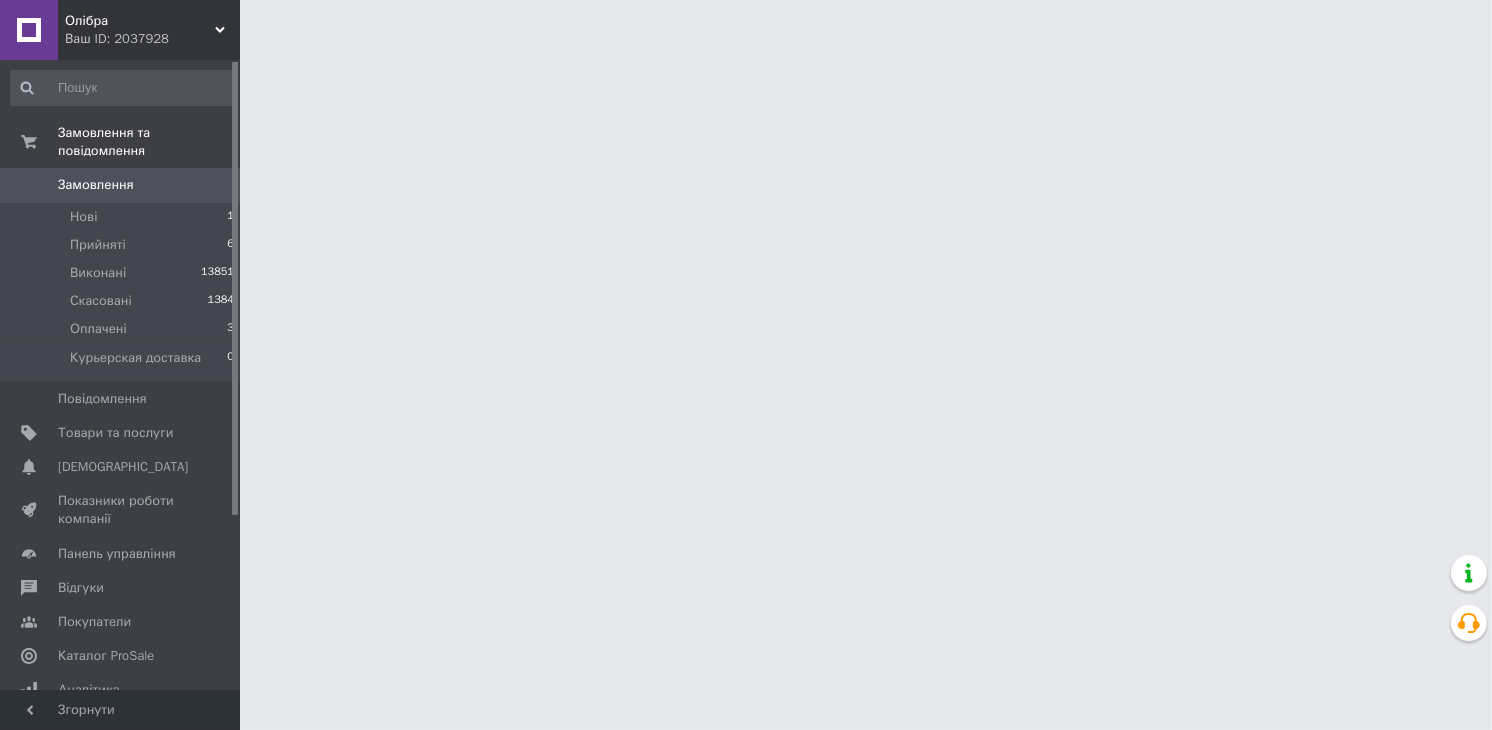 scroll, scrollTop: 0, scrollLeft: 0, axis: both 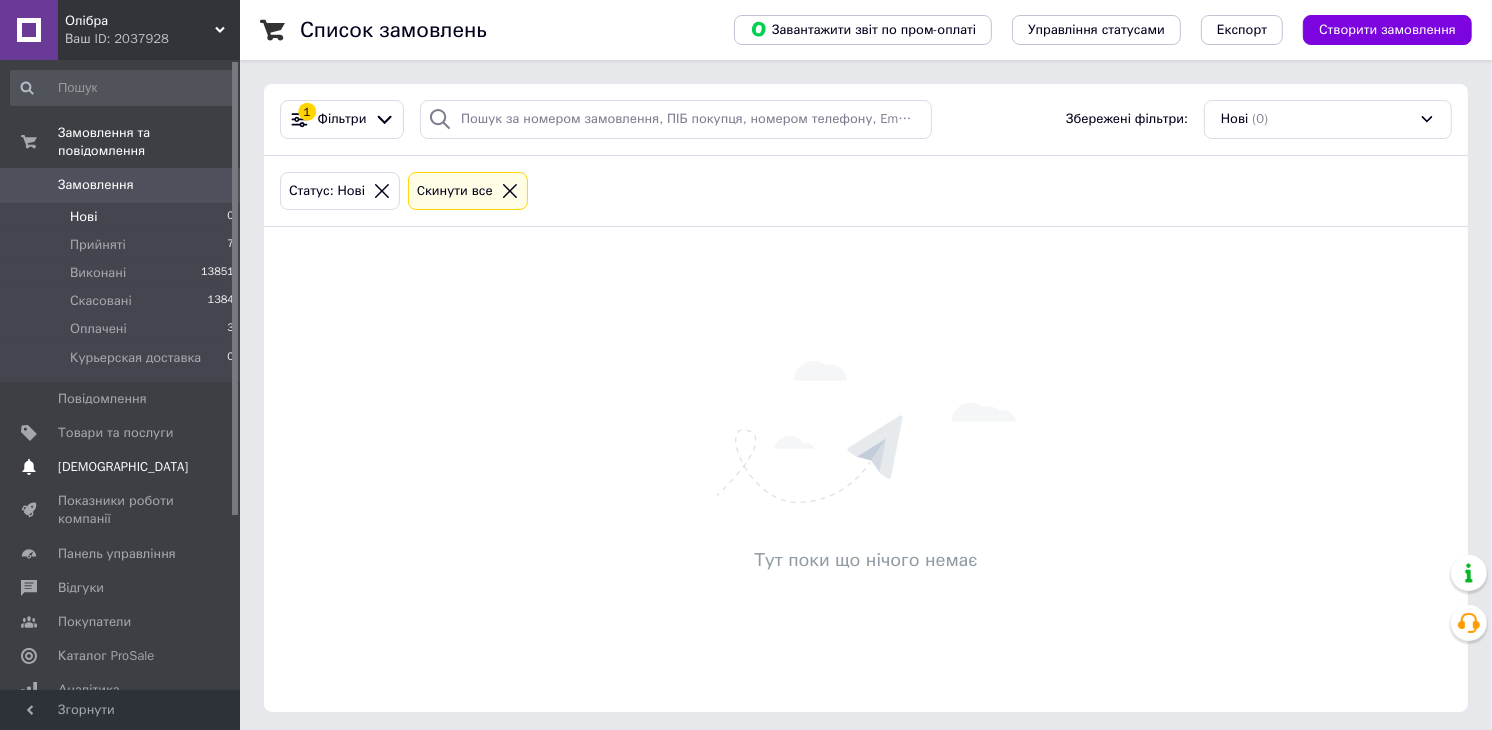 click on "Сповіщення 0 0" at bounding box center (123, 467) 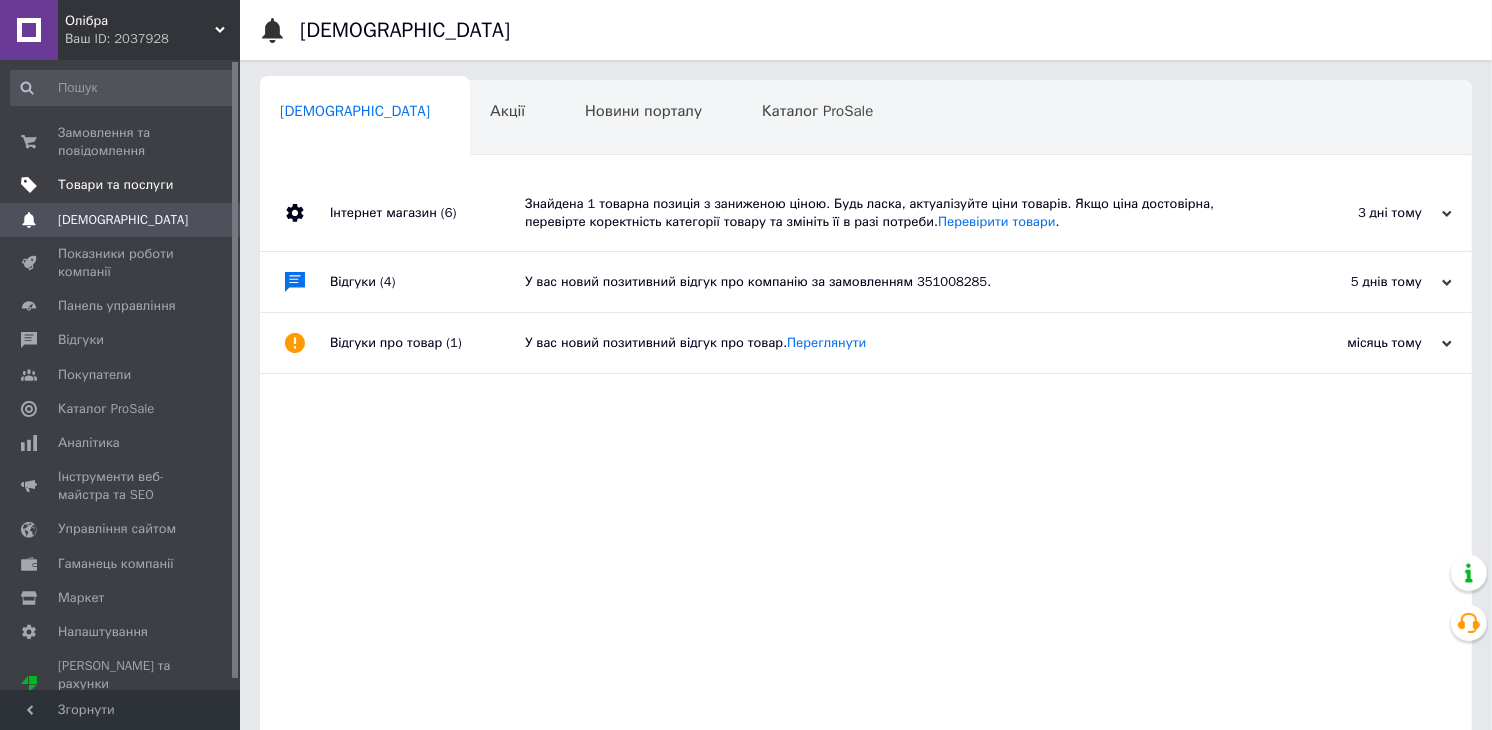 click on "Товари та послуги" at bounding box center (115, 185) 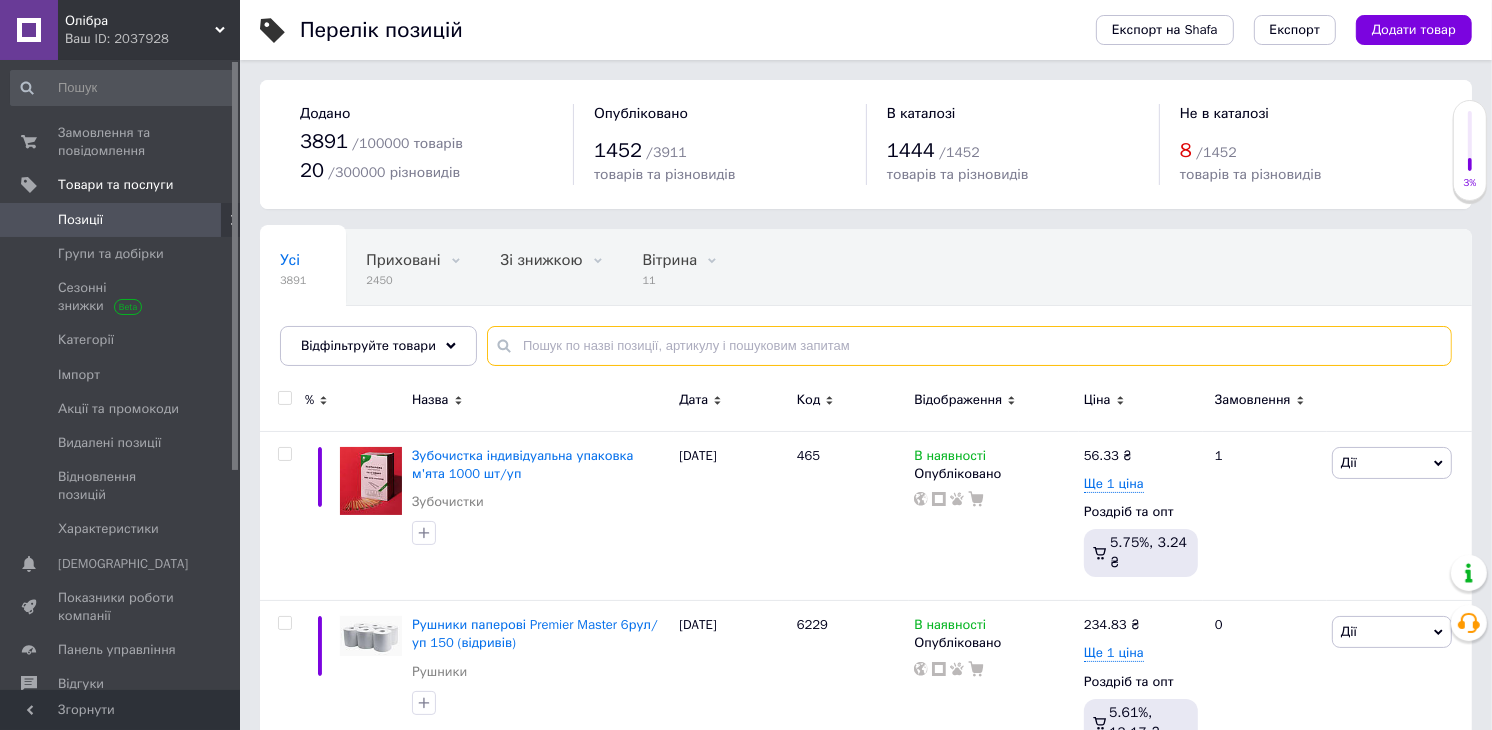 click at bounding box center [969, 346] 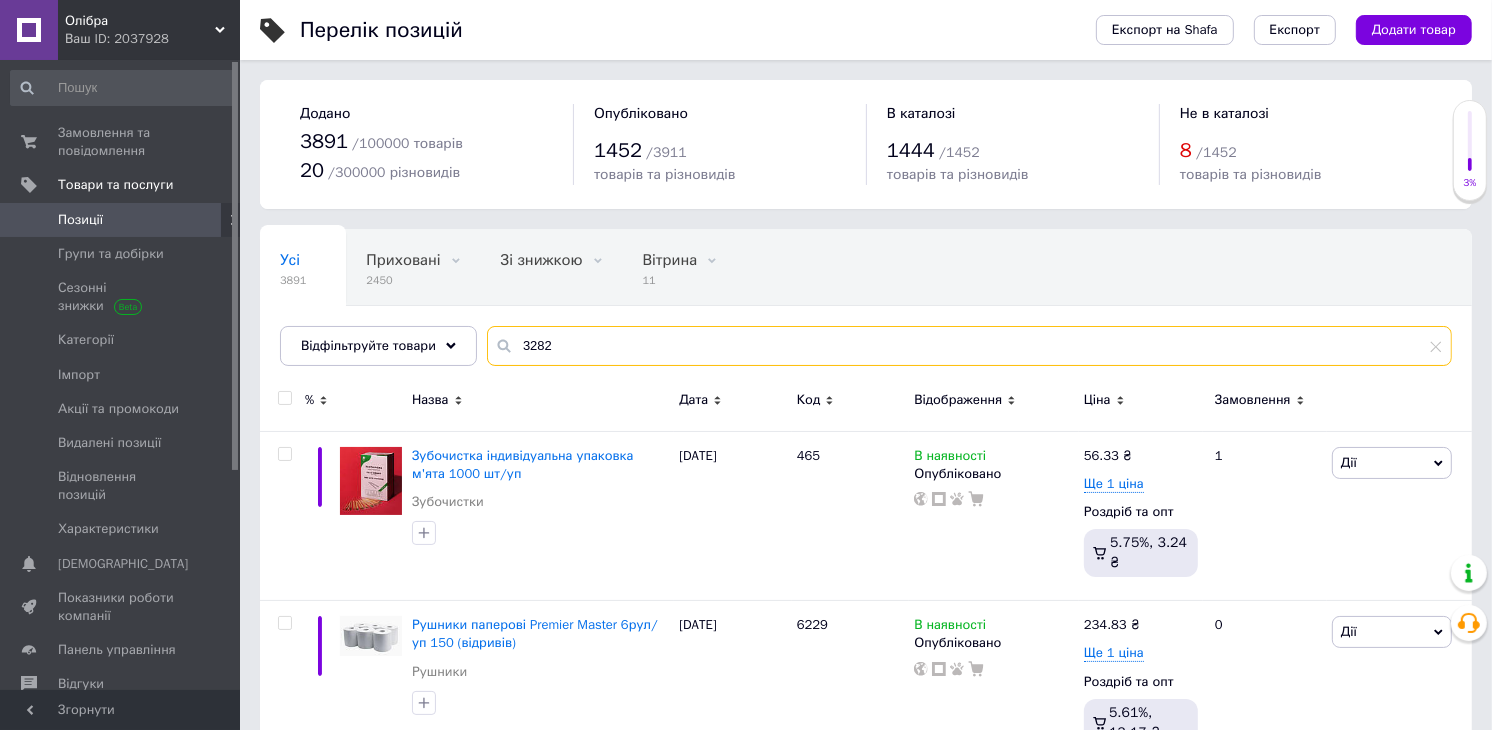 type on "3282" 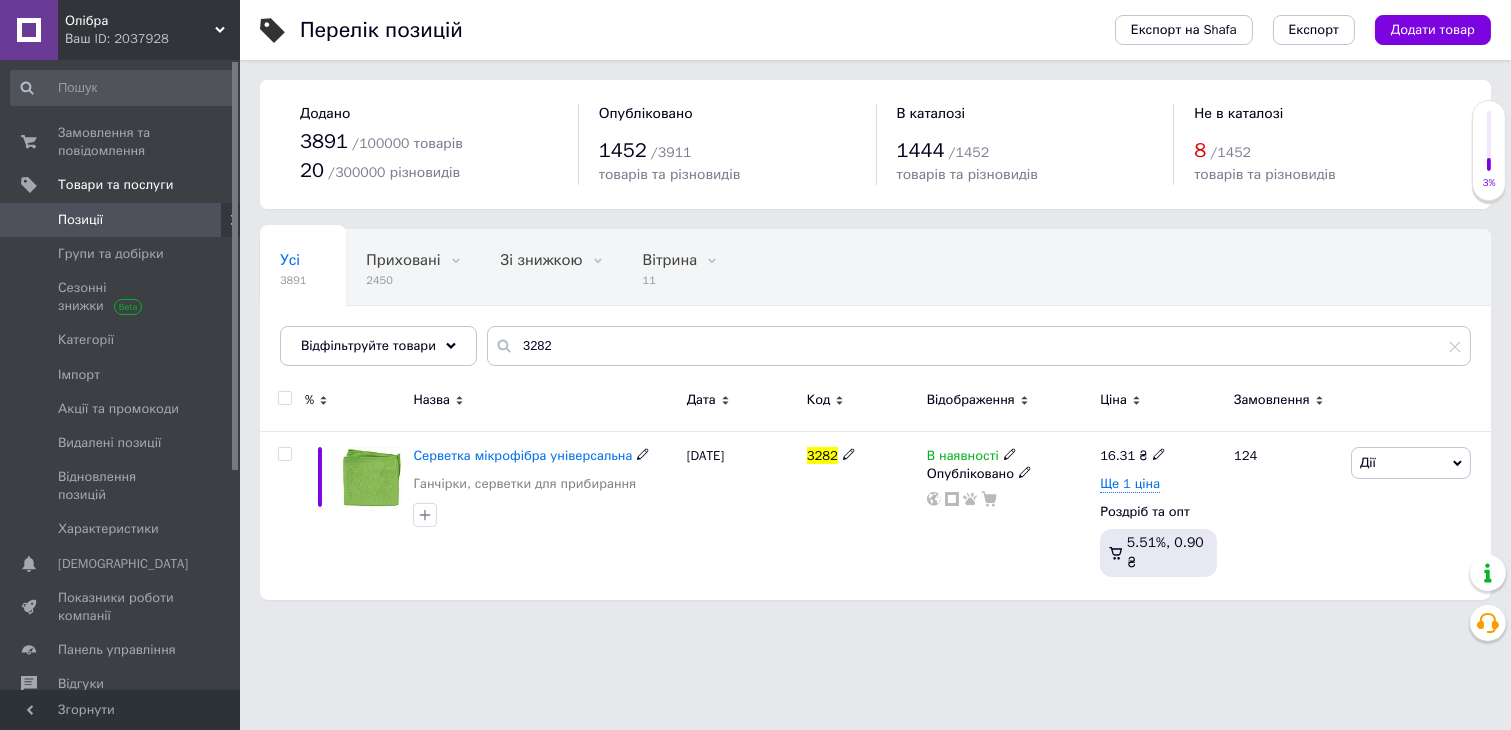 click on "Серветка мікрофібра універсальна" at bounding box center [522, 455] 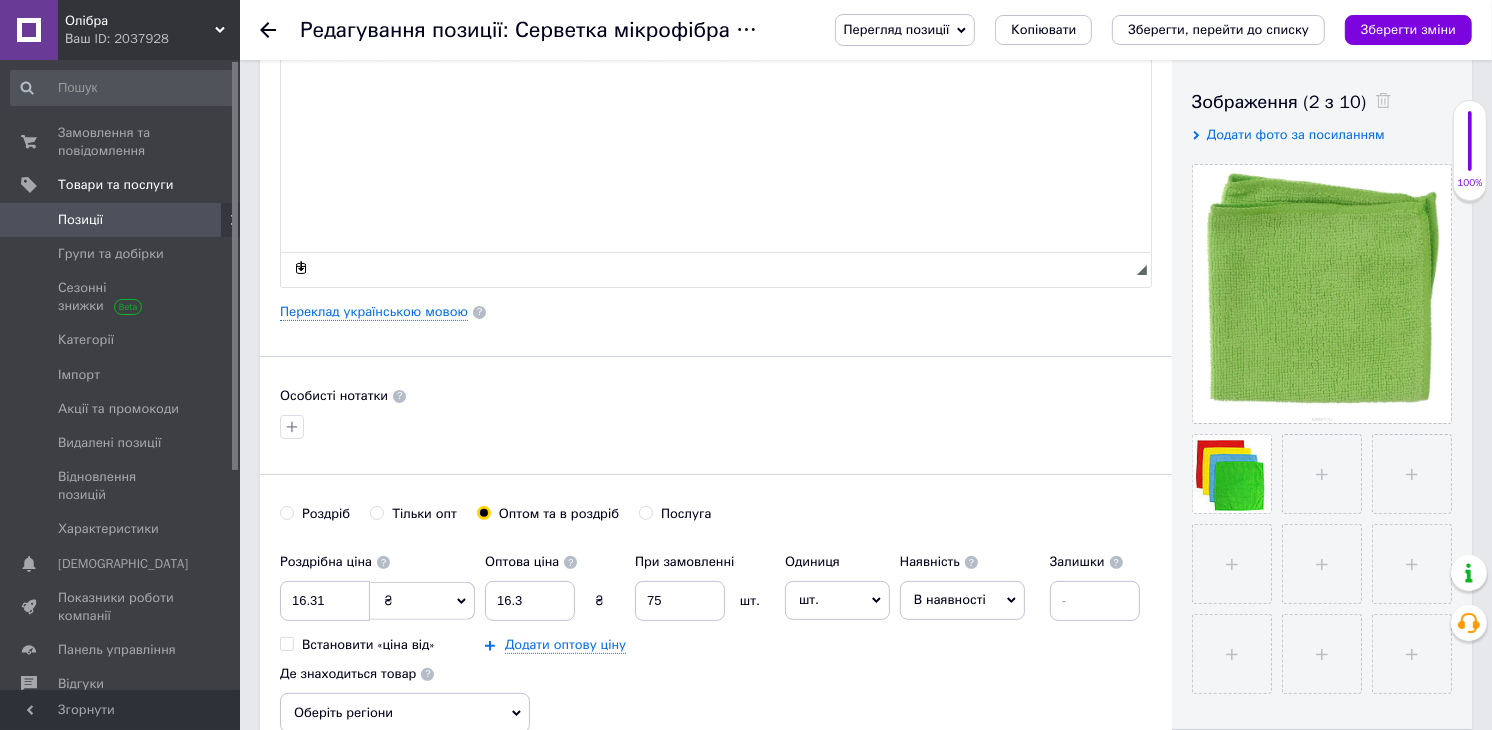scroll, scrollTop: 0, scrollLeft: 0, axis: both 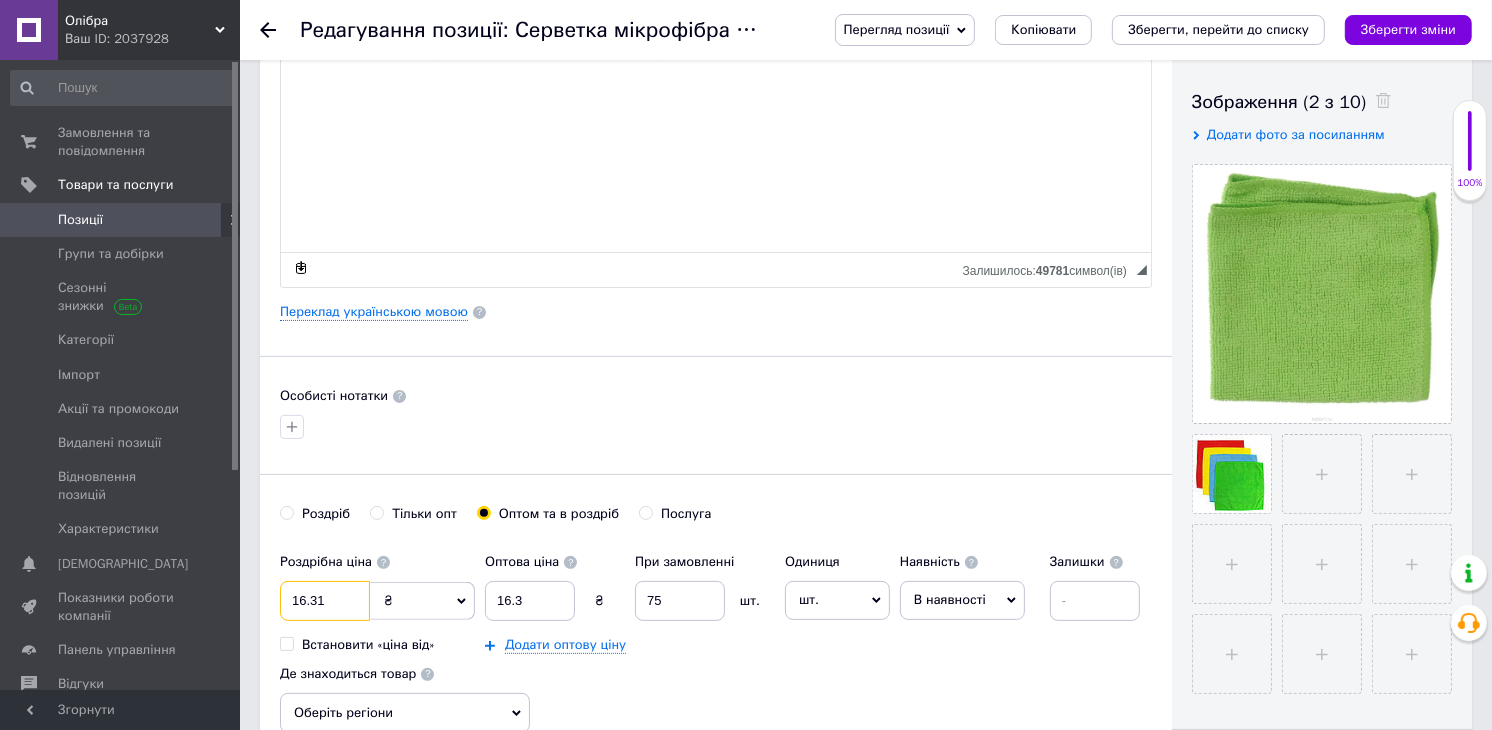 click on "16.31" at bounding box center [325, 601] 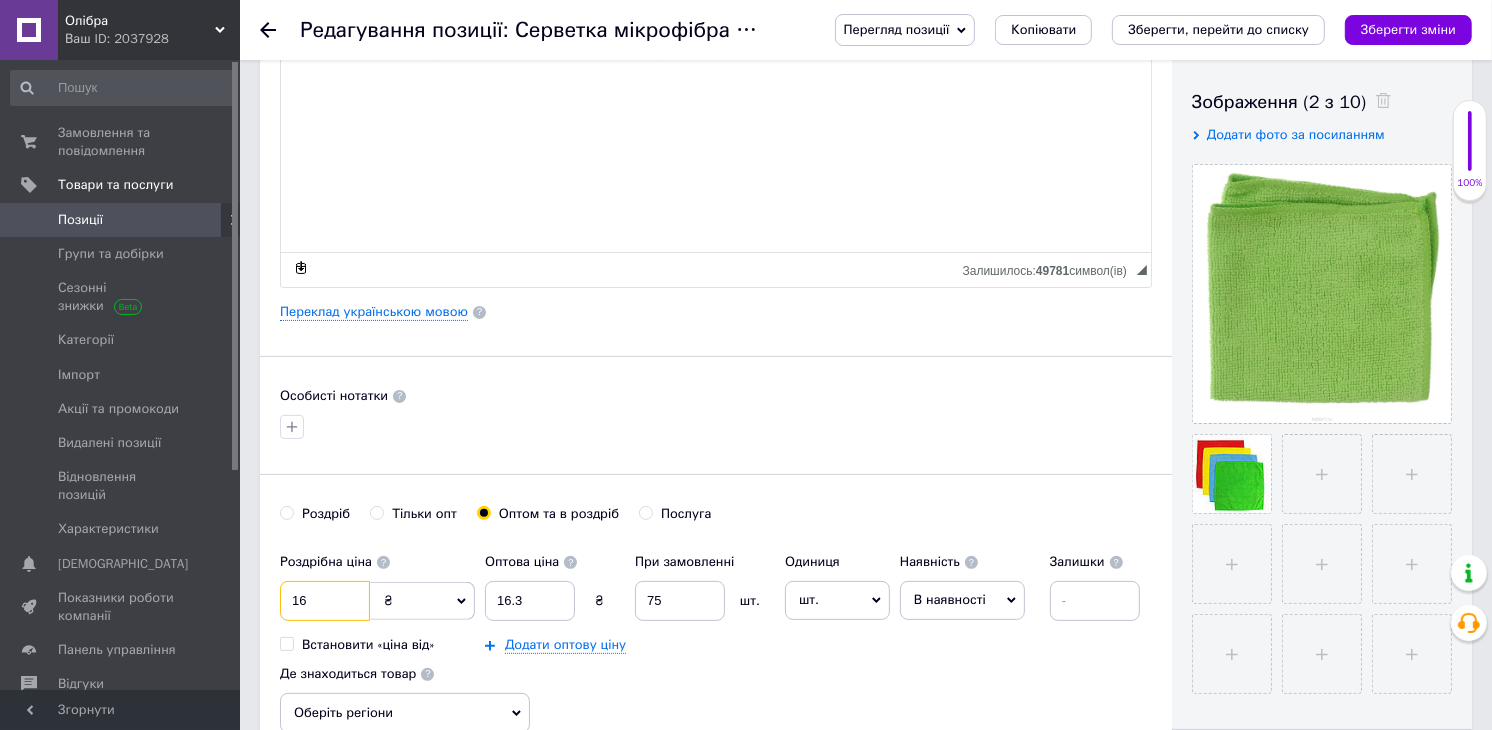 type on "1" 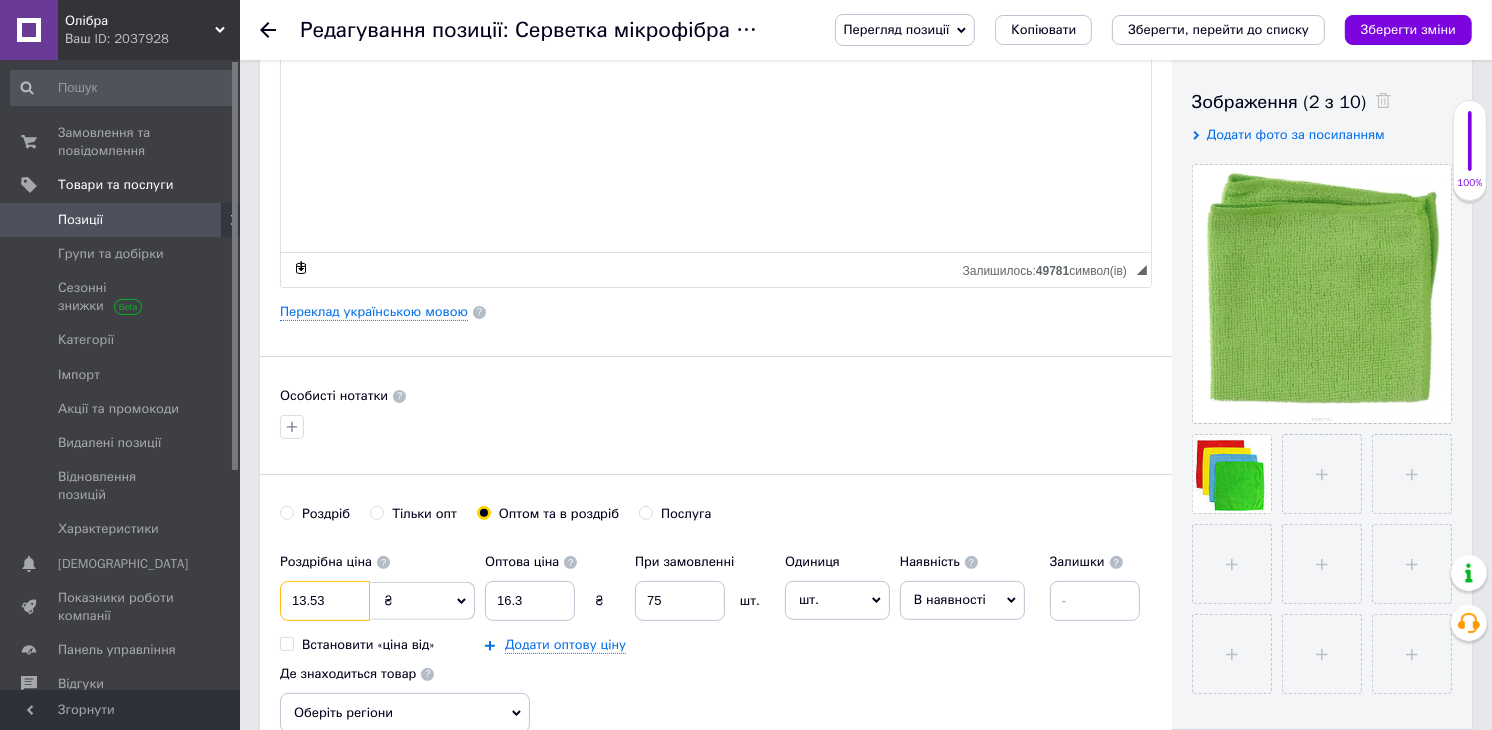 type on "13.53" 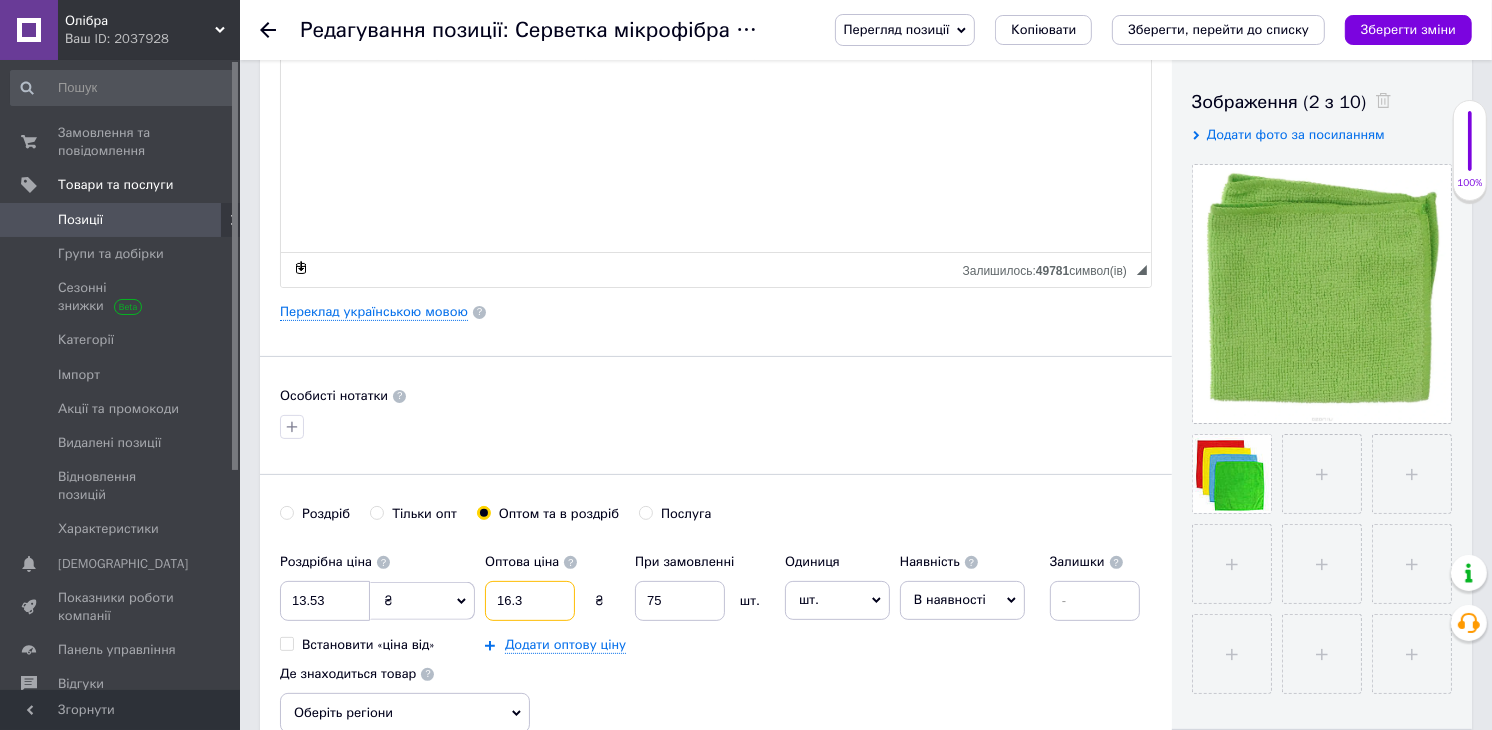 click on "16.3" at bounding box center (530, 601) 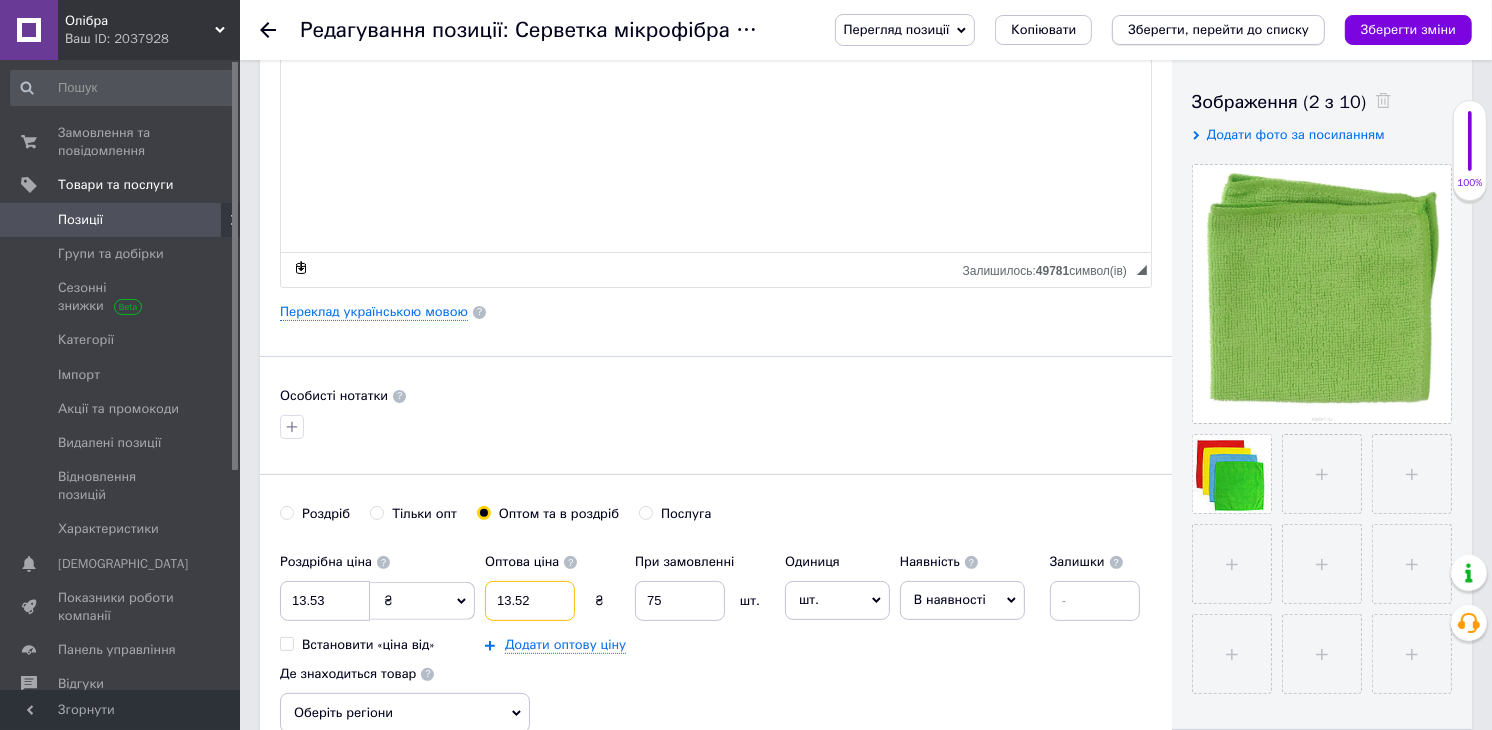type on "13.52" 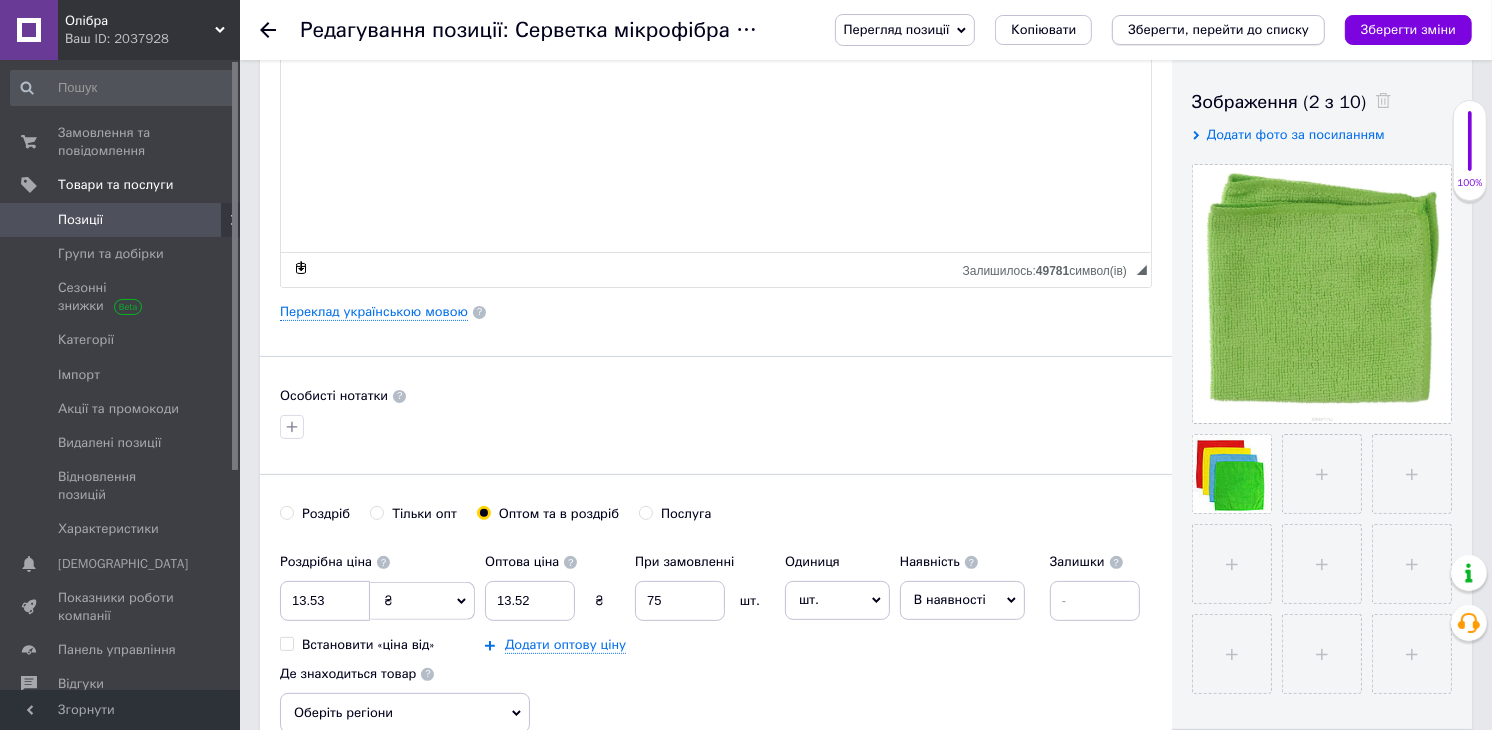 click on "Зберегти, перейти до списку" at bounding box center (1218, 29) 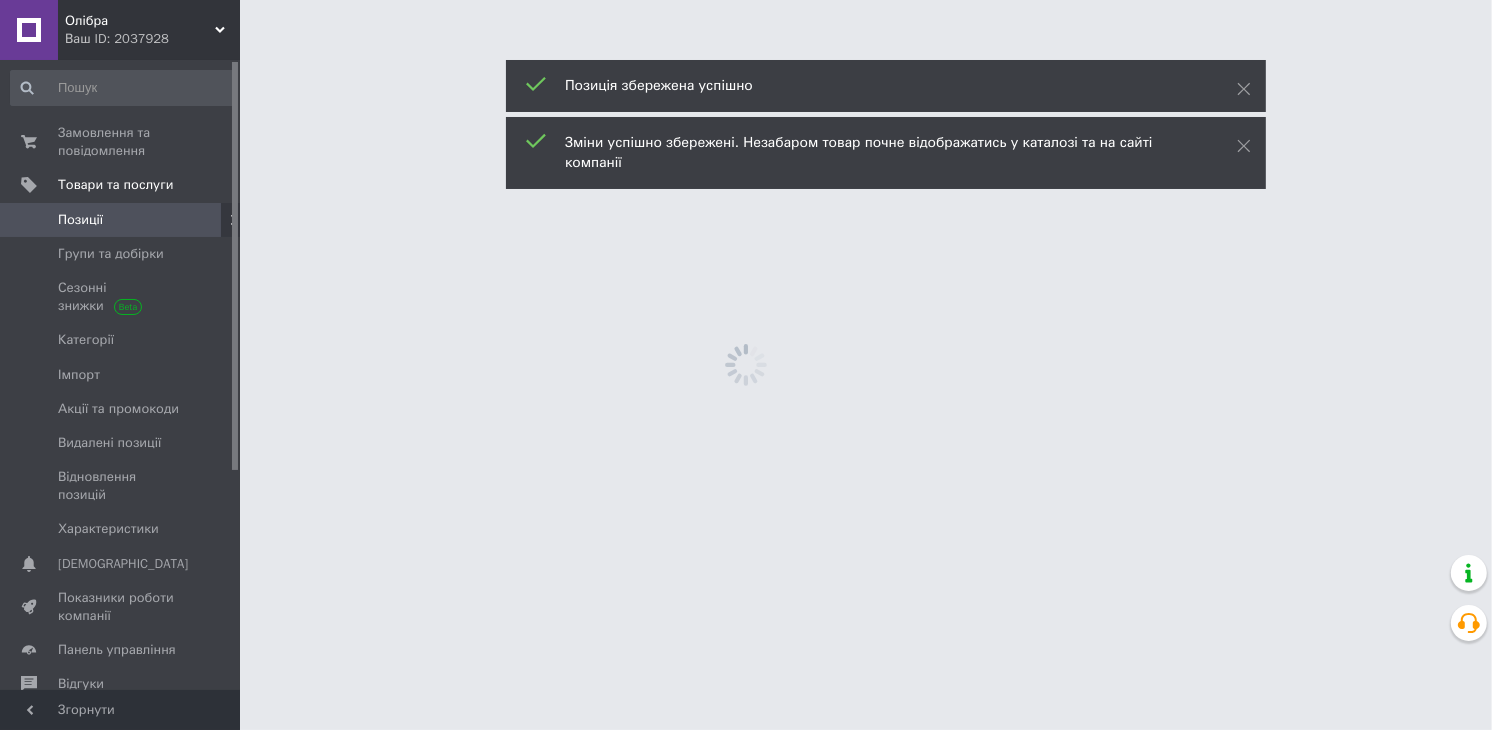 scroll, scrollTop: 0, scrollLeft: 0, axis: both 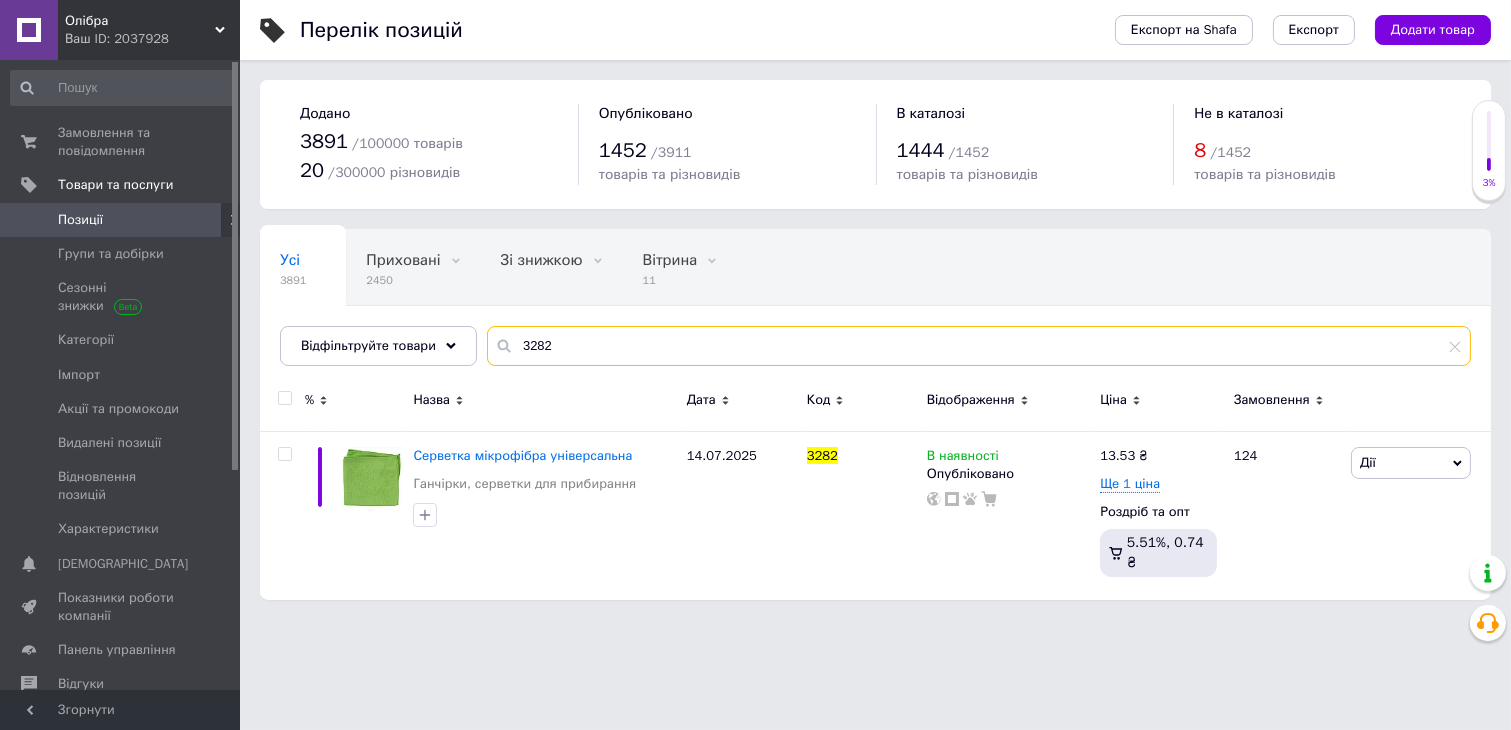 click on "3282" at bounding box center [979, 346] 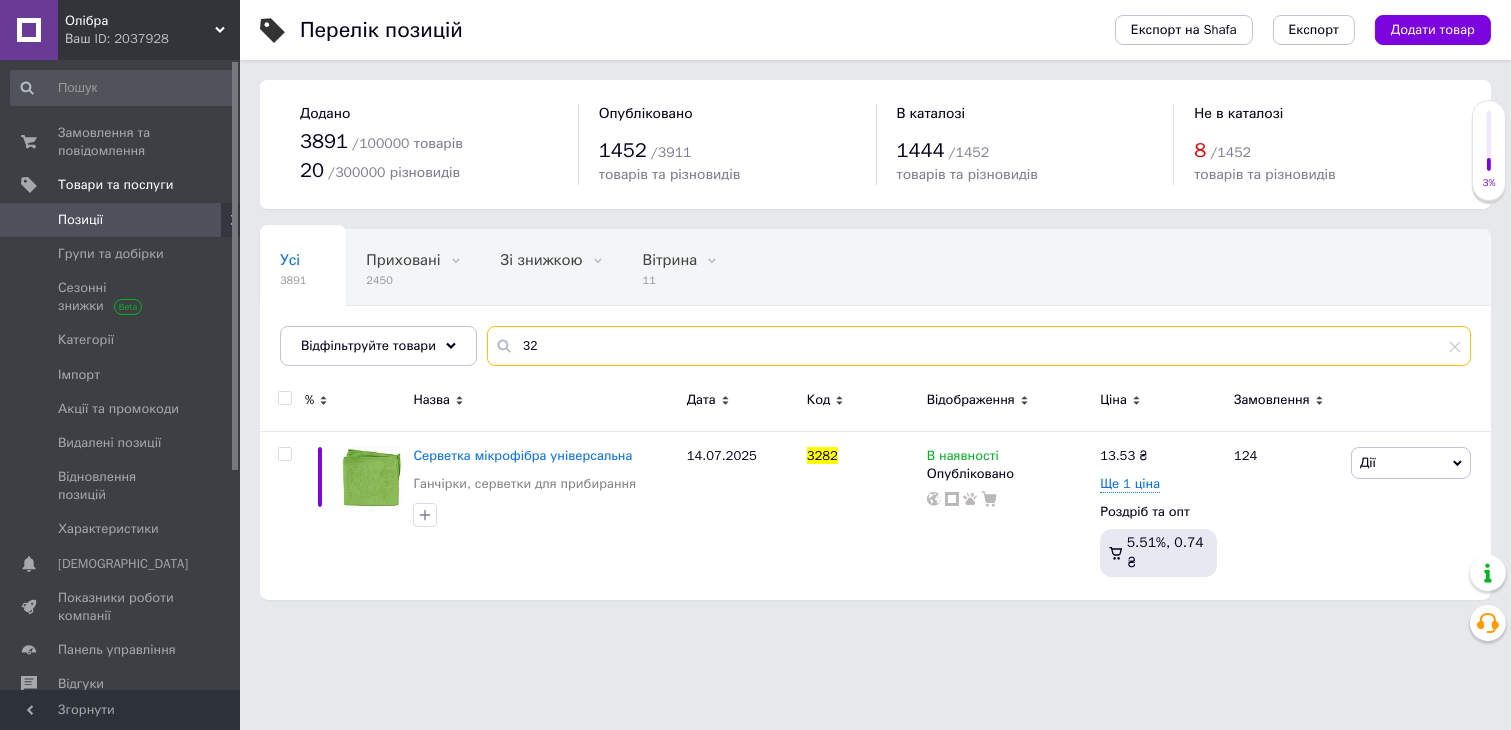 type on "3" 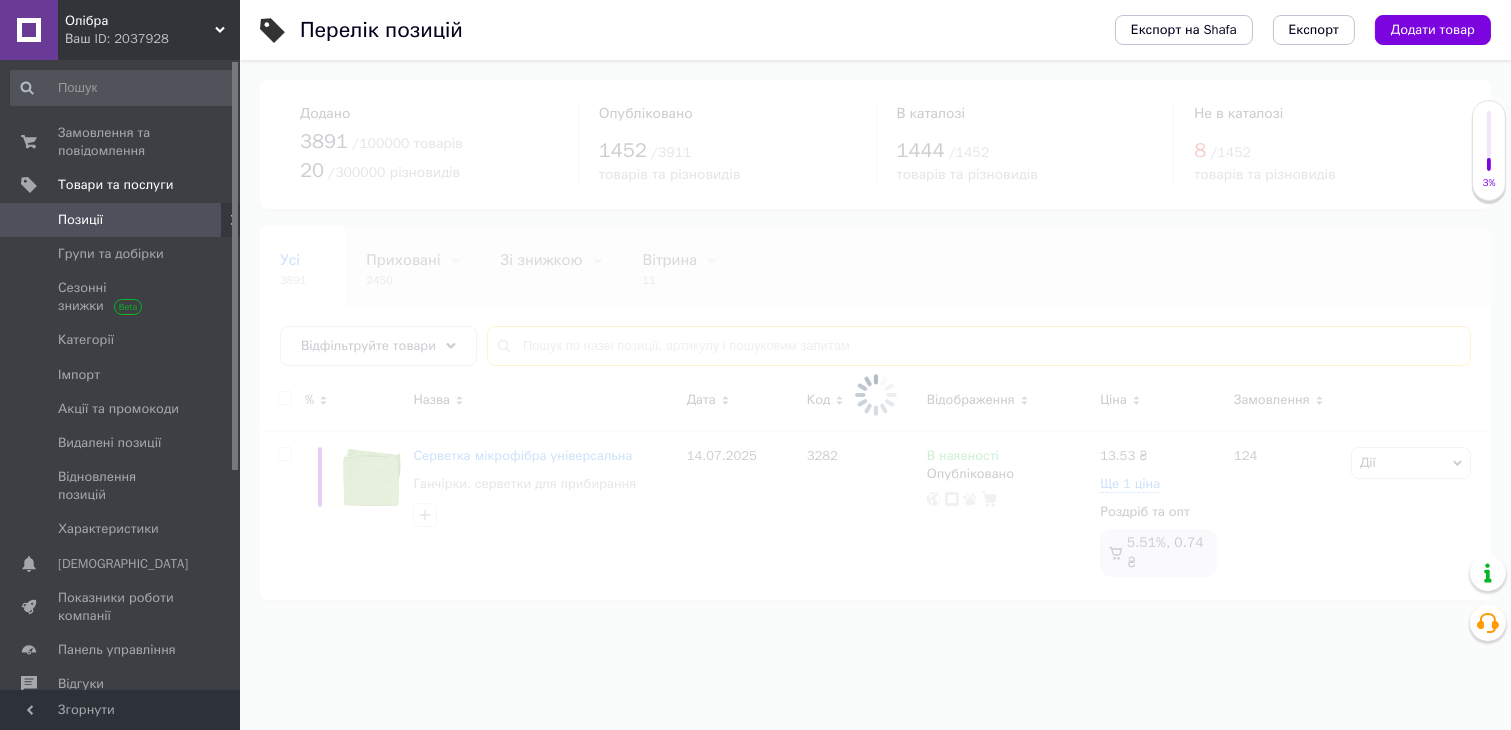 type 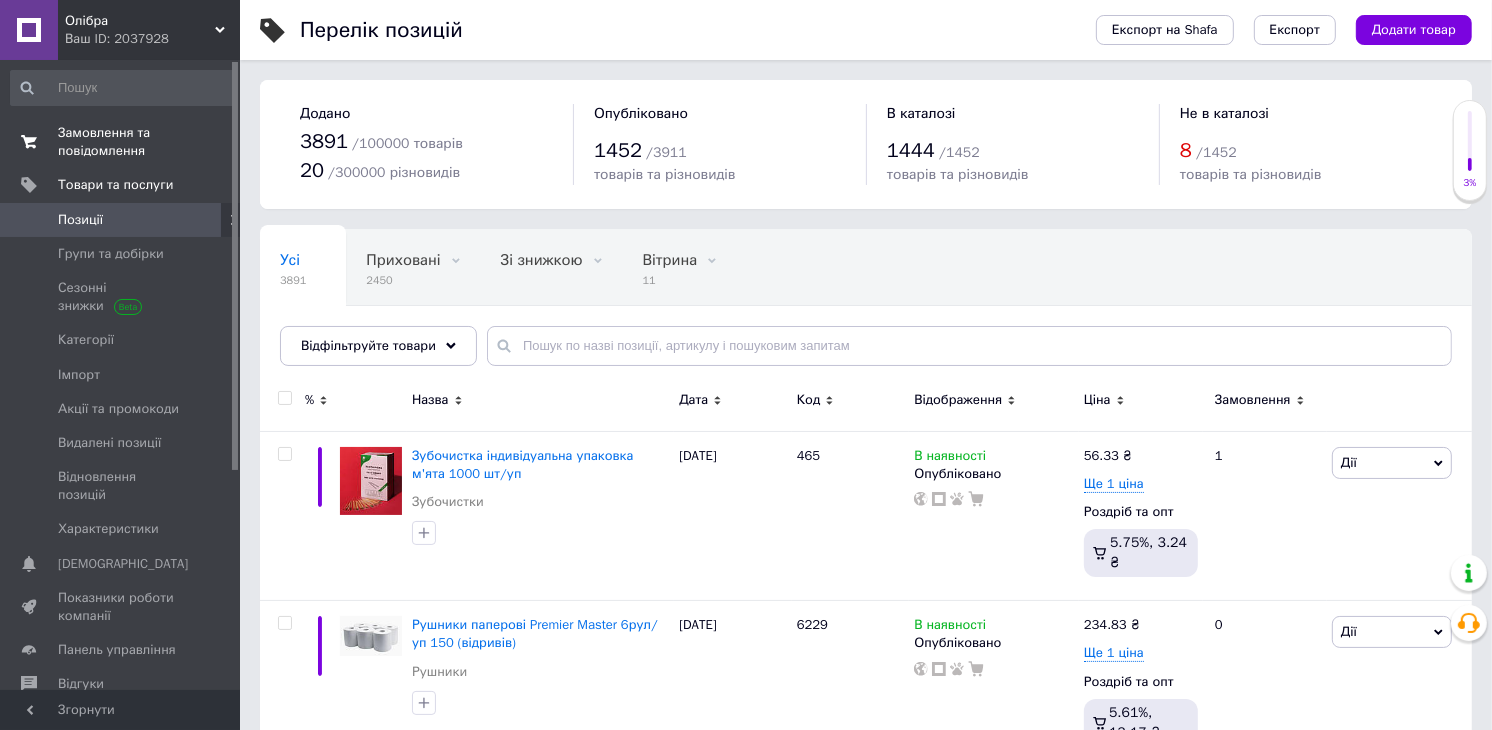 click on "Замовлення та повідомлення" at bounding box center [121, 142] 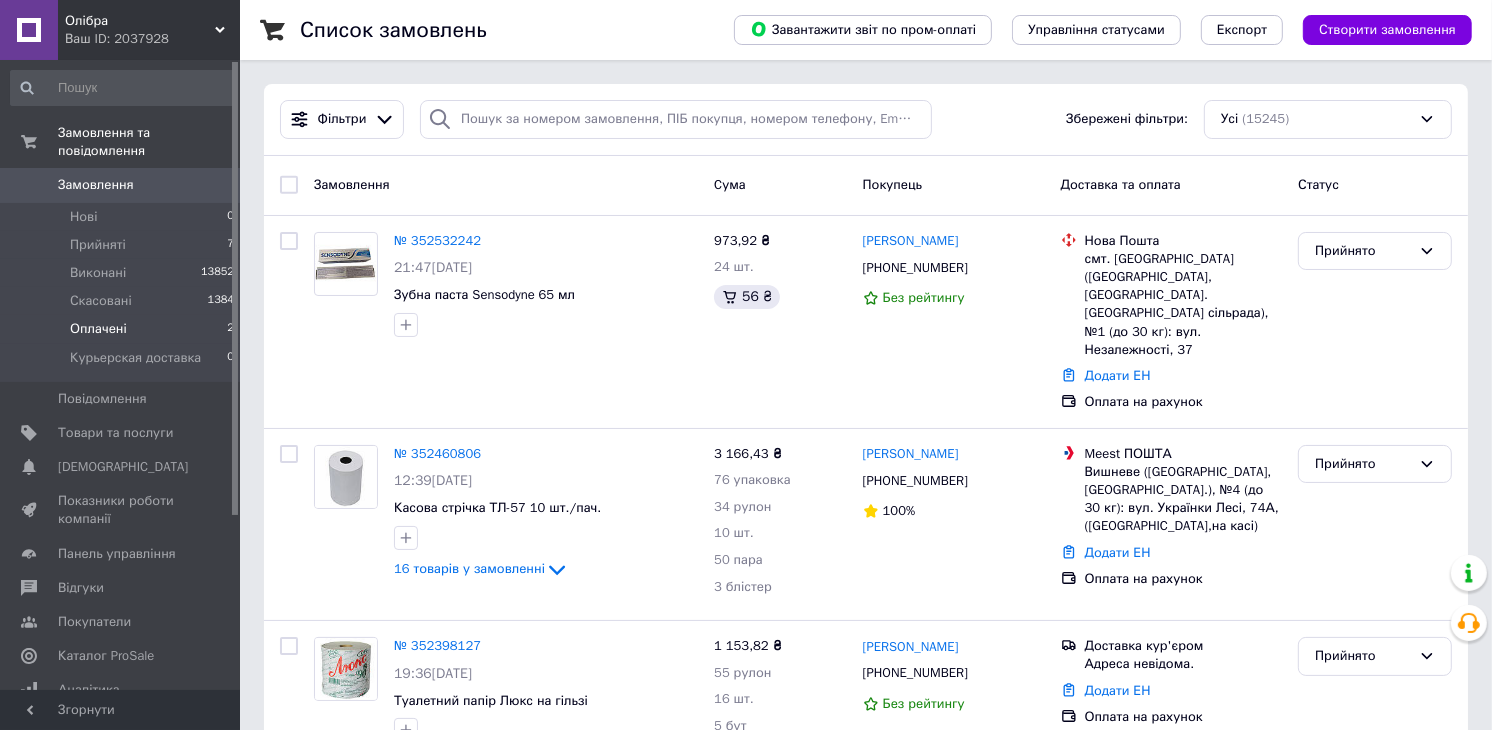 drag, startPoint x: 105, startPoint y: 315, endPoint x: 168, endPoint y: 310, distance: 63.1981 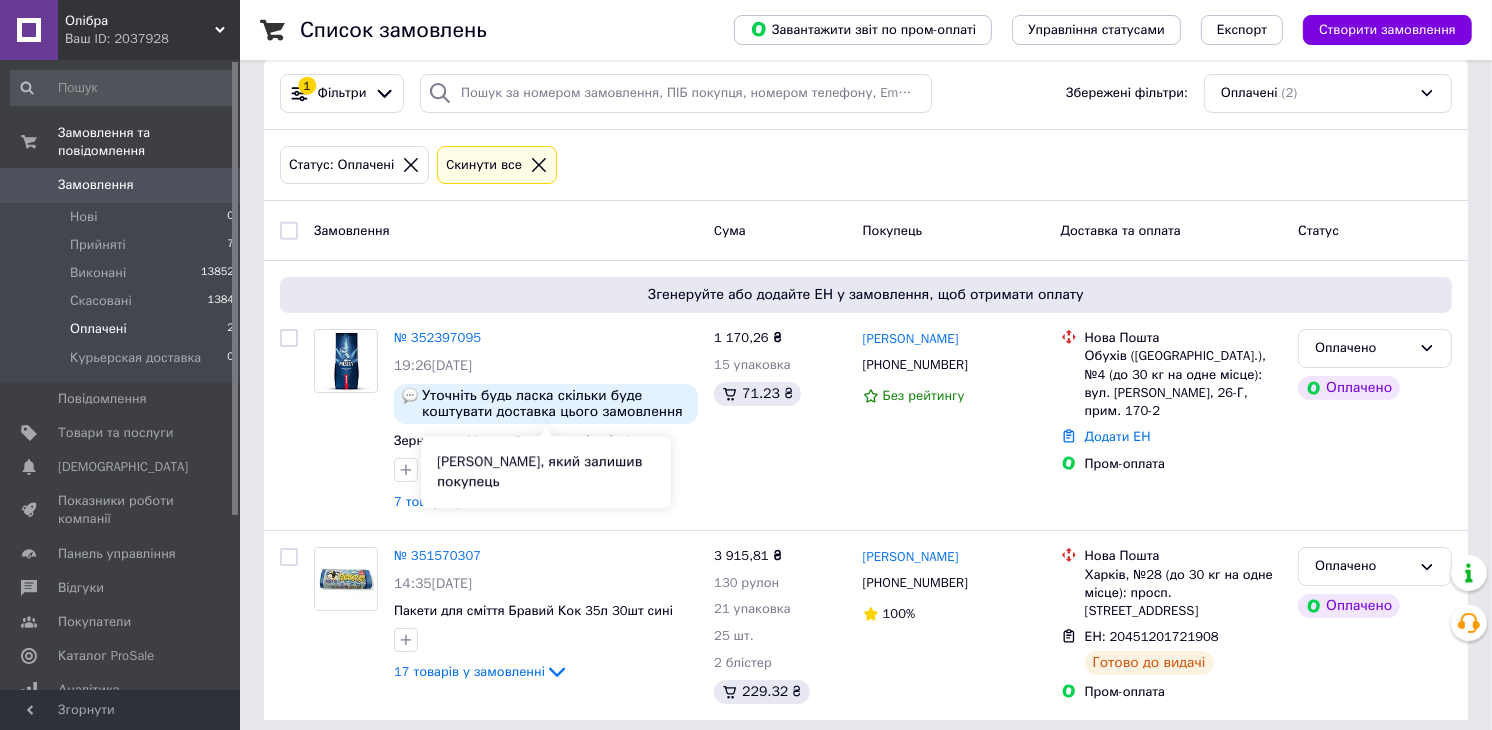 scroll, scrollTop: 41, scrollLeft: 0, axis: vertical 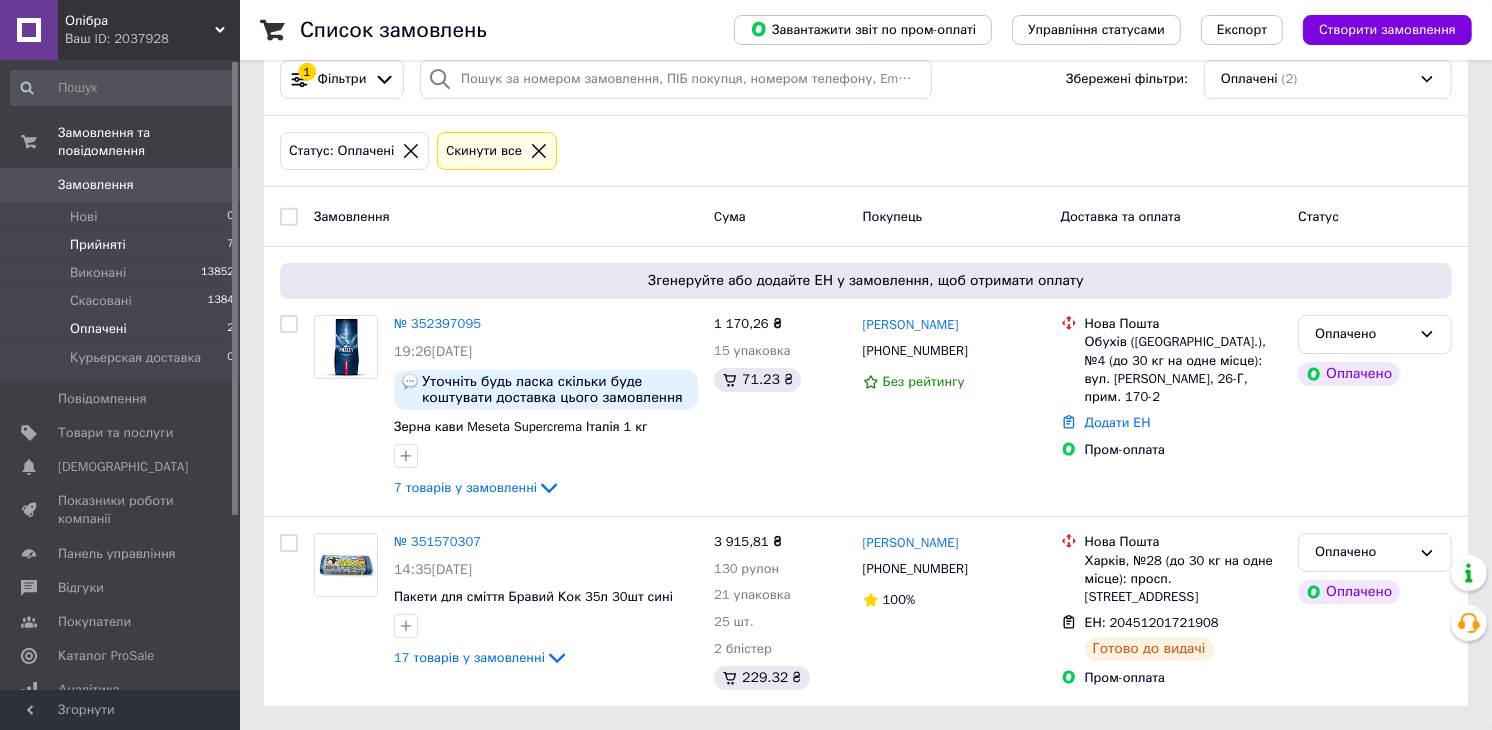click on "Прийняті 7" at bounding box center [123, 245] 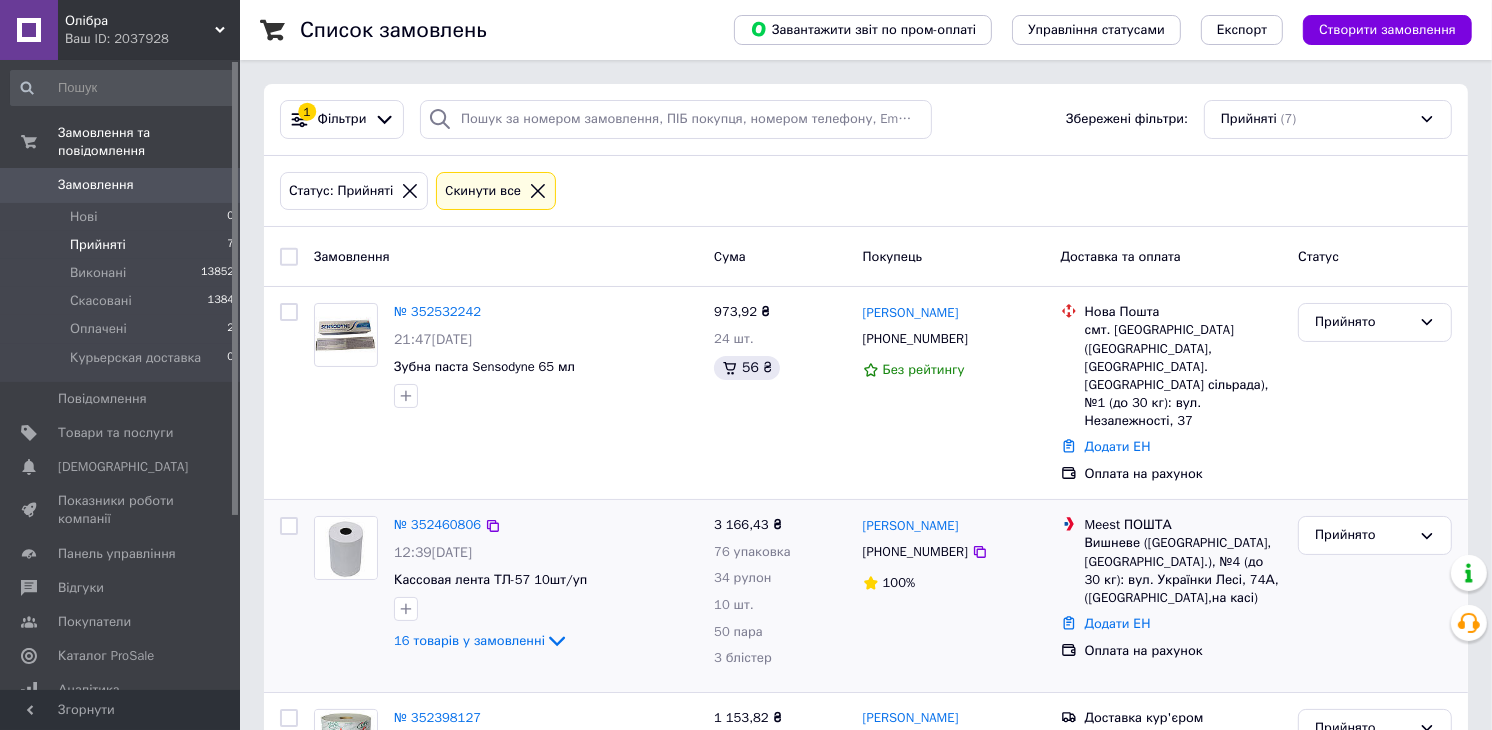 scroll, scrollTop: 111, scrollLeft: 0, axis: vertical 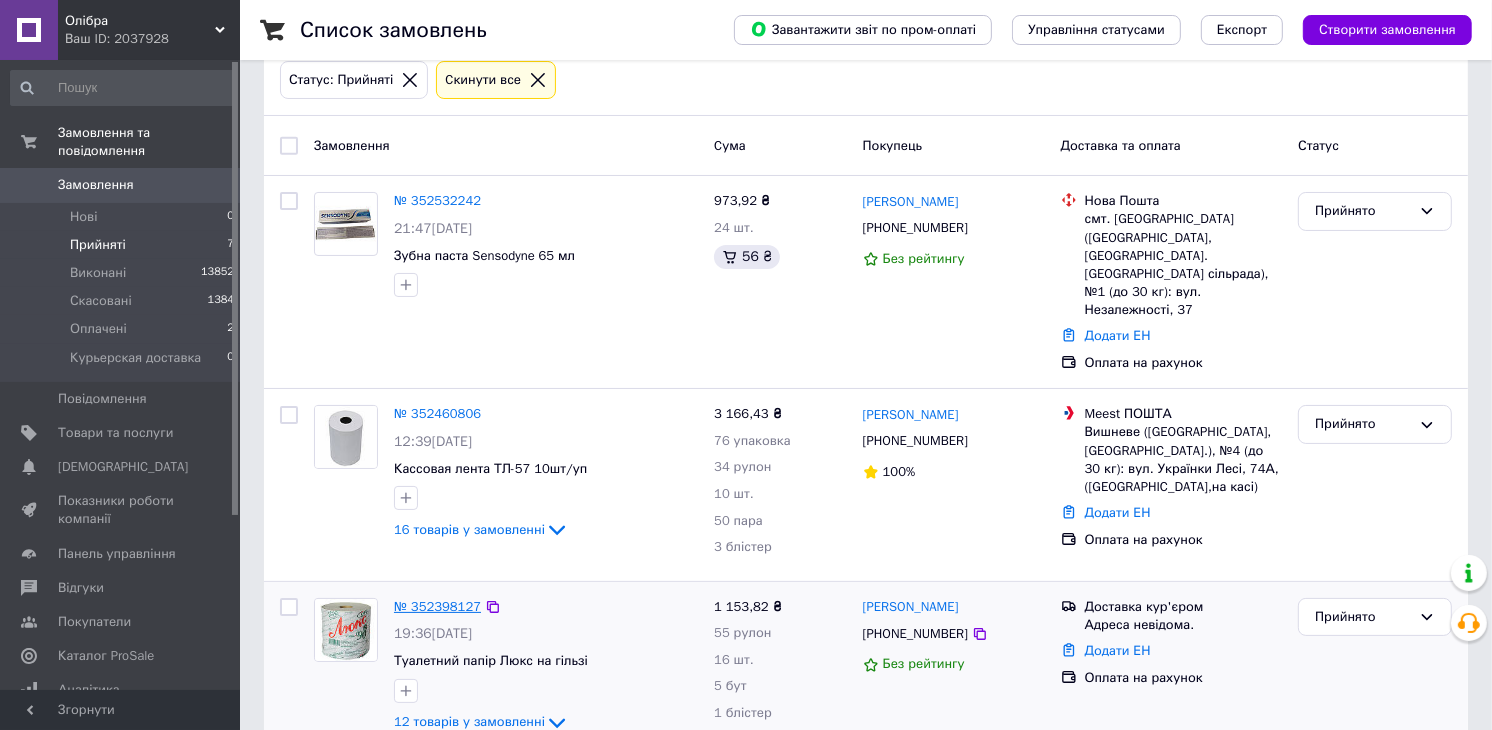 click on "№ 352398127" at bounding box center (437, 606) 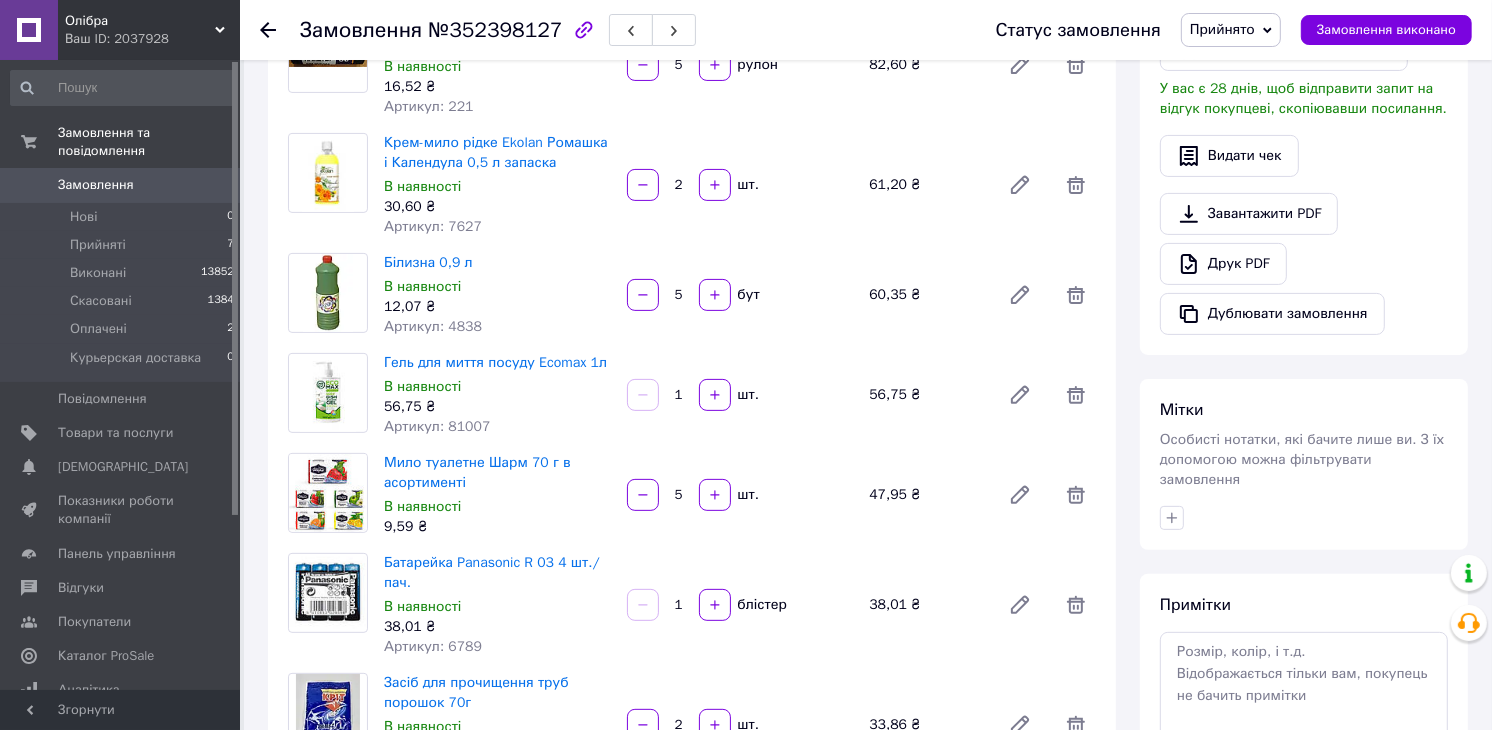 scroll, scrollTop: 444, scrollLeft: 0, axis: vertical 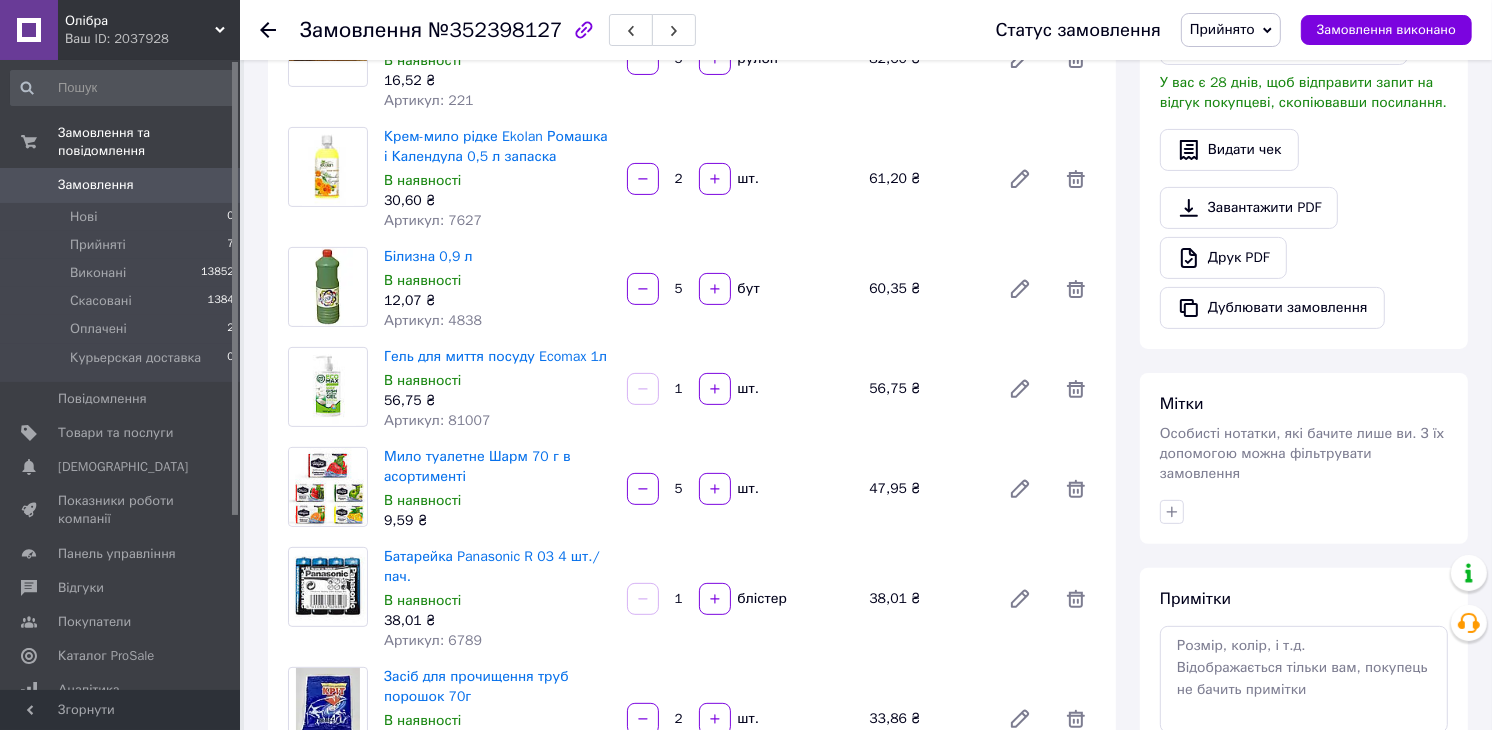 click on "Гель для миття посуду Ecomax 1л В наявності 56,75 ₴ Артикул: 81007" at bounding box center (497, 389) 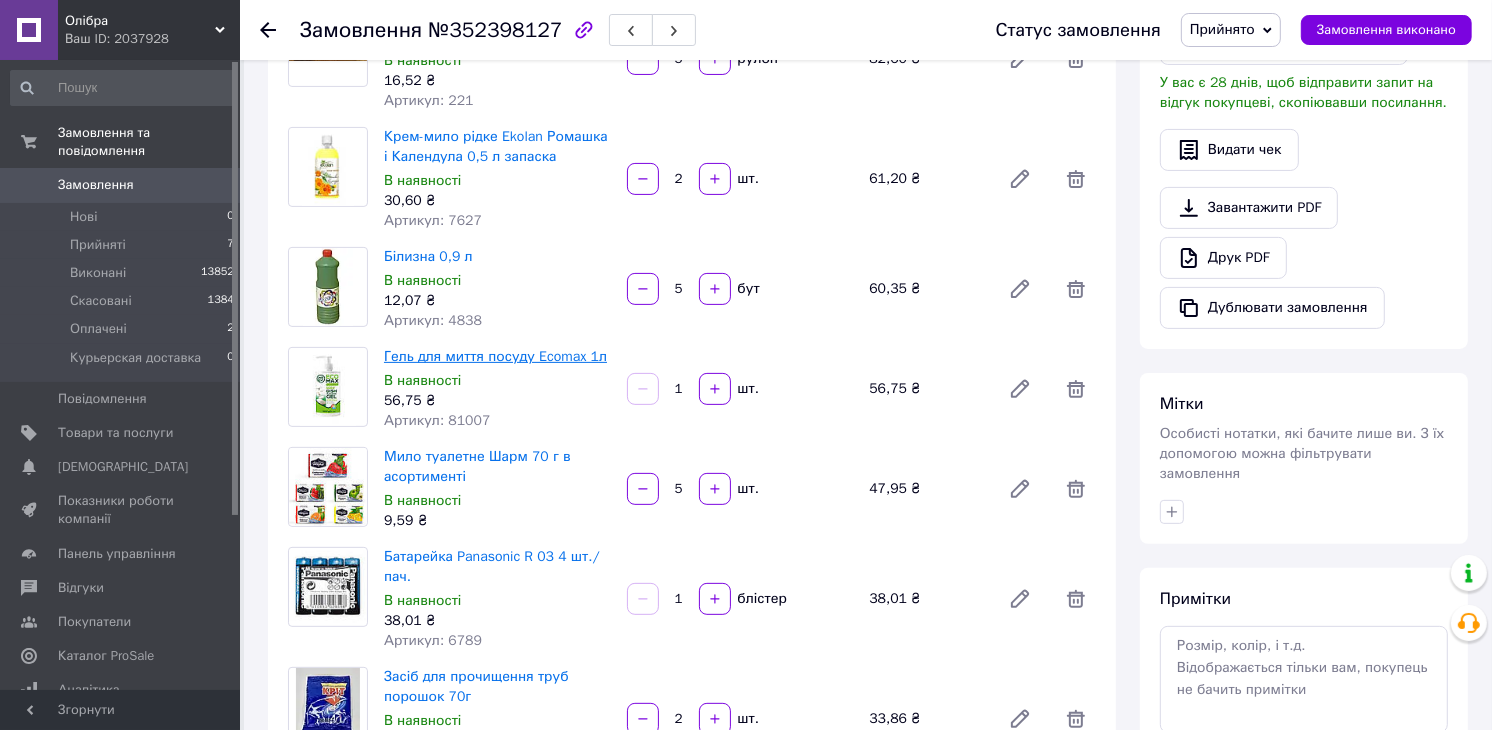 click on "Гель для миття посуду Ecomax 1л" at bounding box center [495, 356] 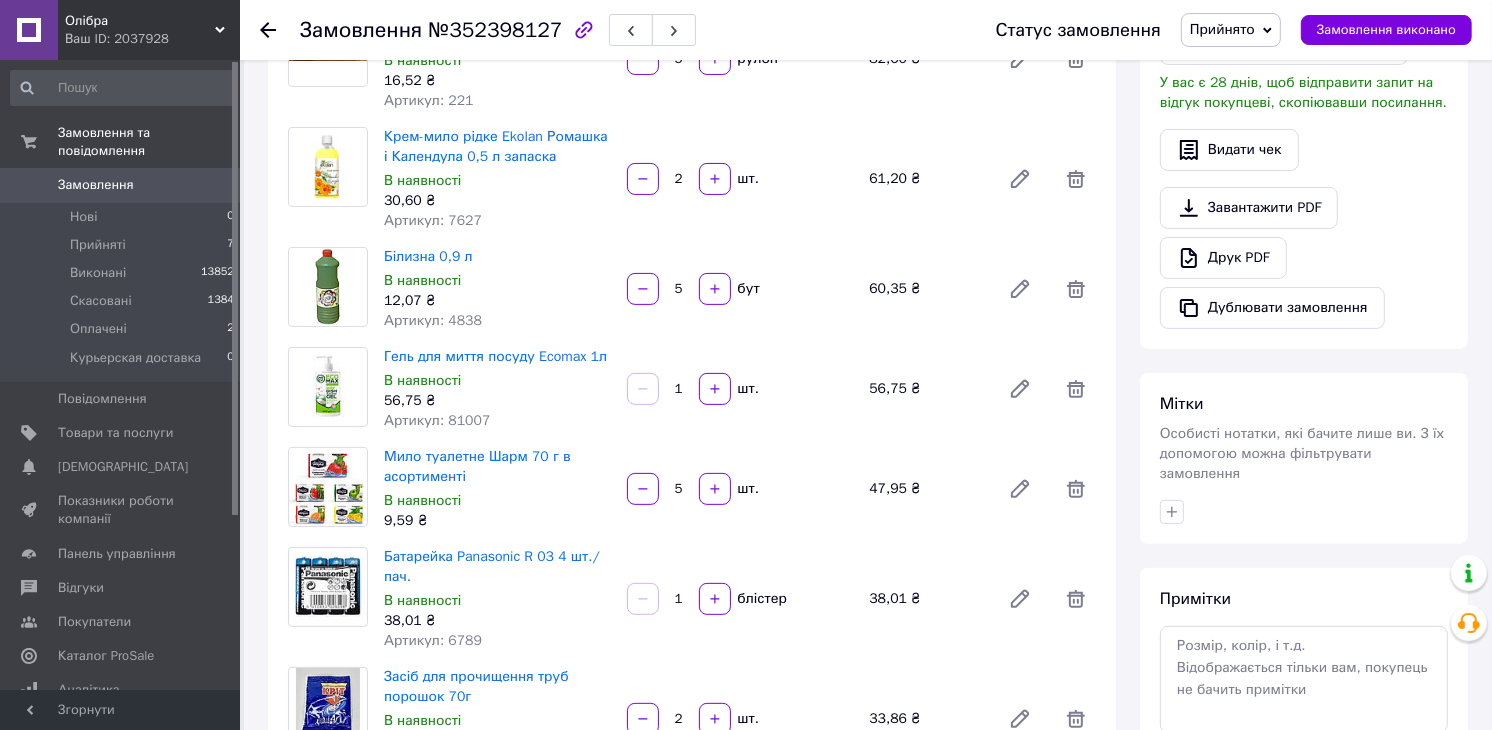 click at bounding box center [268, 30] 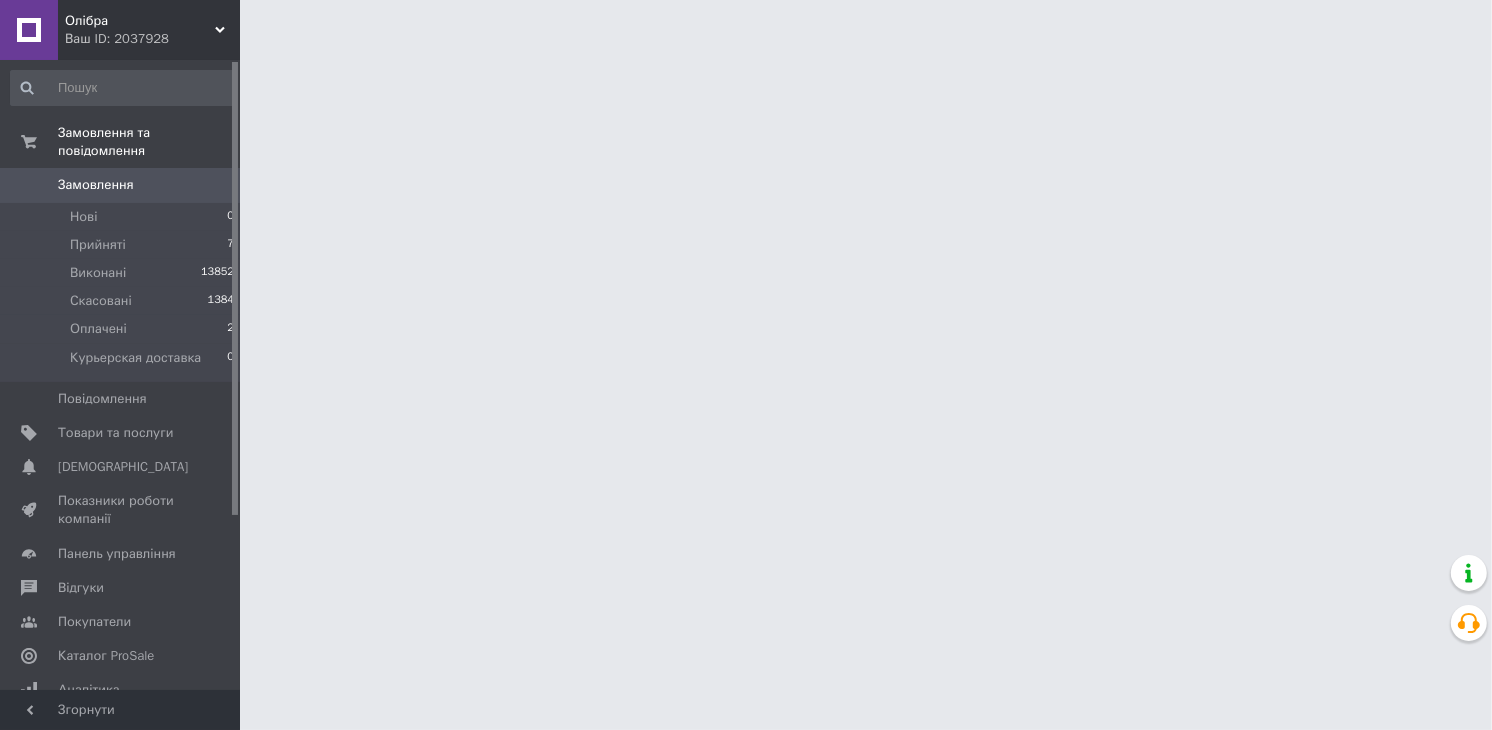 scroll, scrollTop: 0, scrollLeft: 0, axis: both 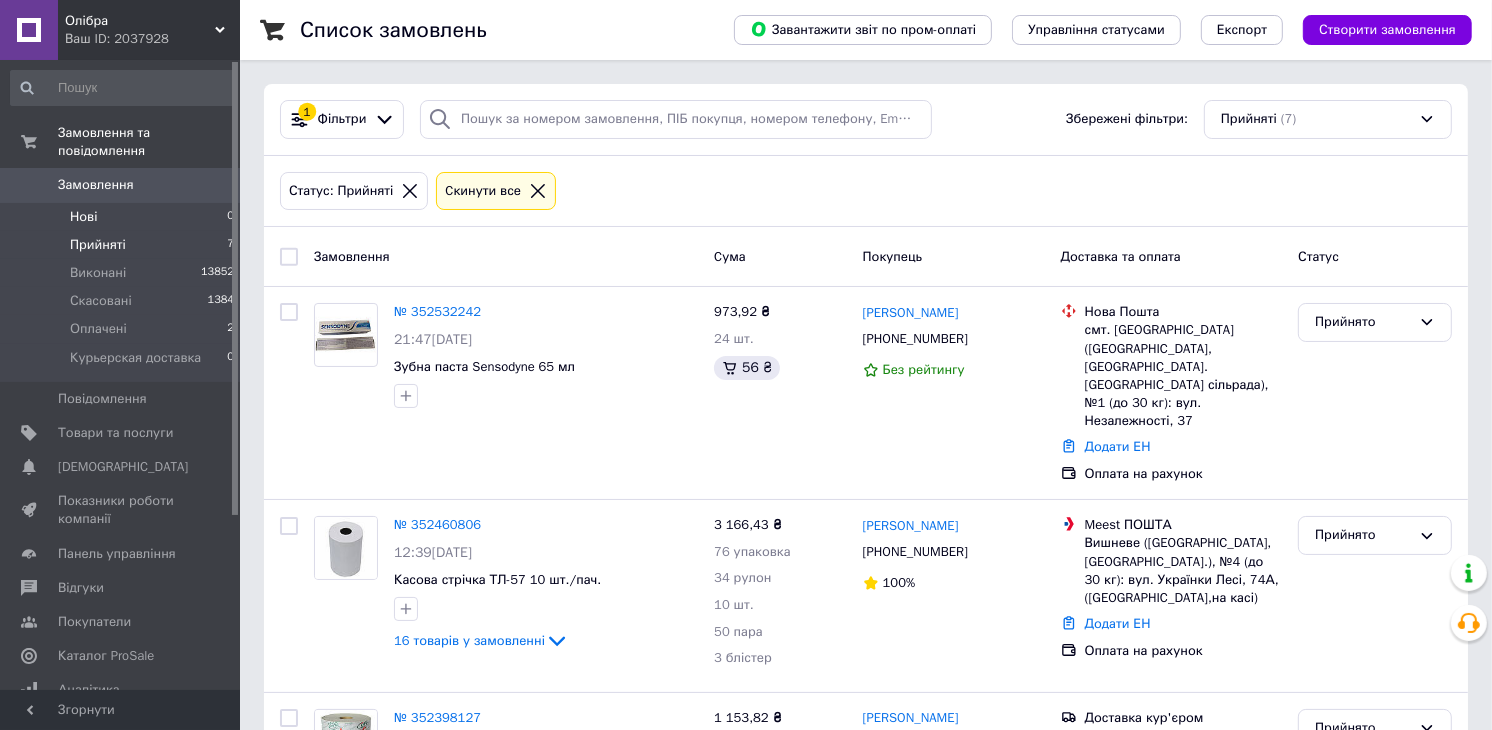 click on "Нові 0" at bounding box center (123, 217) 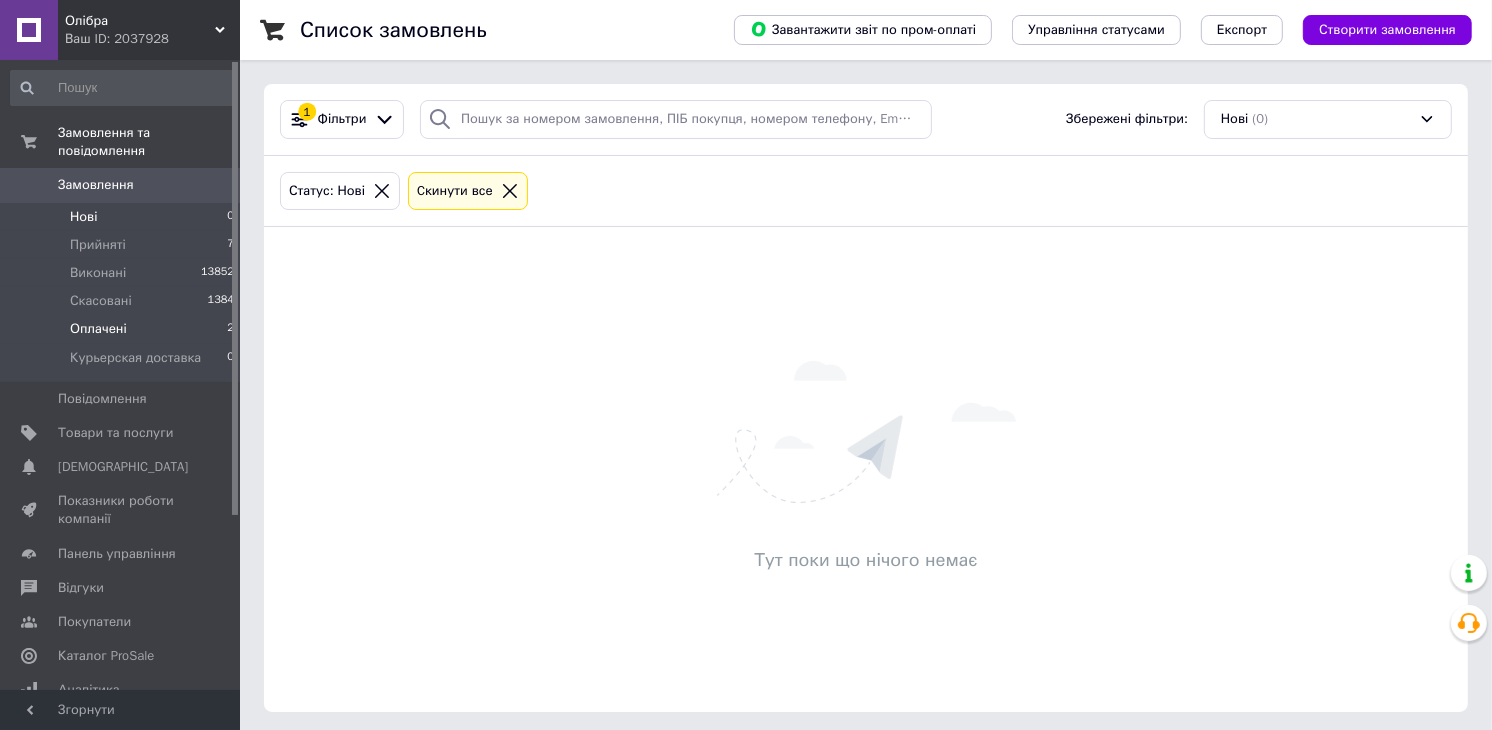 click on "Оплачені" at bounding box center (98, 329) 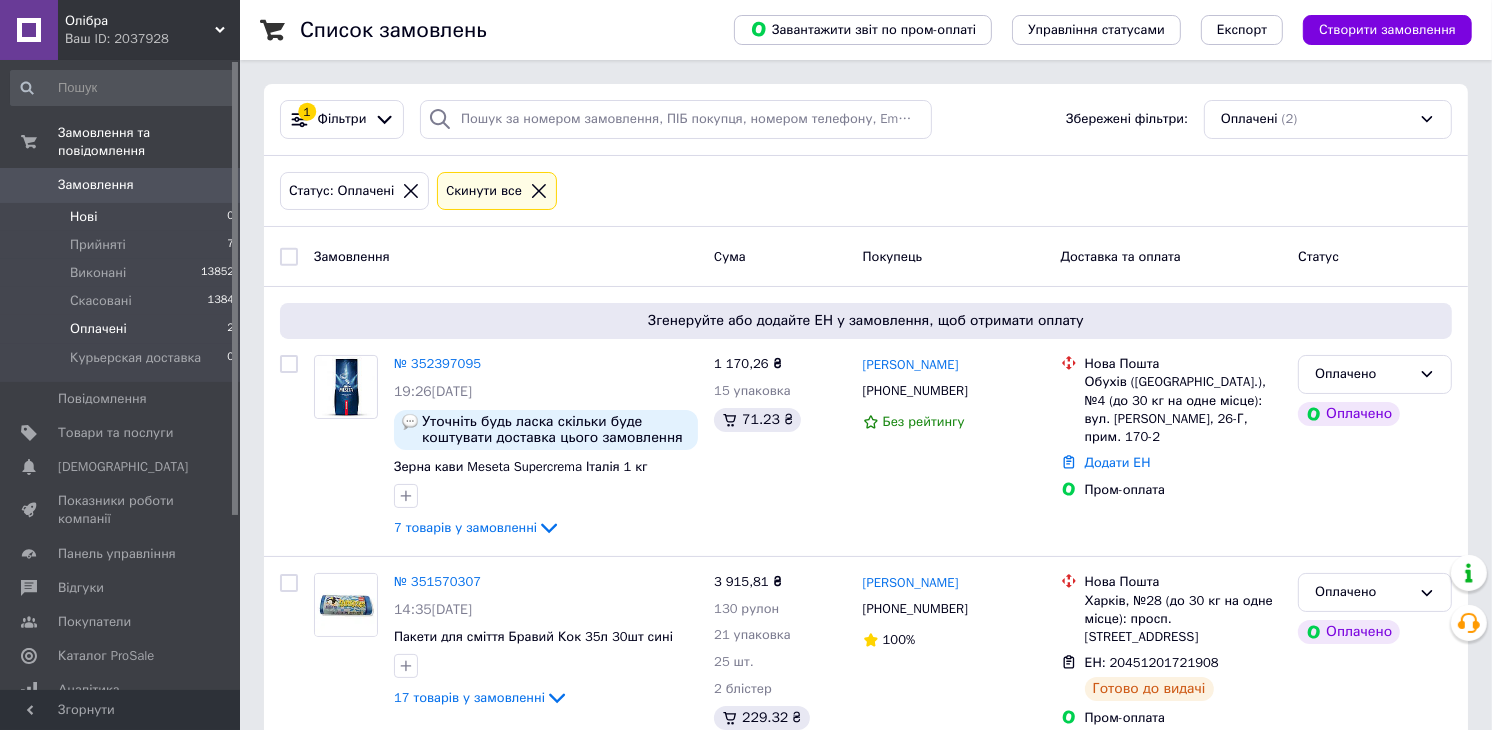 click on "Нові" at bounding box center (83, 217) 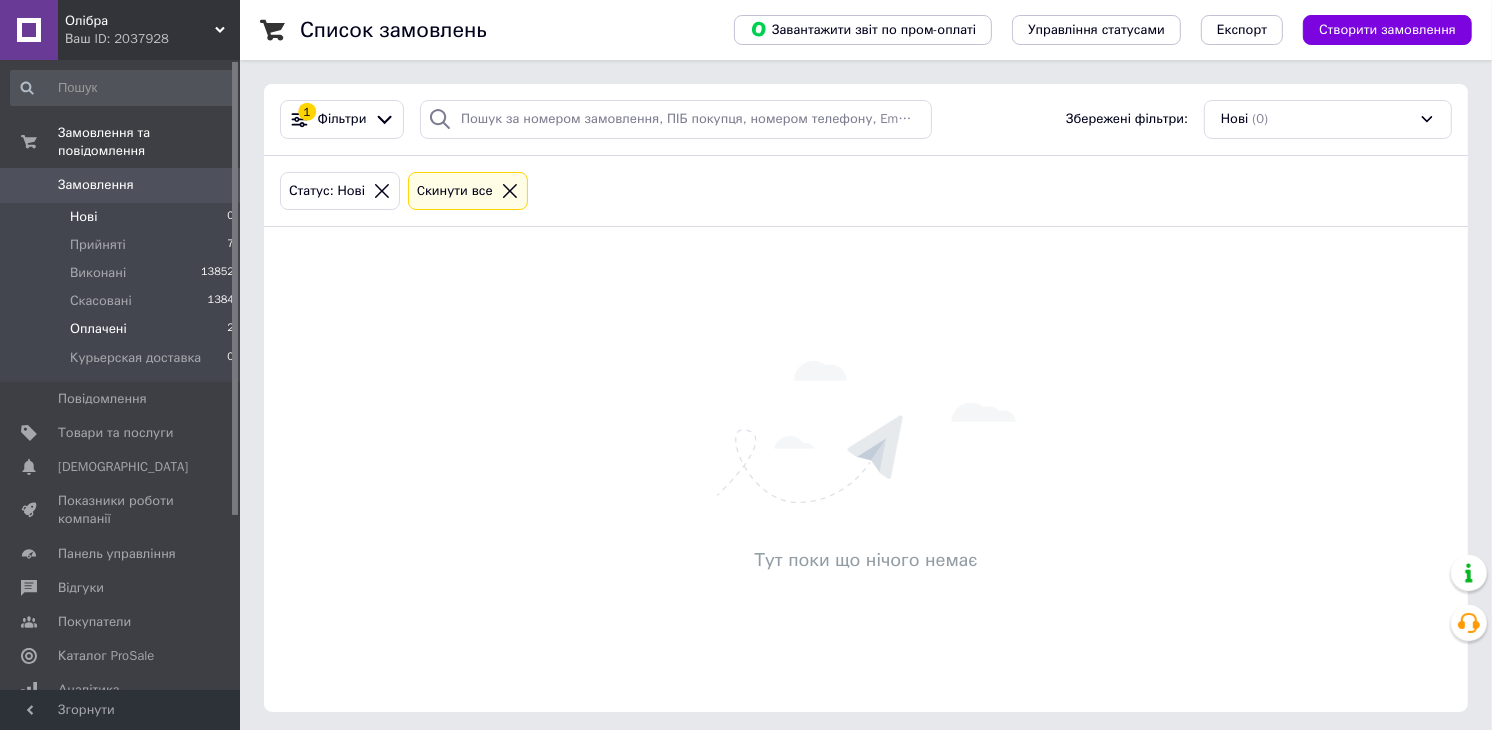 click on "Оплачені 2" at bounding box center (123, 329) 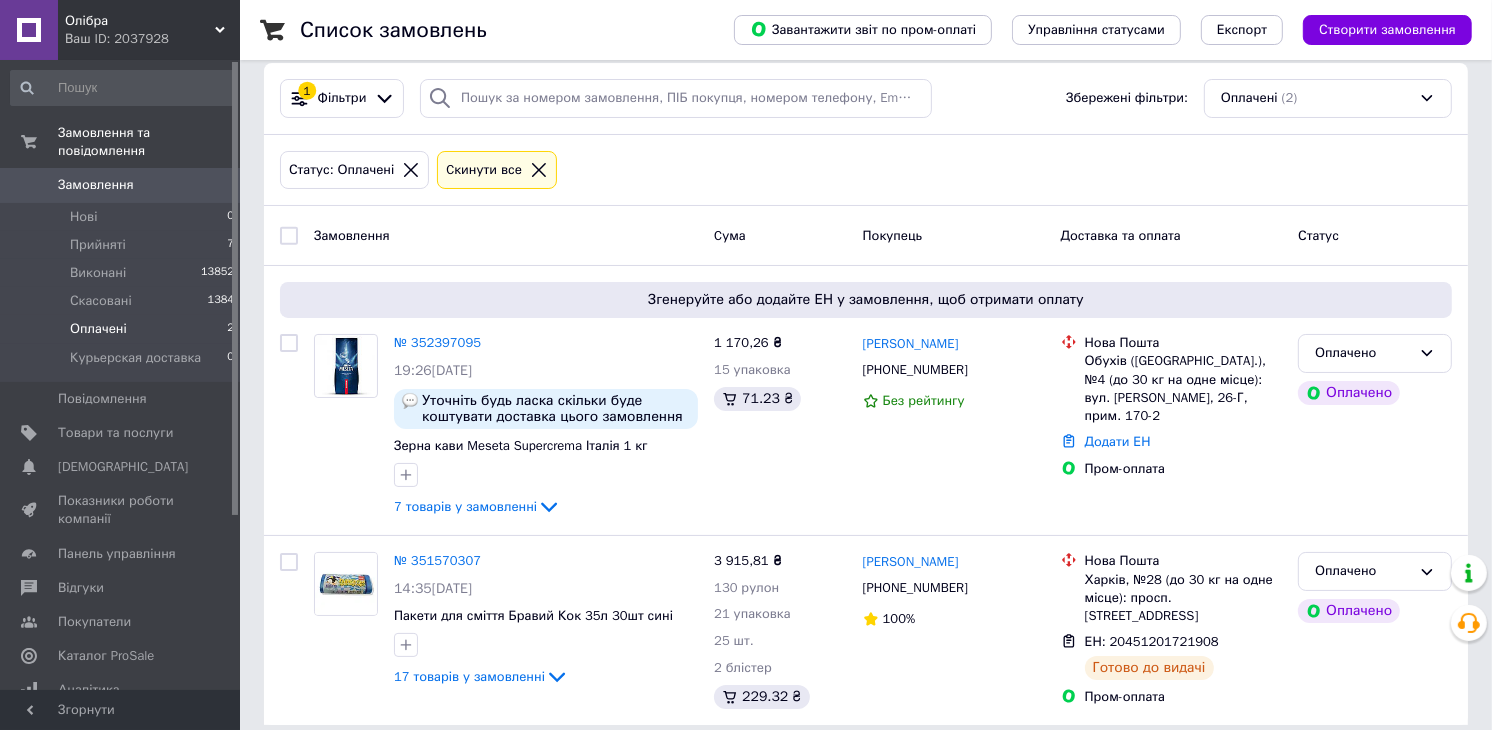 scroll, scrollTop: 41, scrollLeft: 0, axis: vertical 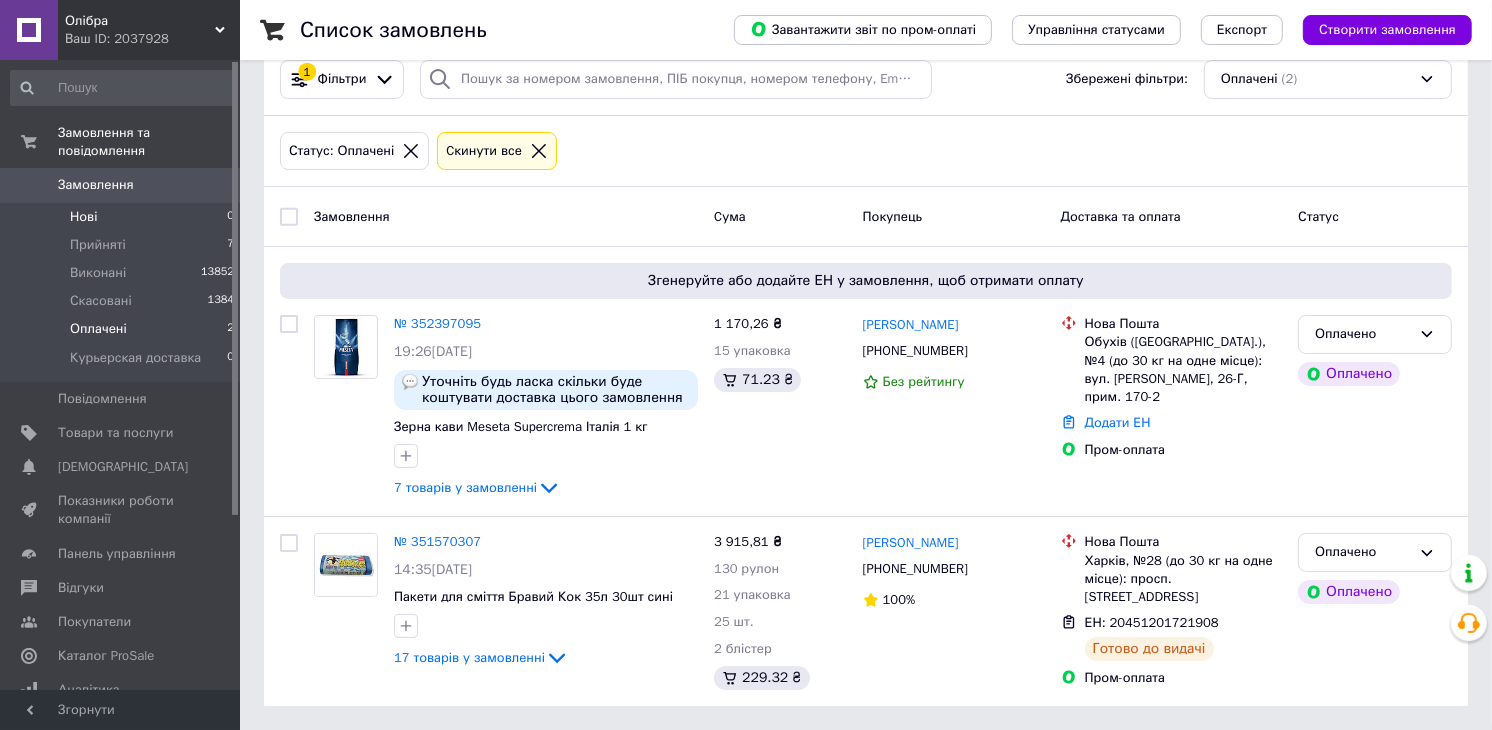 click on "Нові 0" at bounding box center (123, 217) 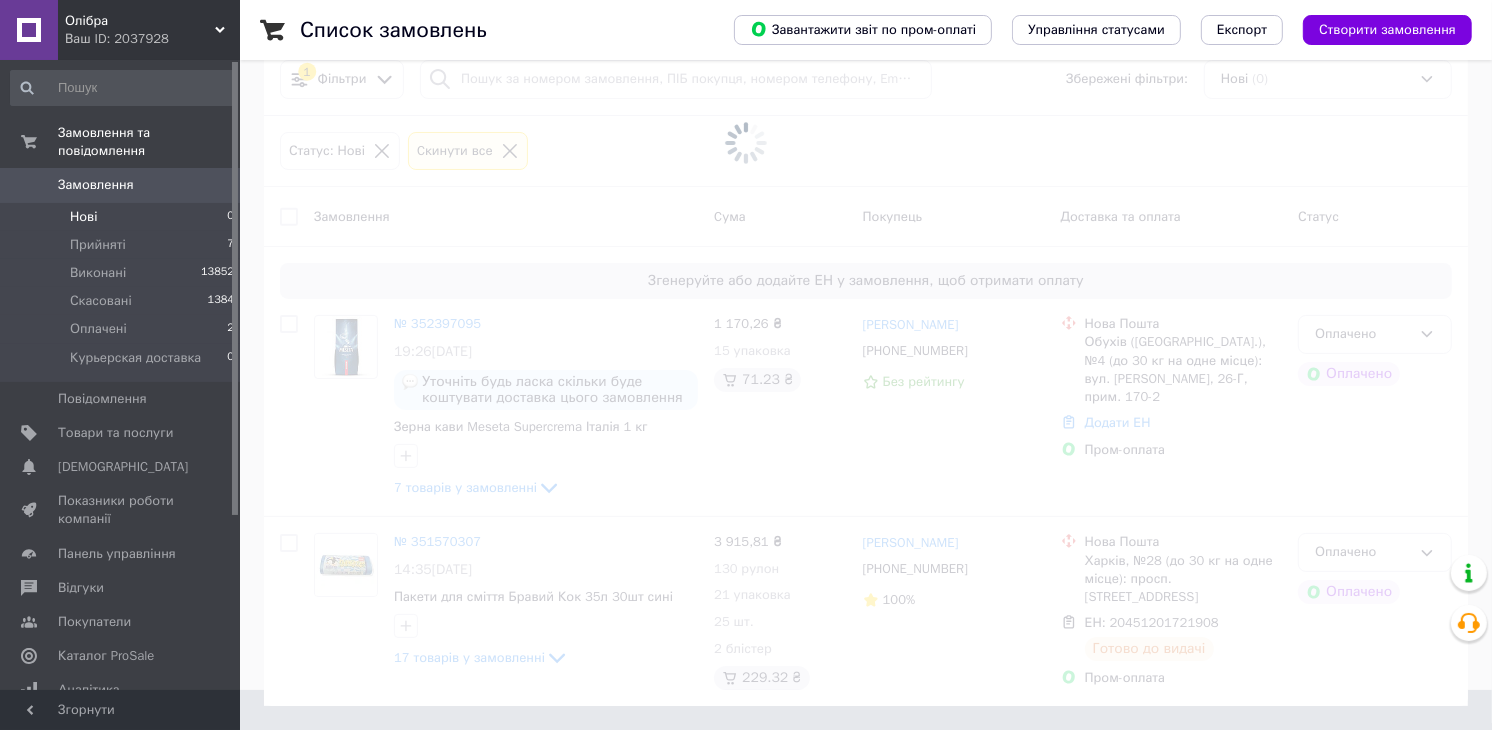 scroll, scrollTop: 0, scrollLeft: 0, axis: both 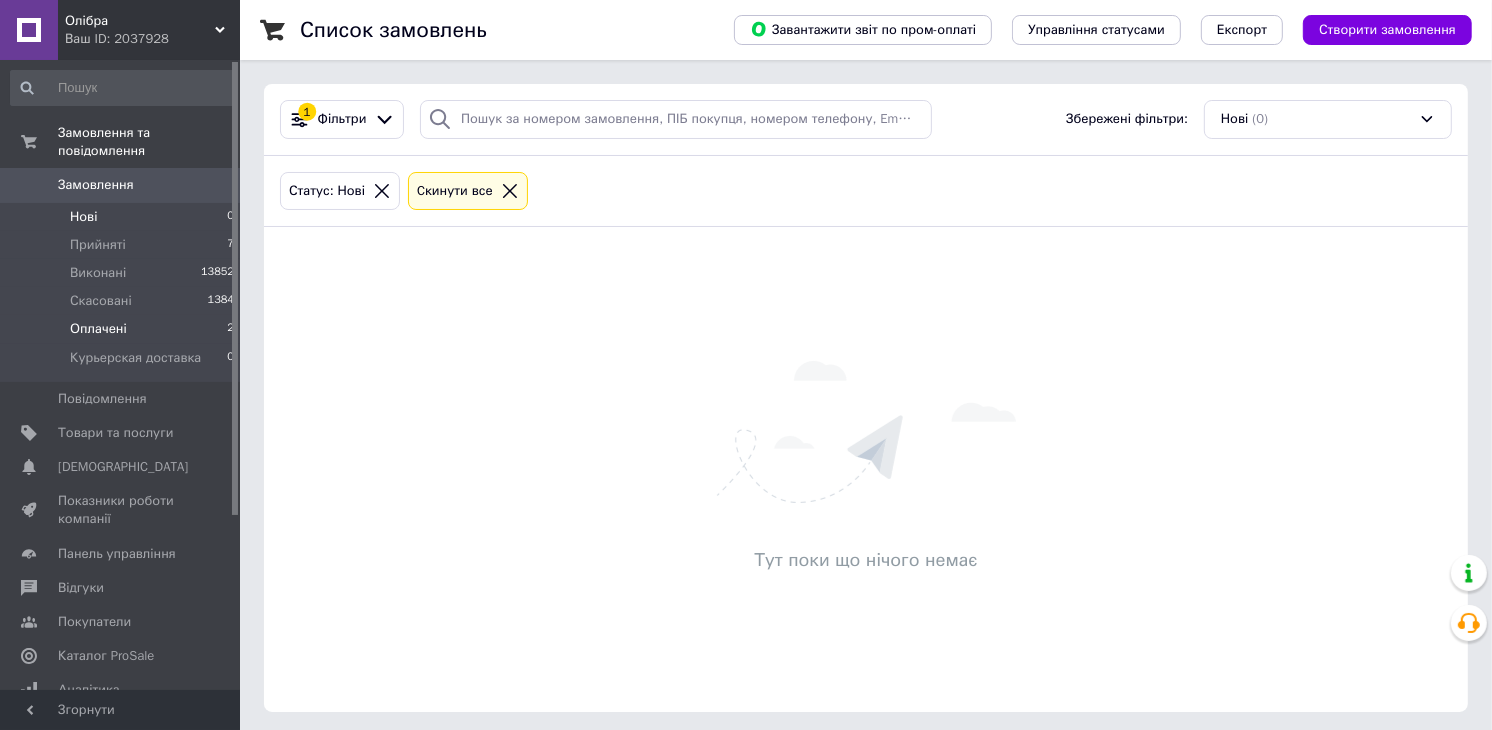 click on "Оплачені 2" at bounding box center (123, 329) 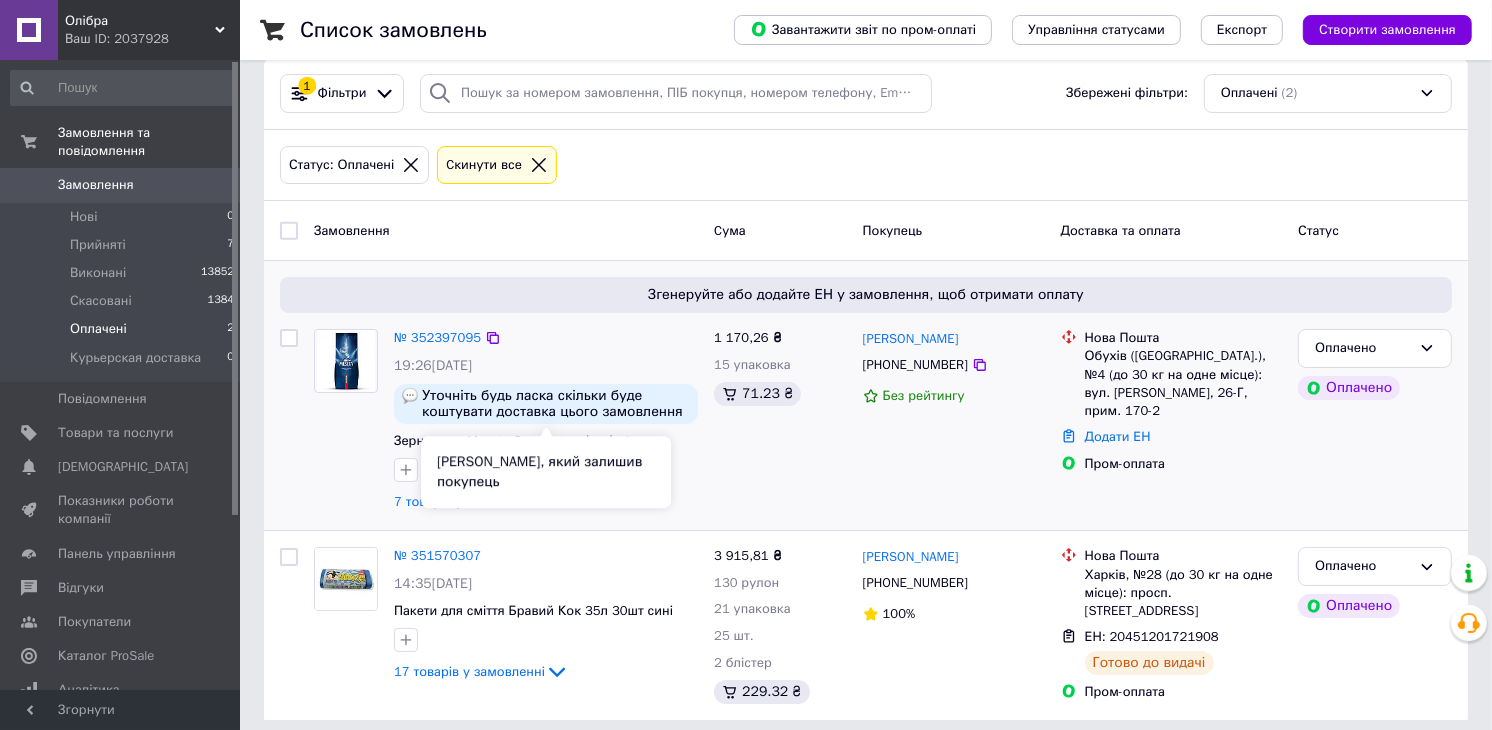 scroll, scrollTop: 41, scrollLeft: 0, axis: vertical 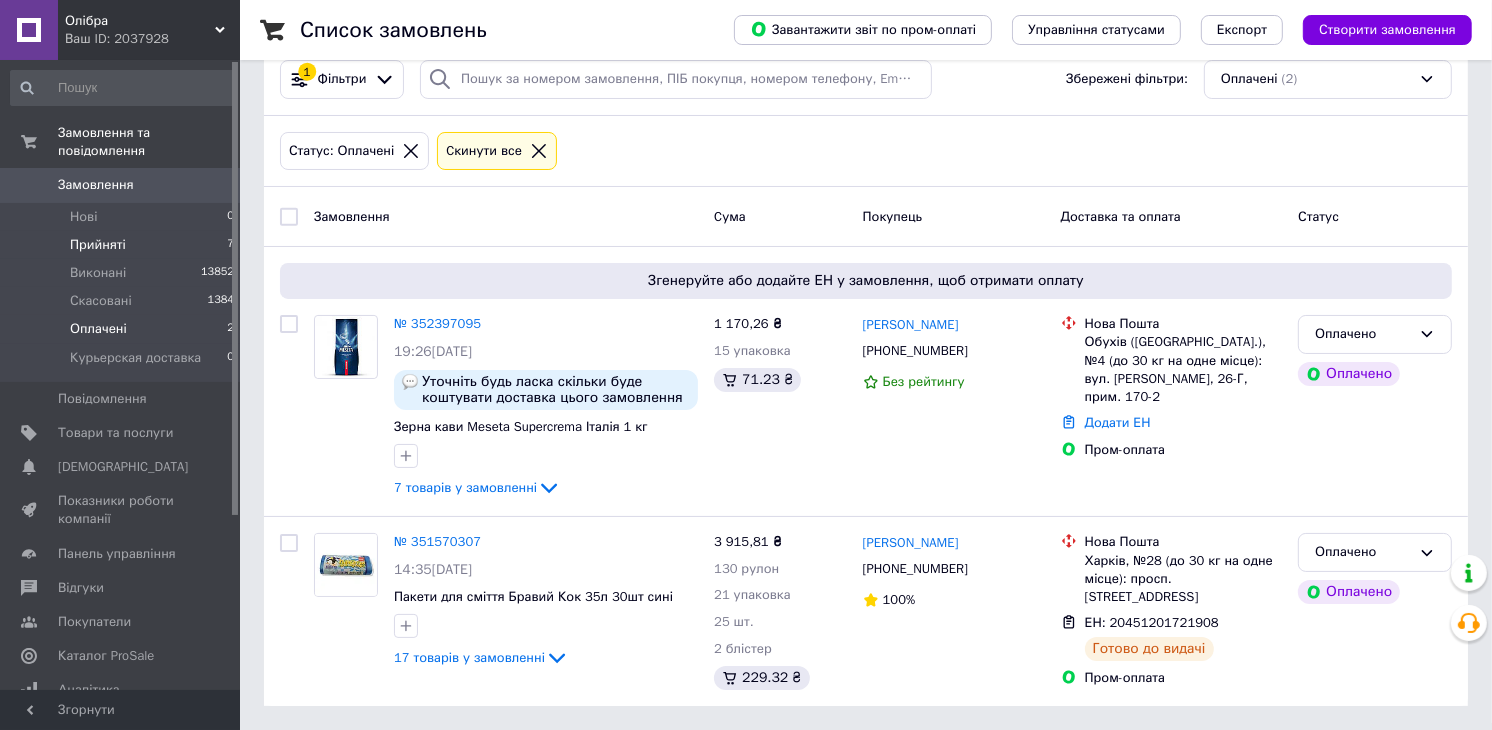 click on "Прийняті" at bounding box center [98, 245] 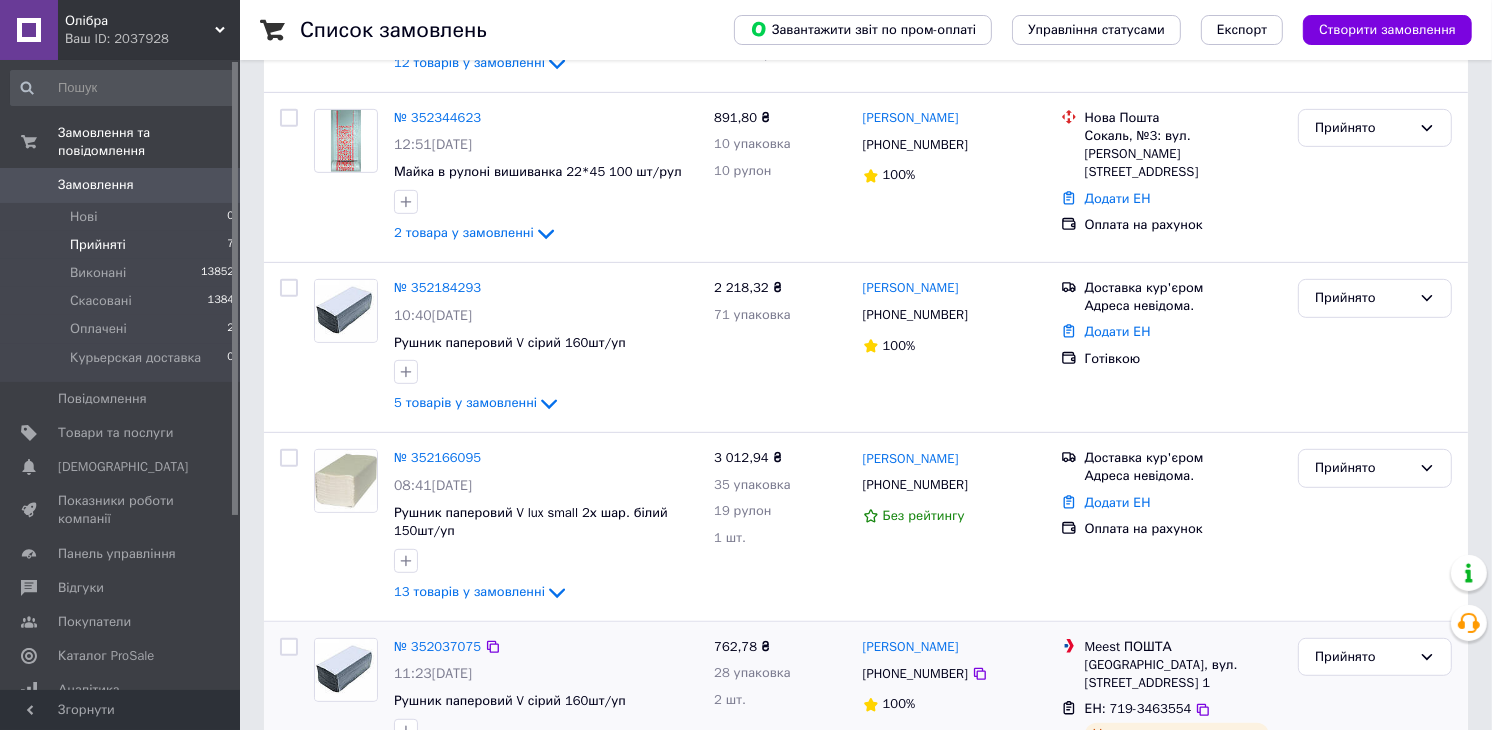 scroll, scrollTop: 818, scrollLeft: 0, axis: vertical 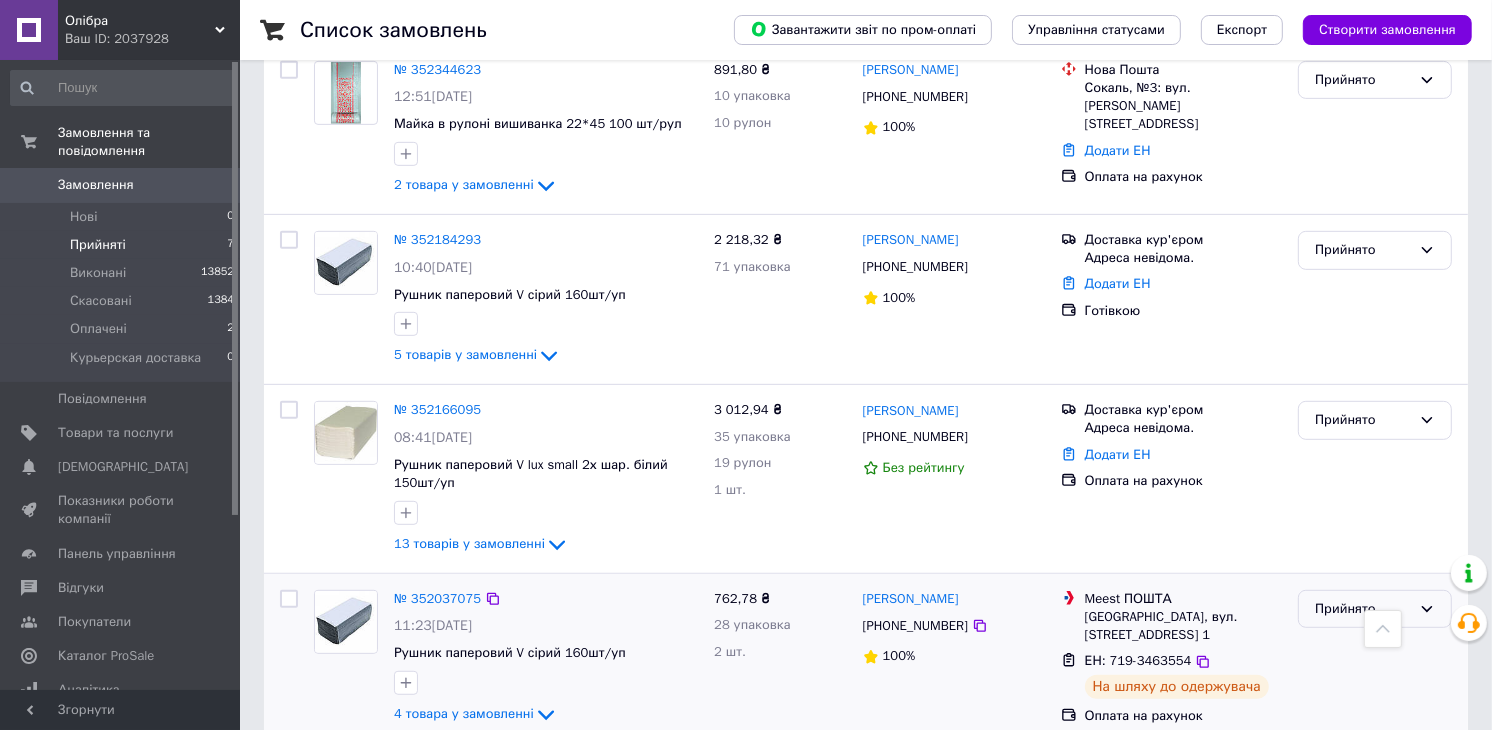 click on "Прийнято" at bounding box center [1375, 609] 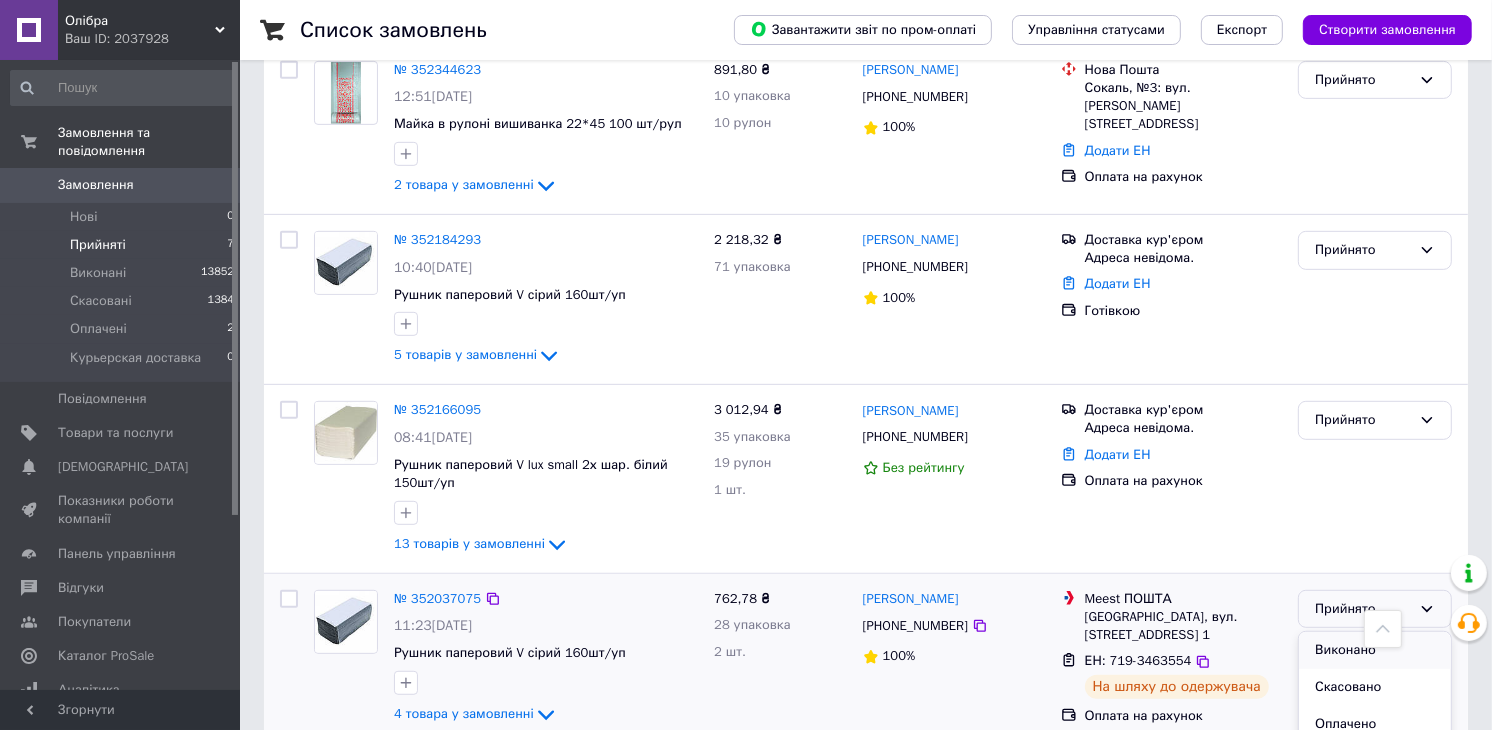 click on "Виконано" at bounding box center [1375, 650] 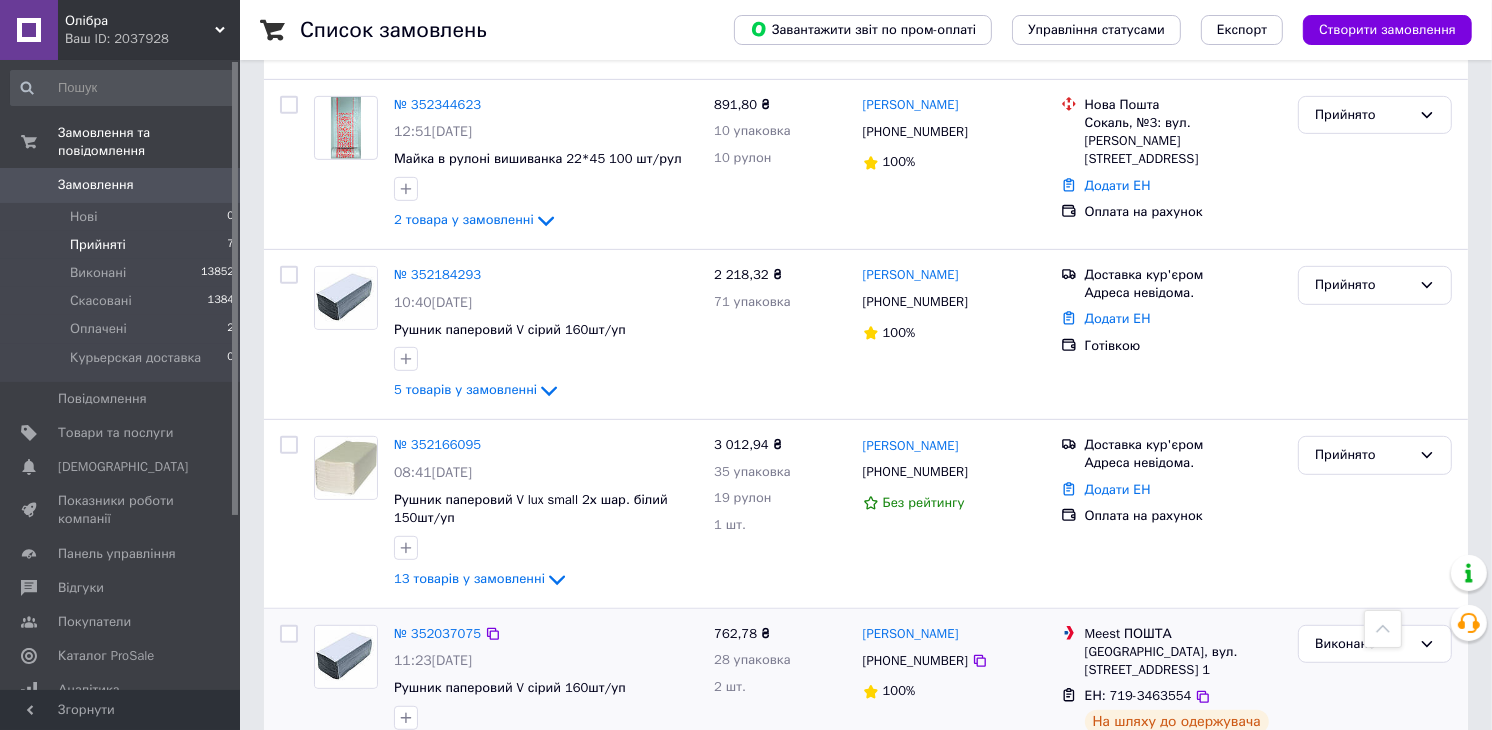 scroll, scrollTop: 818, scrollLeft: 0, axis: vertical 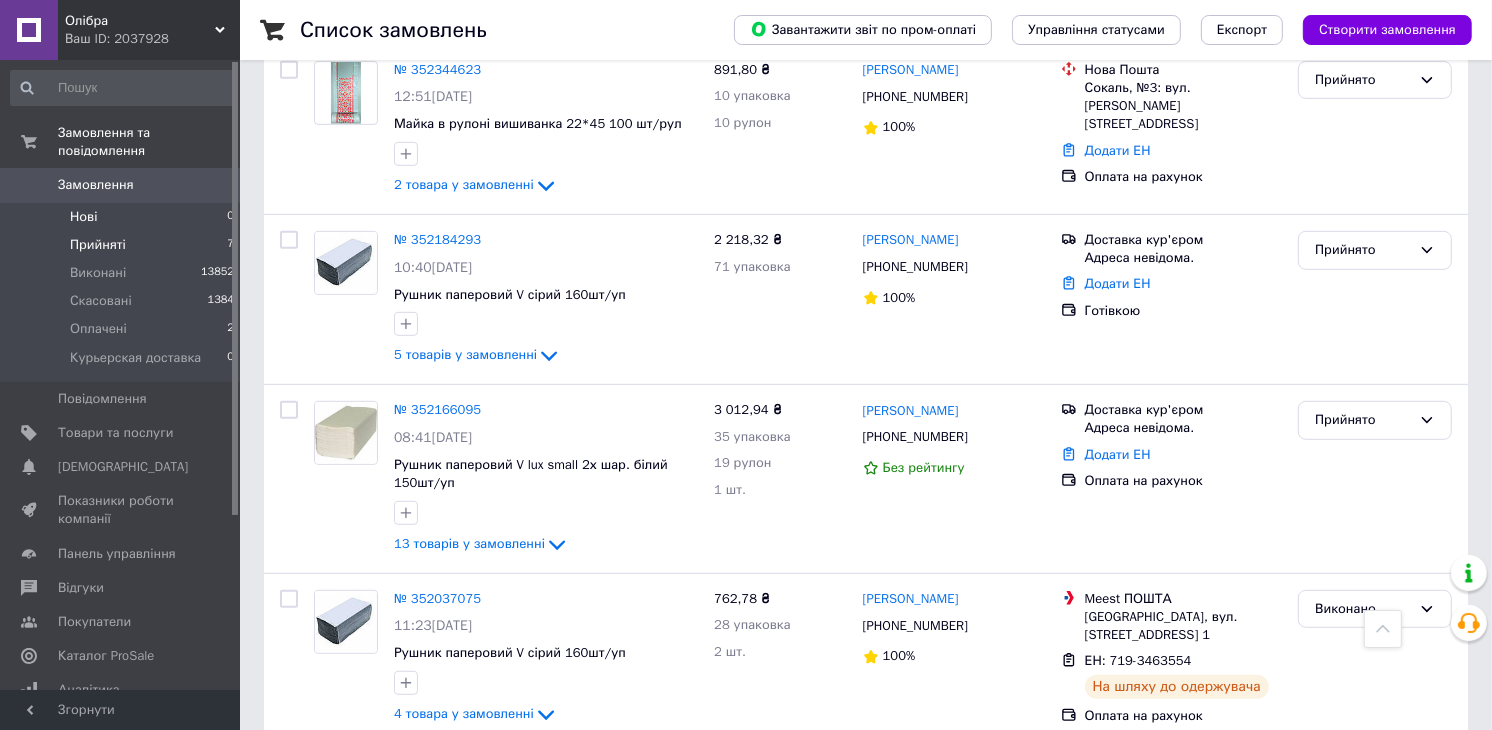 click on "Нові 0" at bounding box center (123, 217) 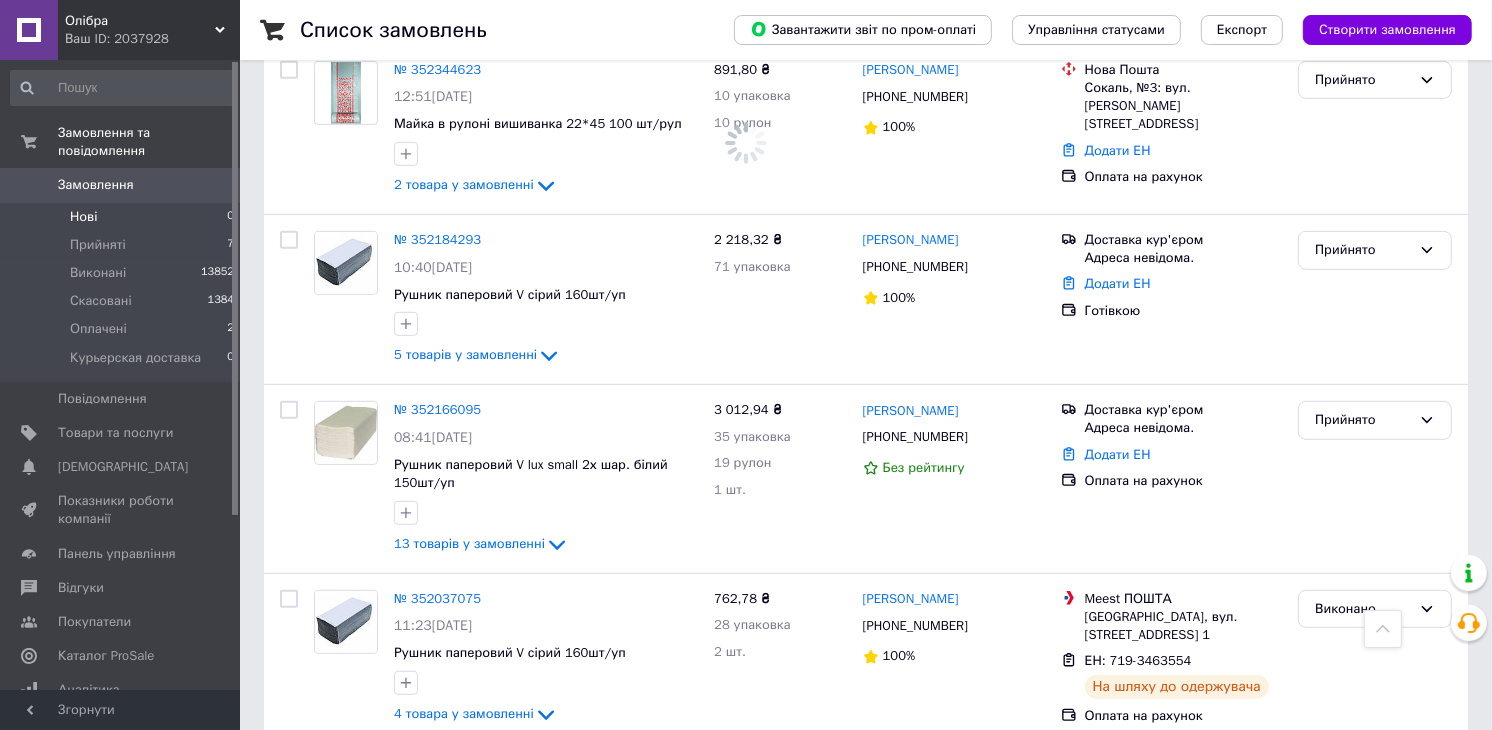 scroll, scrollTop: 0, scrollLeft: 0, axis: both 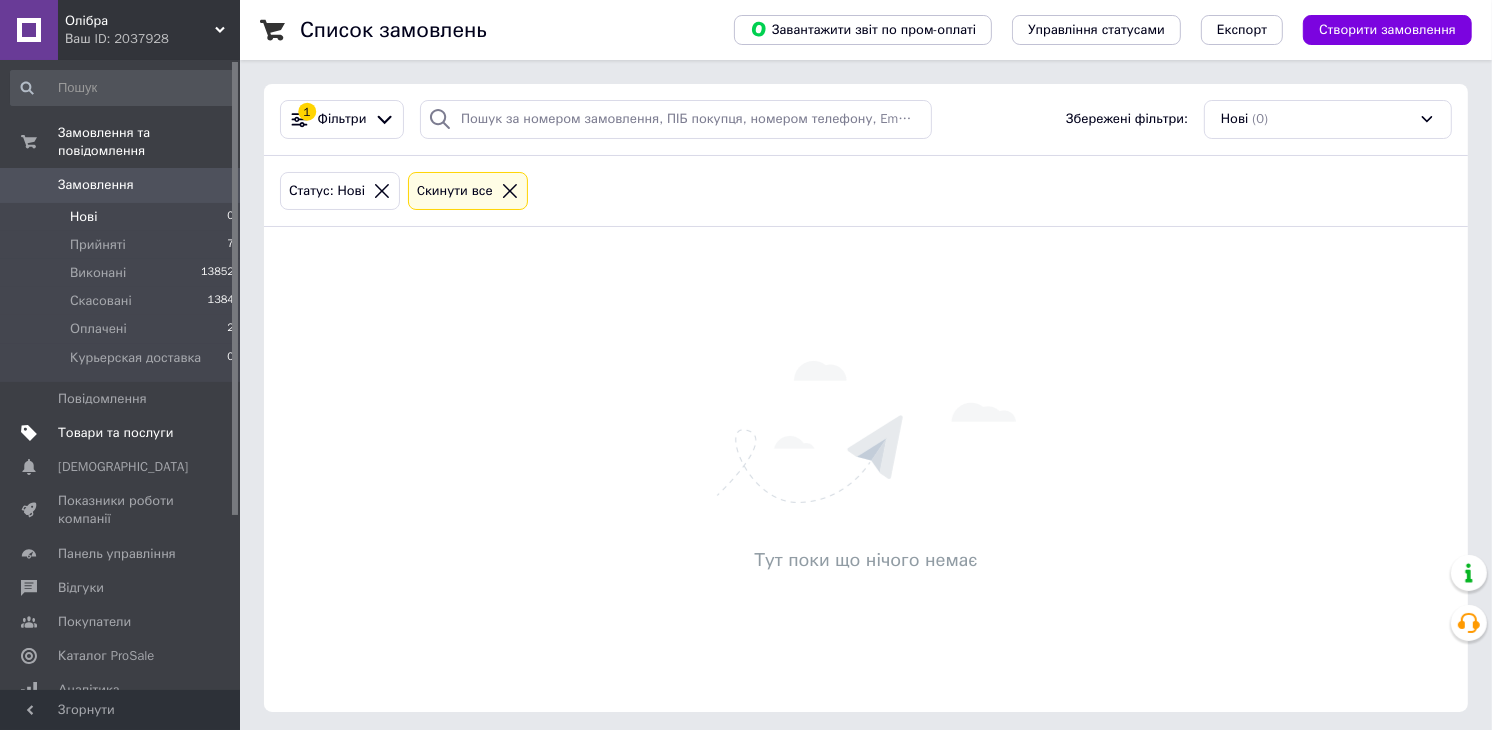 click on "Товари та послуги" at bounding box center (115, 433) 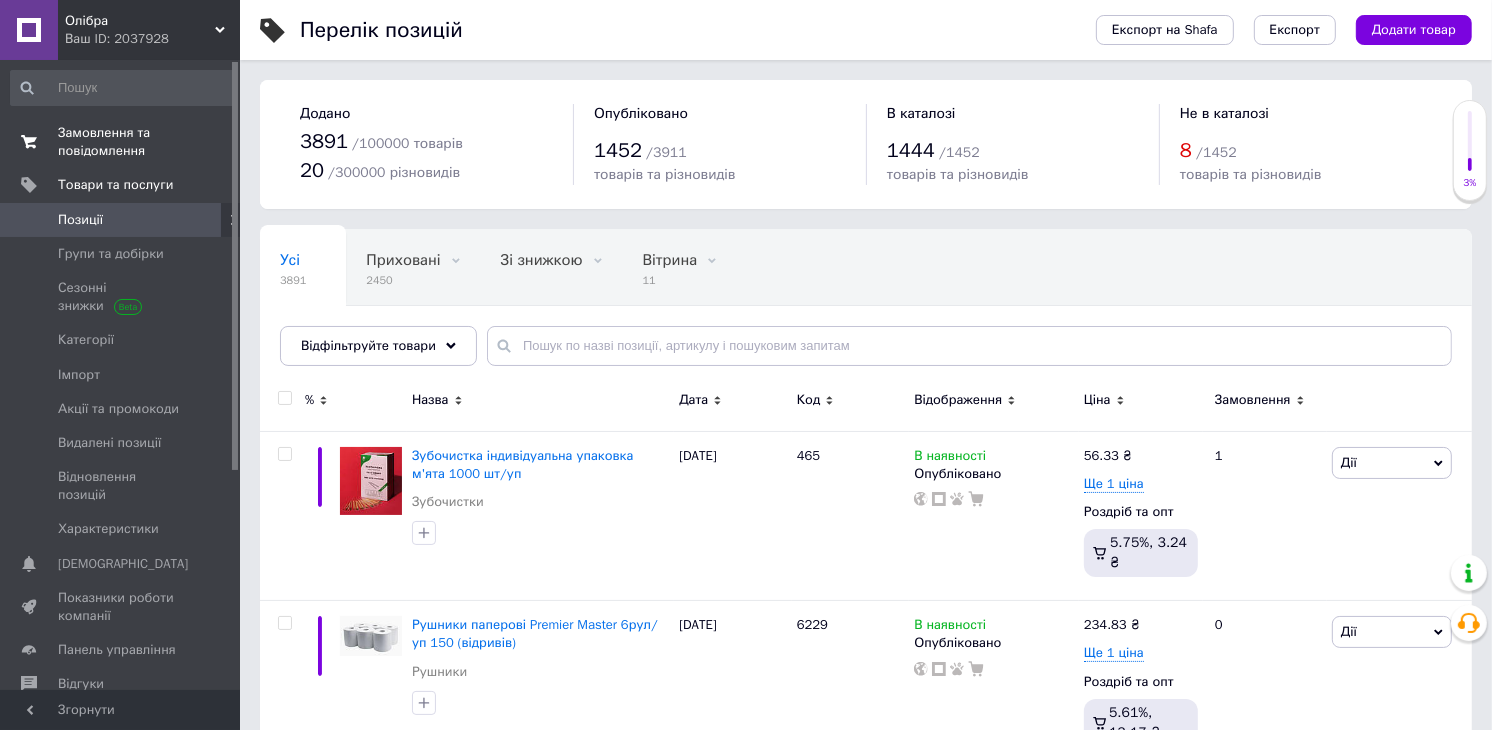 click on "Замовлення та повідомлення" at bounding box center (121, 142) 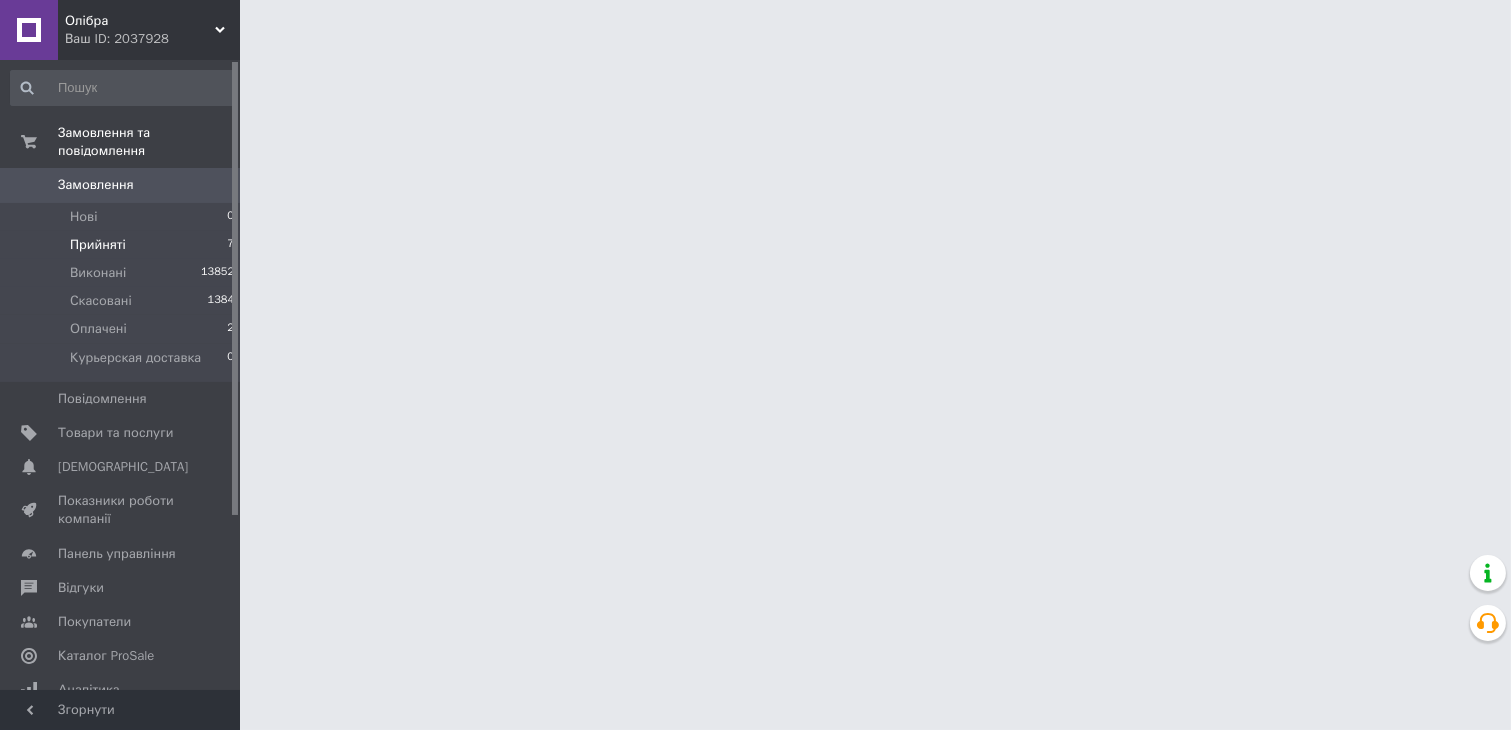 click on "Прийняті" at bounding box center (98, 245) 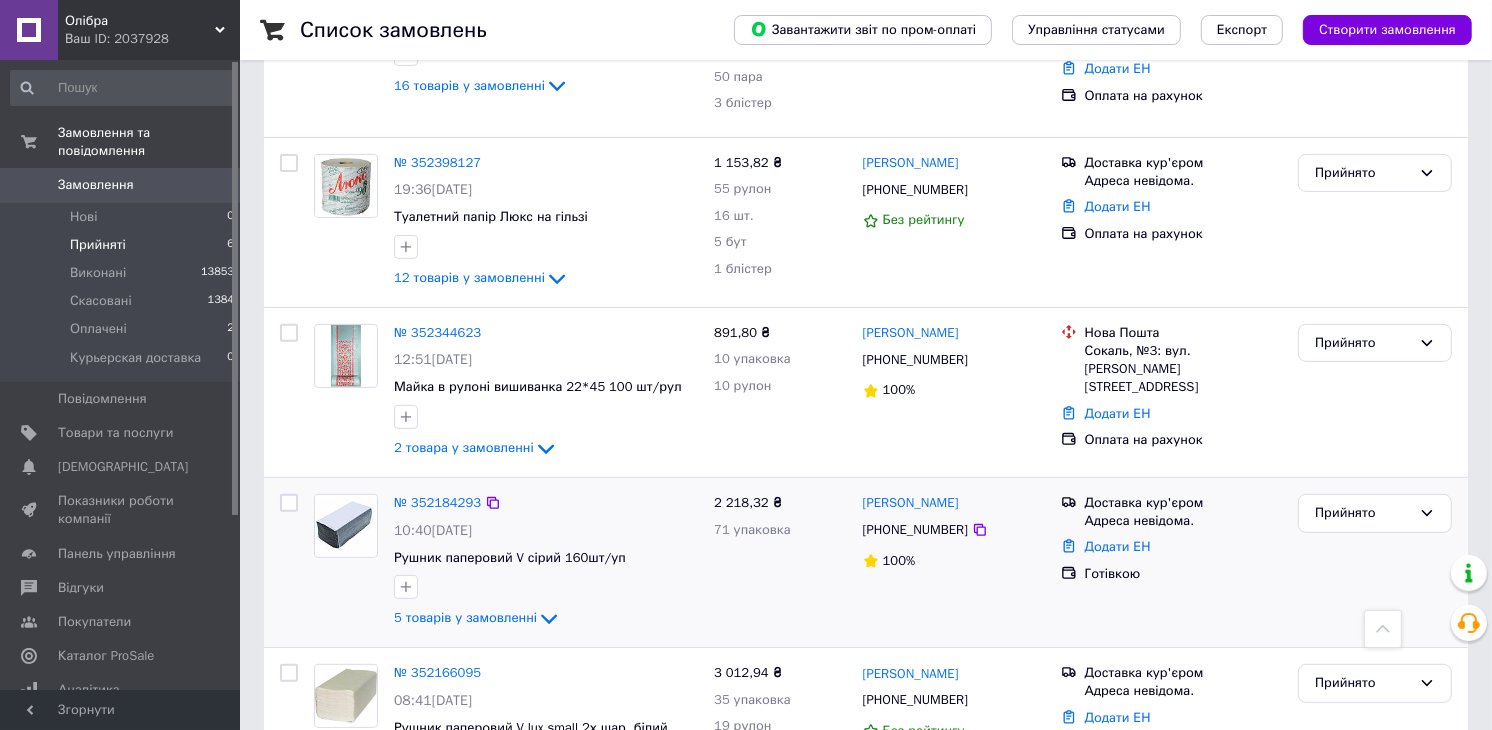 scroll, scrollTop: 648, scrollLeft: 0, axis: vertical 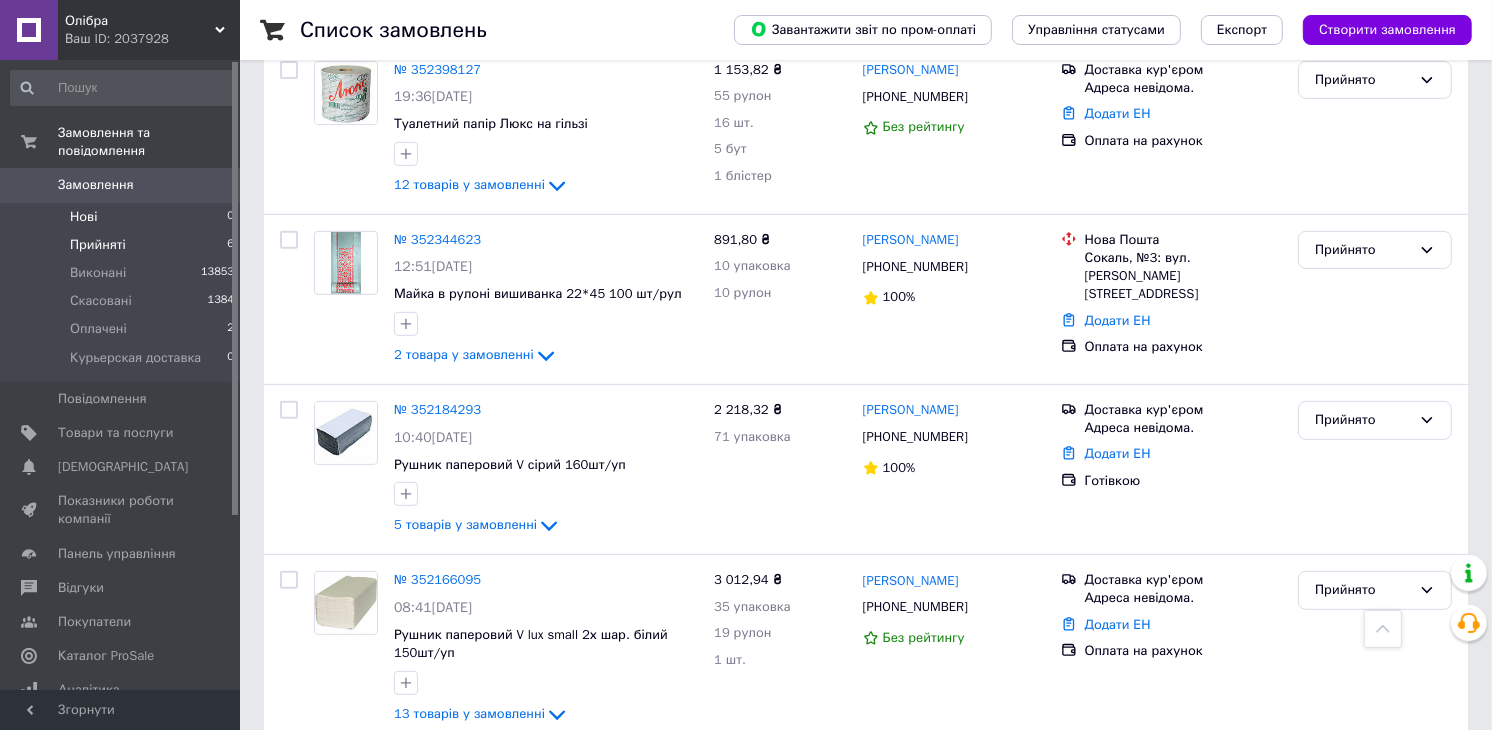 click on "Нові 0" at bounding box center (123, 217) 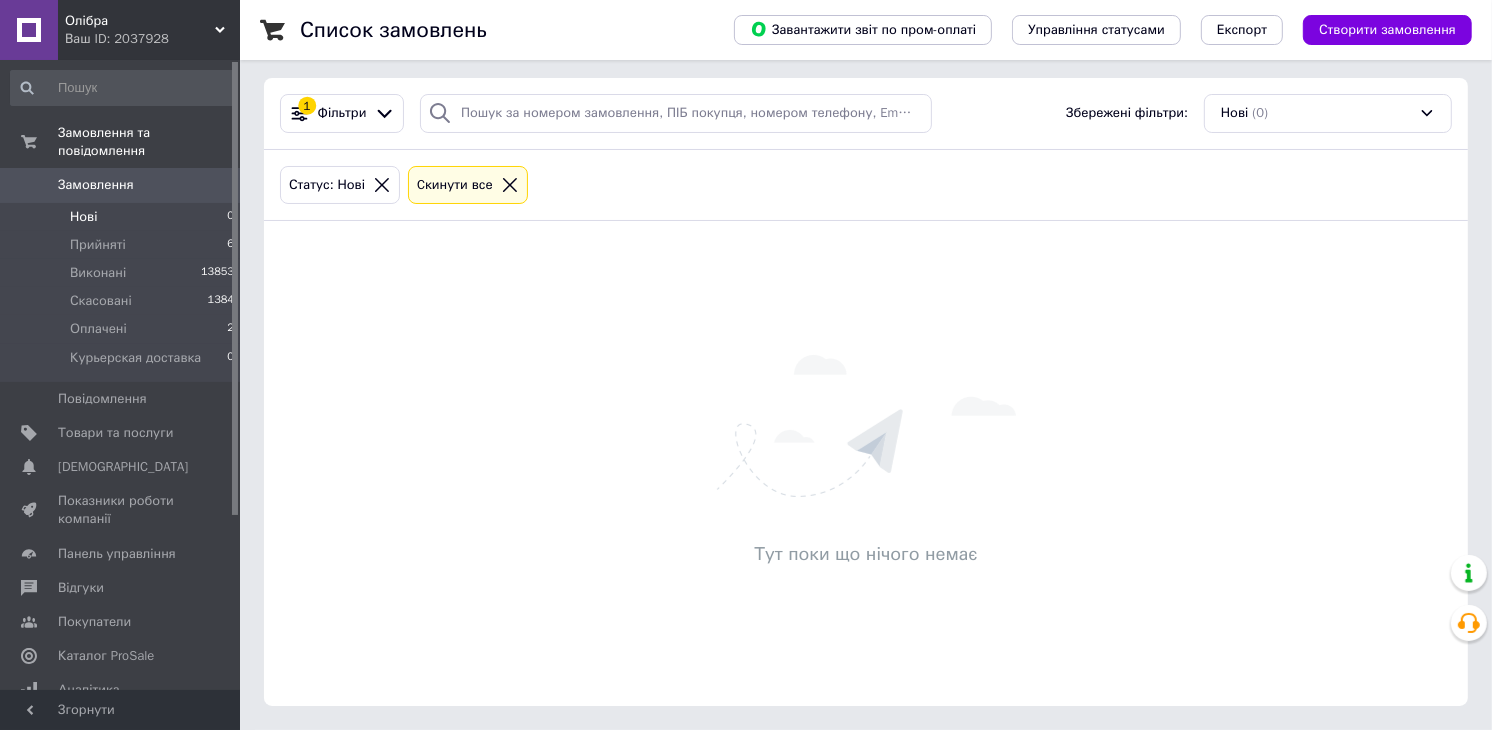 scroll, scrollTop: 0, scrollLeft: 0, axis: both 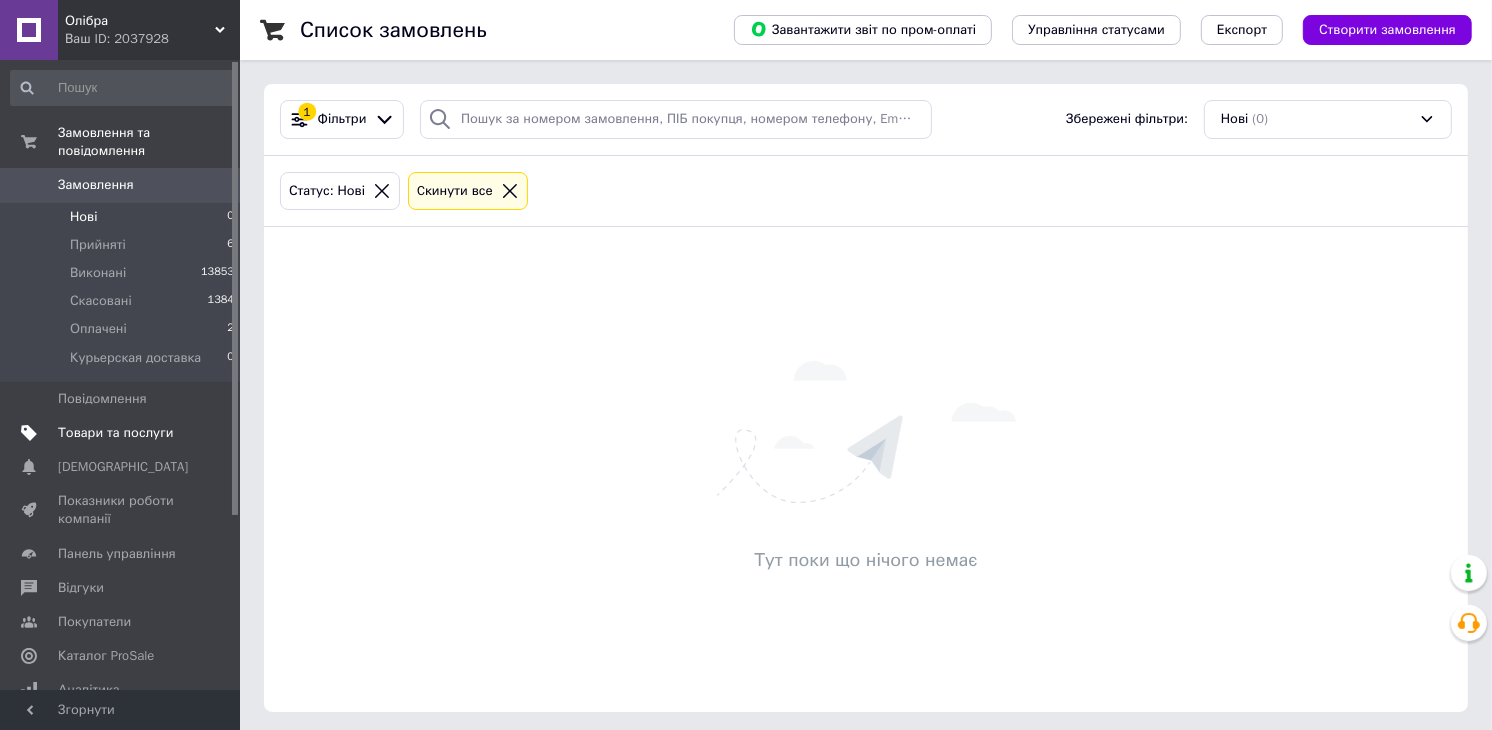 click on "Товари та послуги" at bounding box center (115, 433) 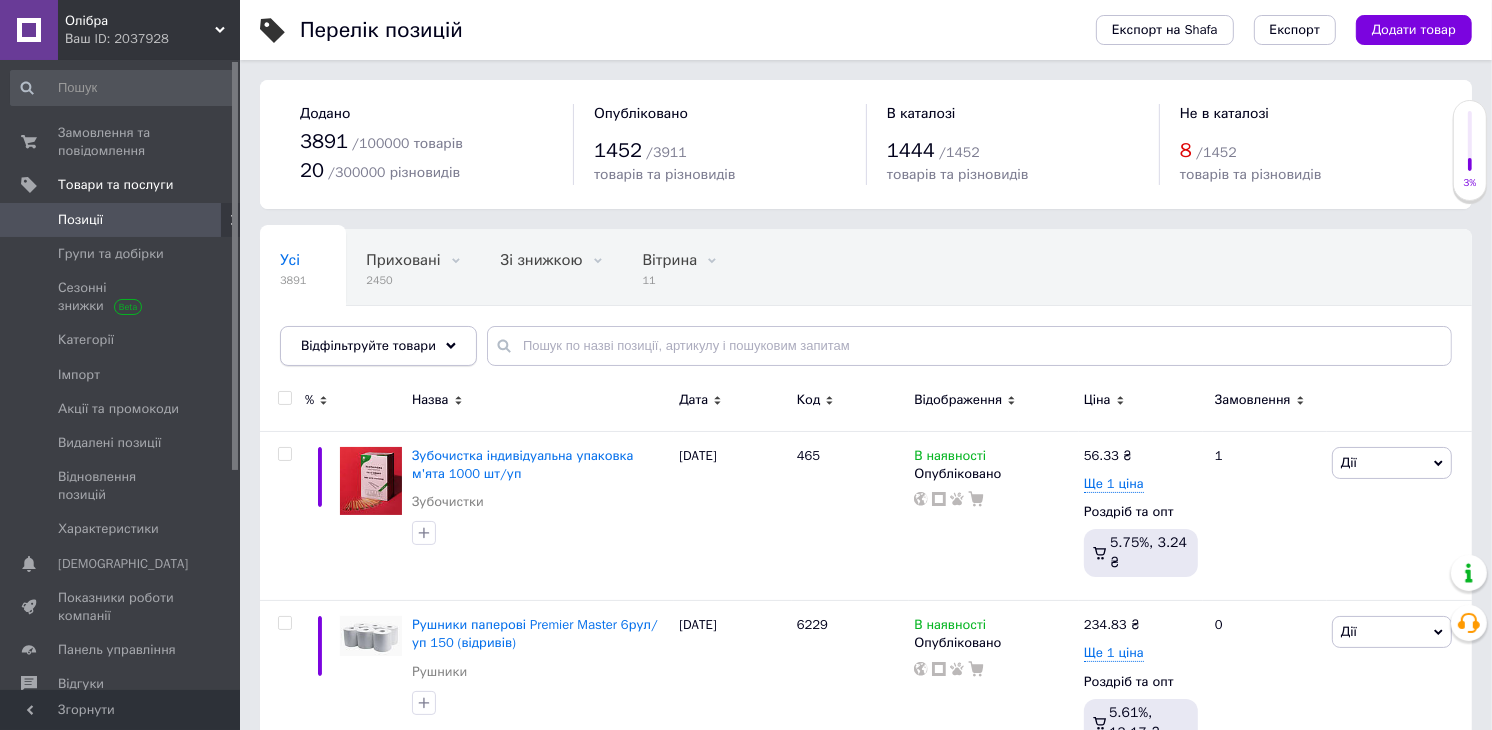 click 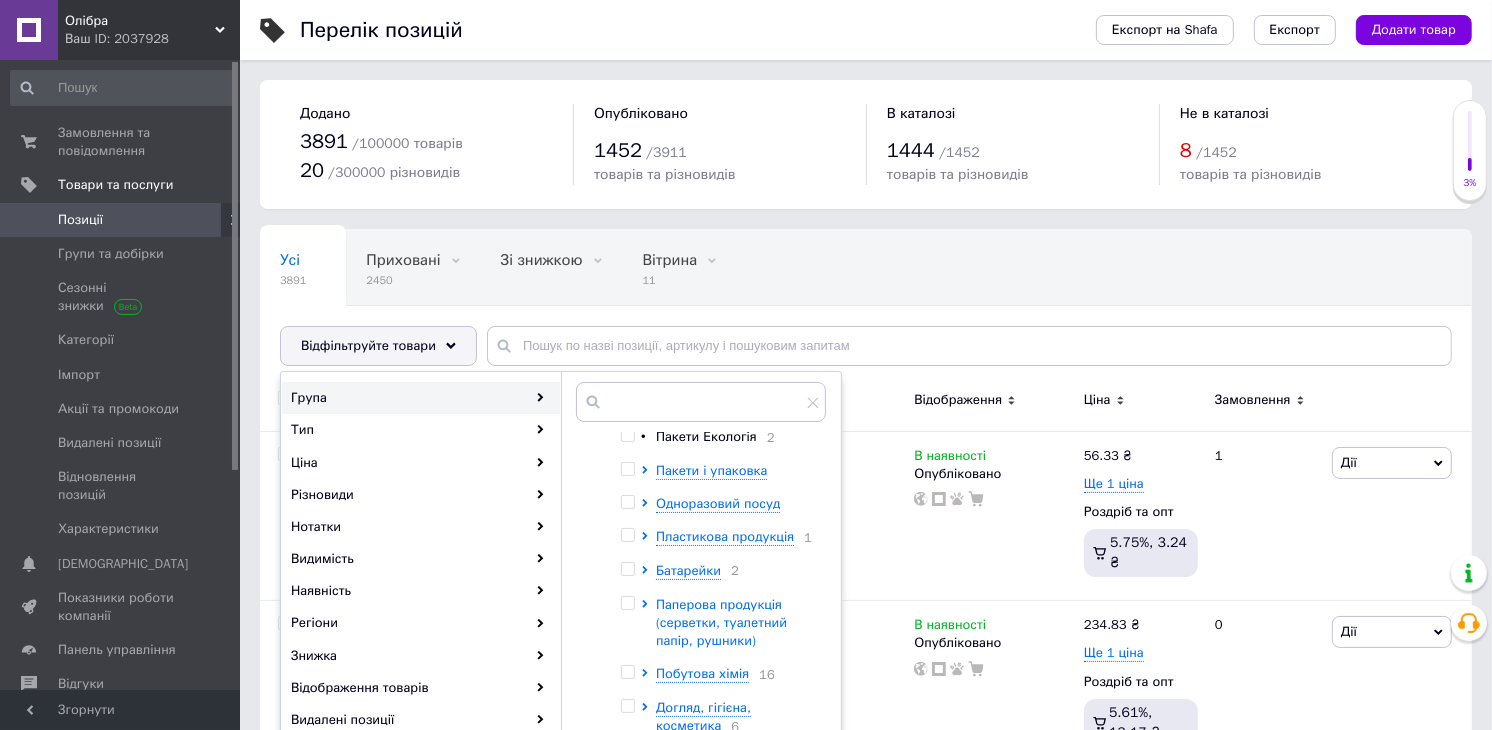 scroll, scrollTop: 0, scrollLeft: 0, axis: both 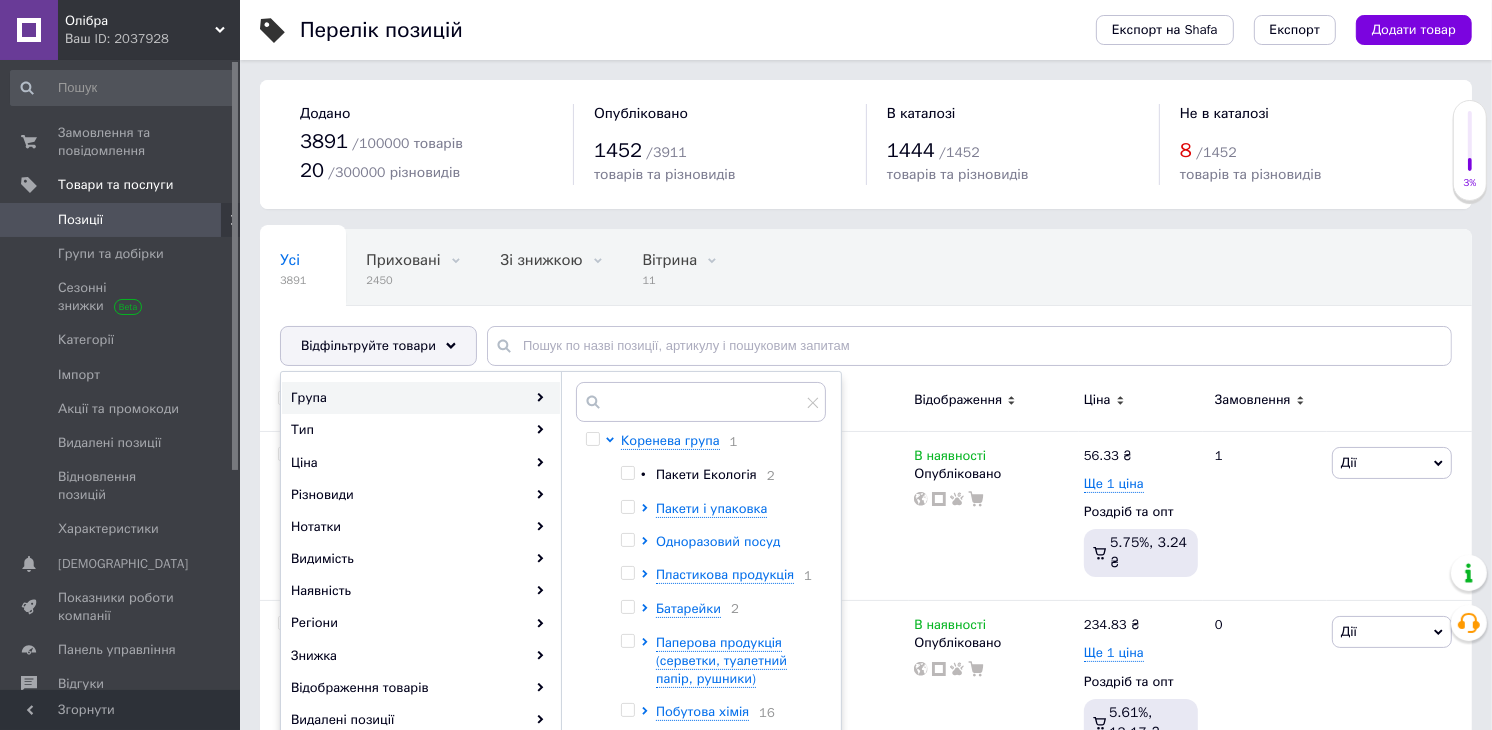 click on "Одноразовий посуд" at bounding box center (718, 541) 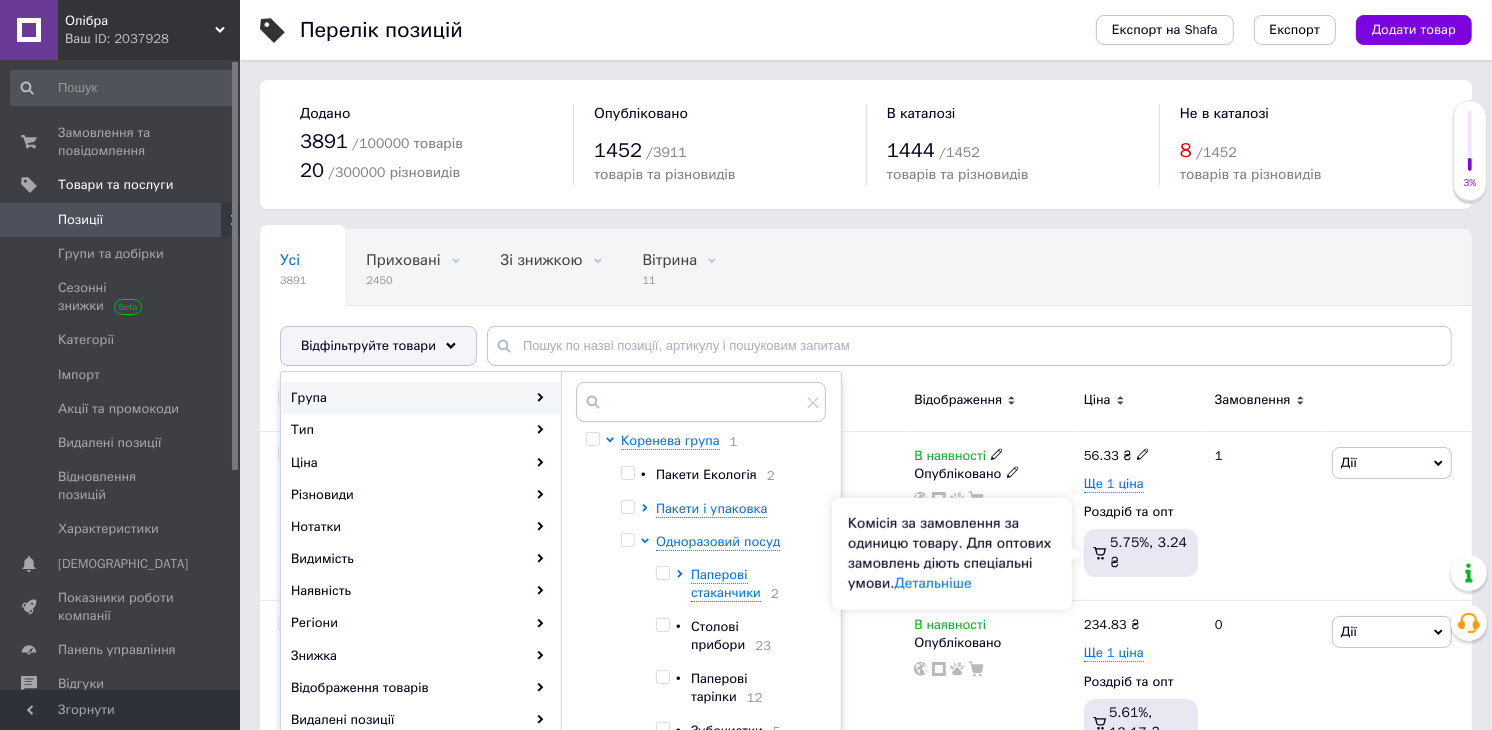 click on "Комісія за замовлення за одиницю товару. Для оптових замовлень діють спеціальні умови.  Детальніше" at bounding box center (952, 554) 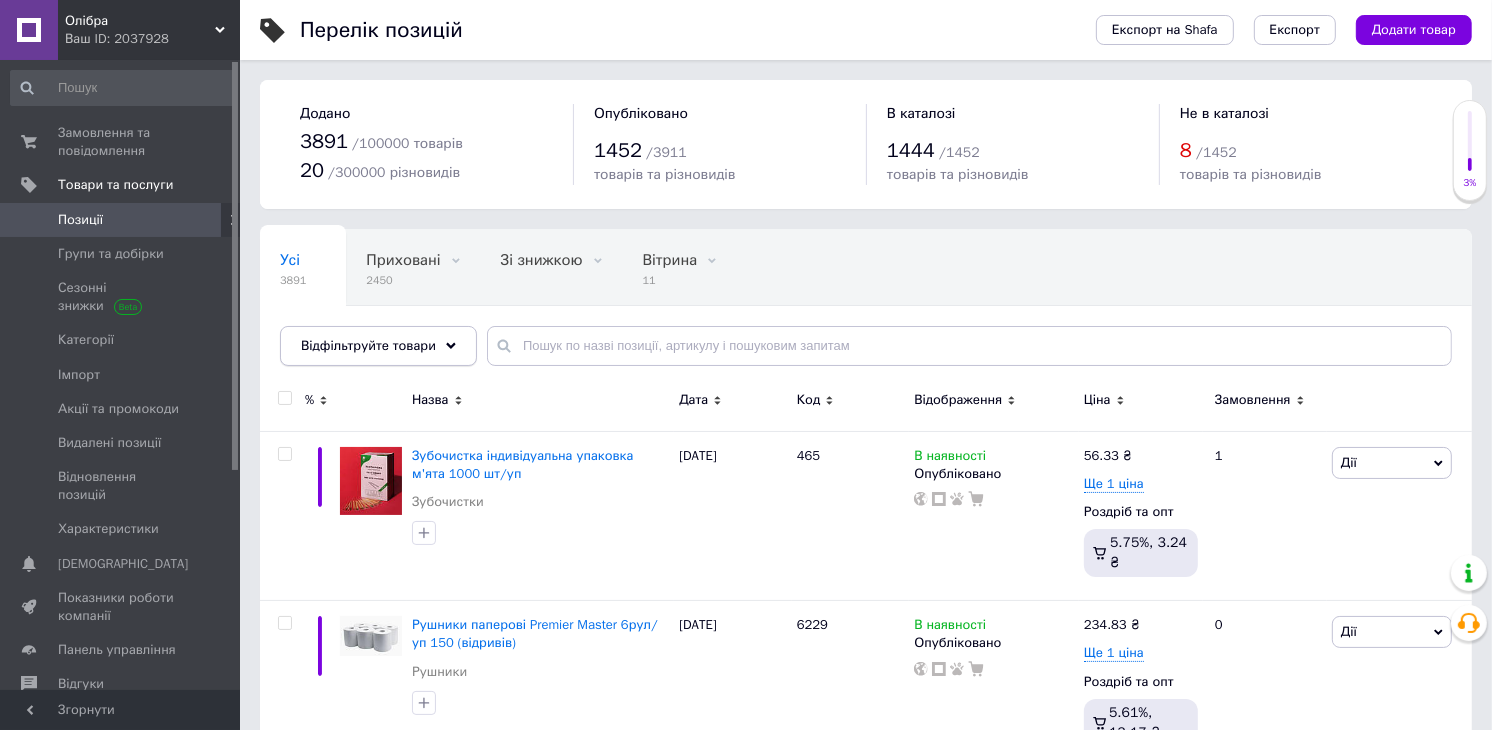 click 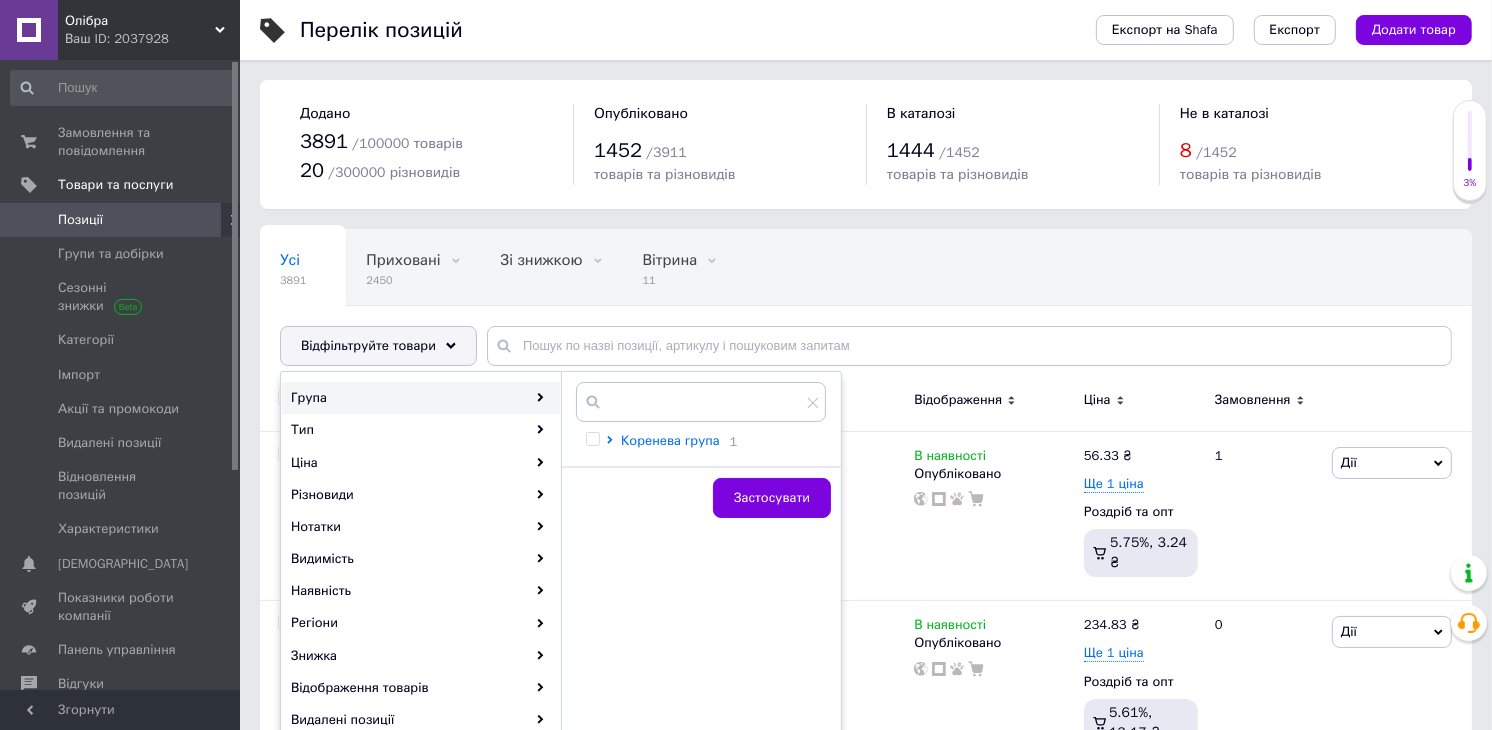 drag, startPoint x: 640, startPoint y: 445, endPoint x: 656, endPoint y: 448, distance: 16.27882 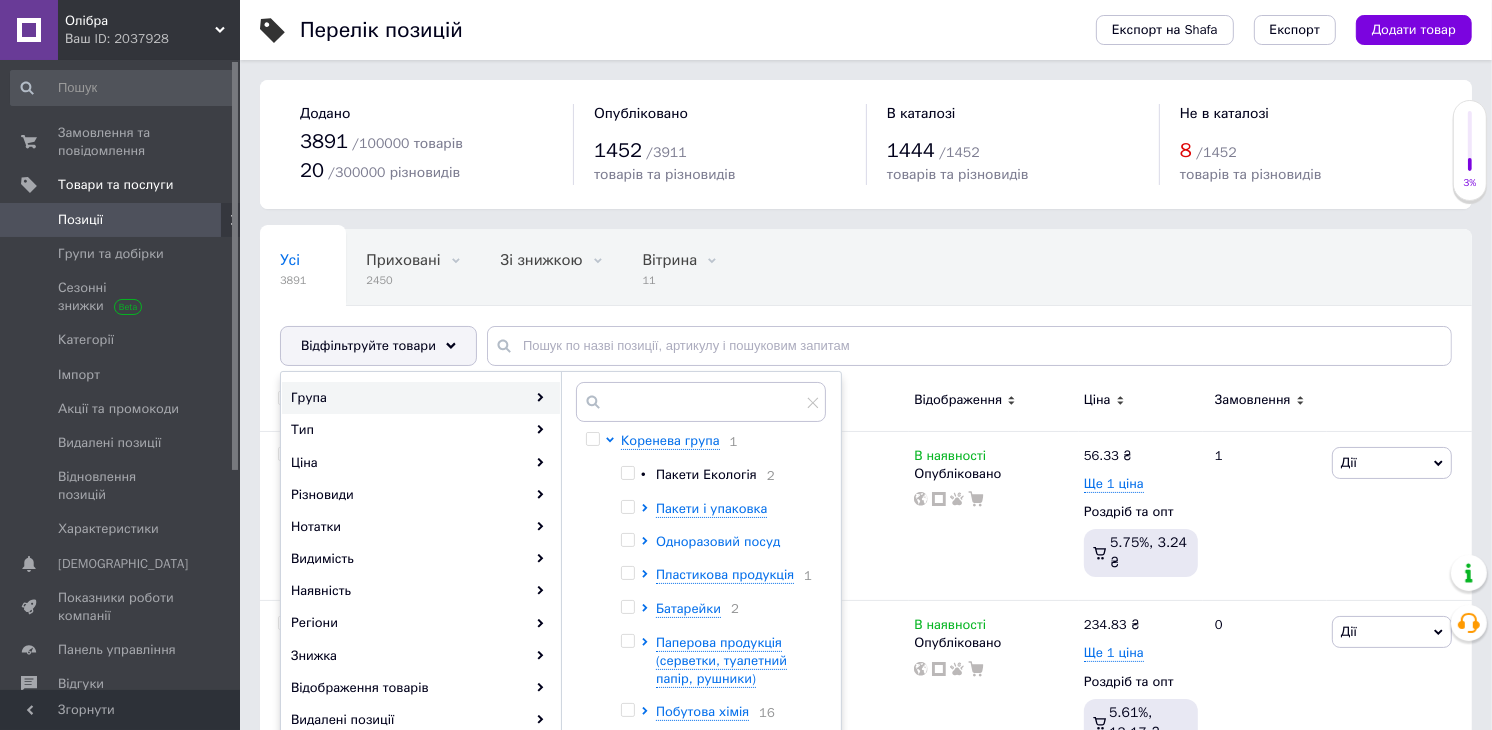 click on "Одноразовий посуд" at bounding box center (718, 541) 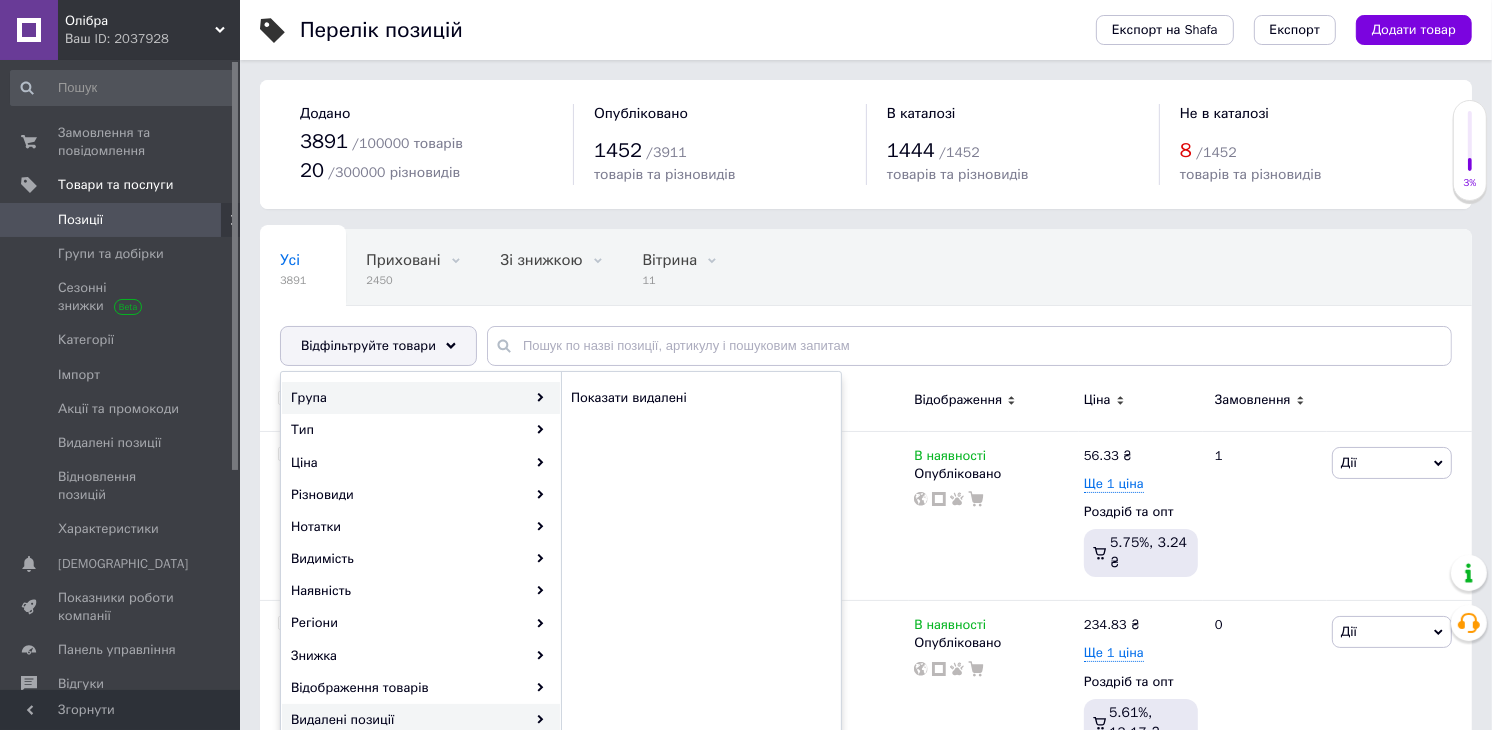 click on "Група" at bounding box center (421, 398) 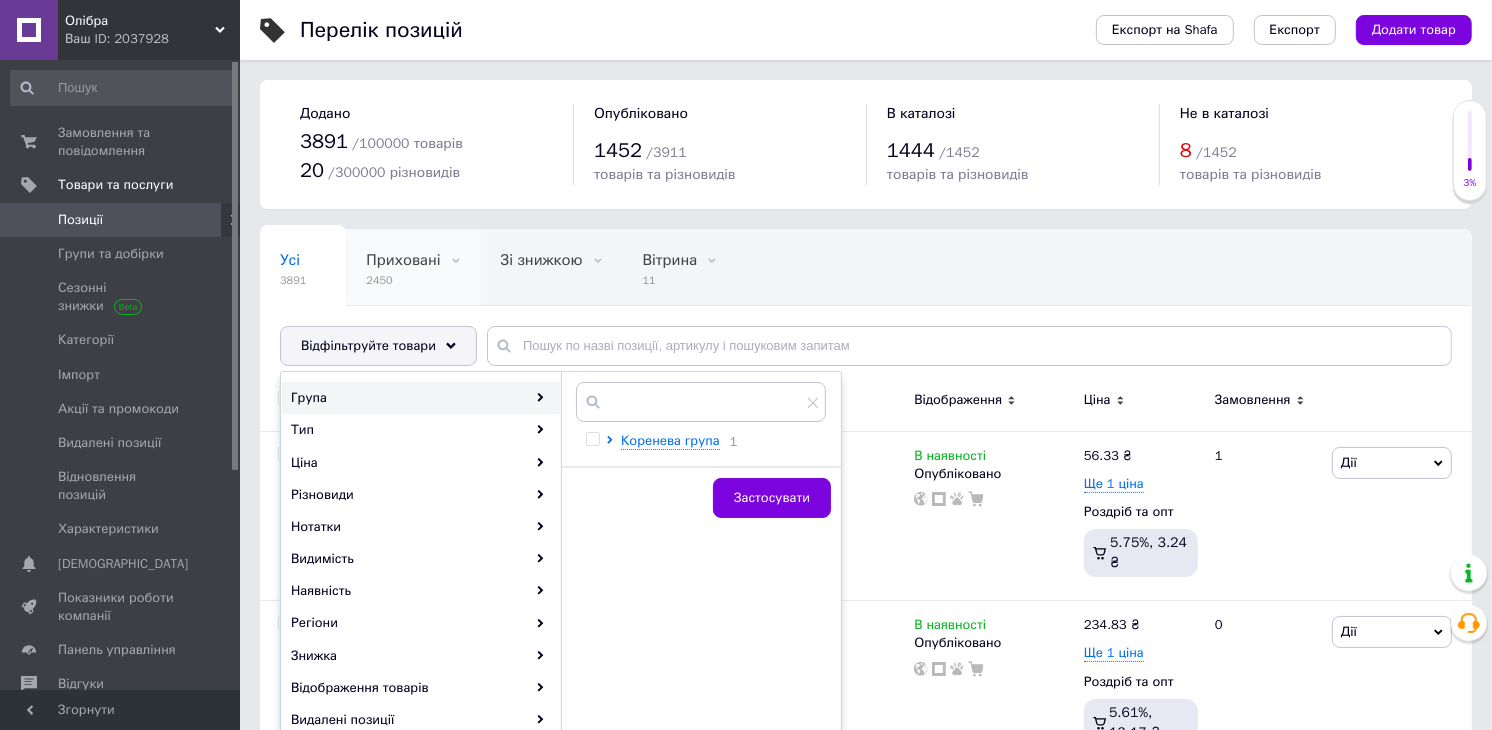 click on "2450" at bounding box center (403, 280) 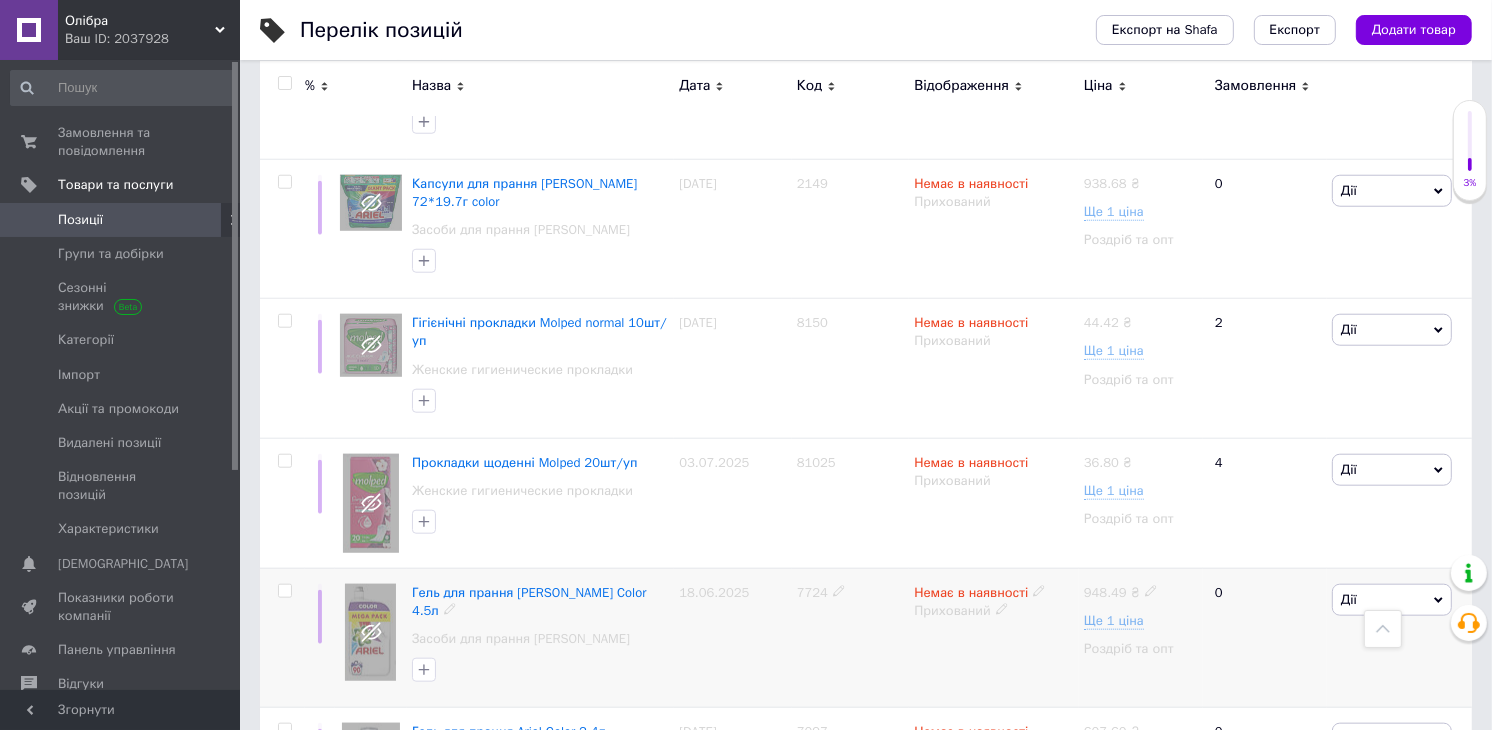 scroll, scrollTop: 1666, scrollLeft: 0, axis: vertical 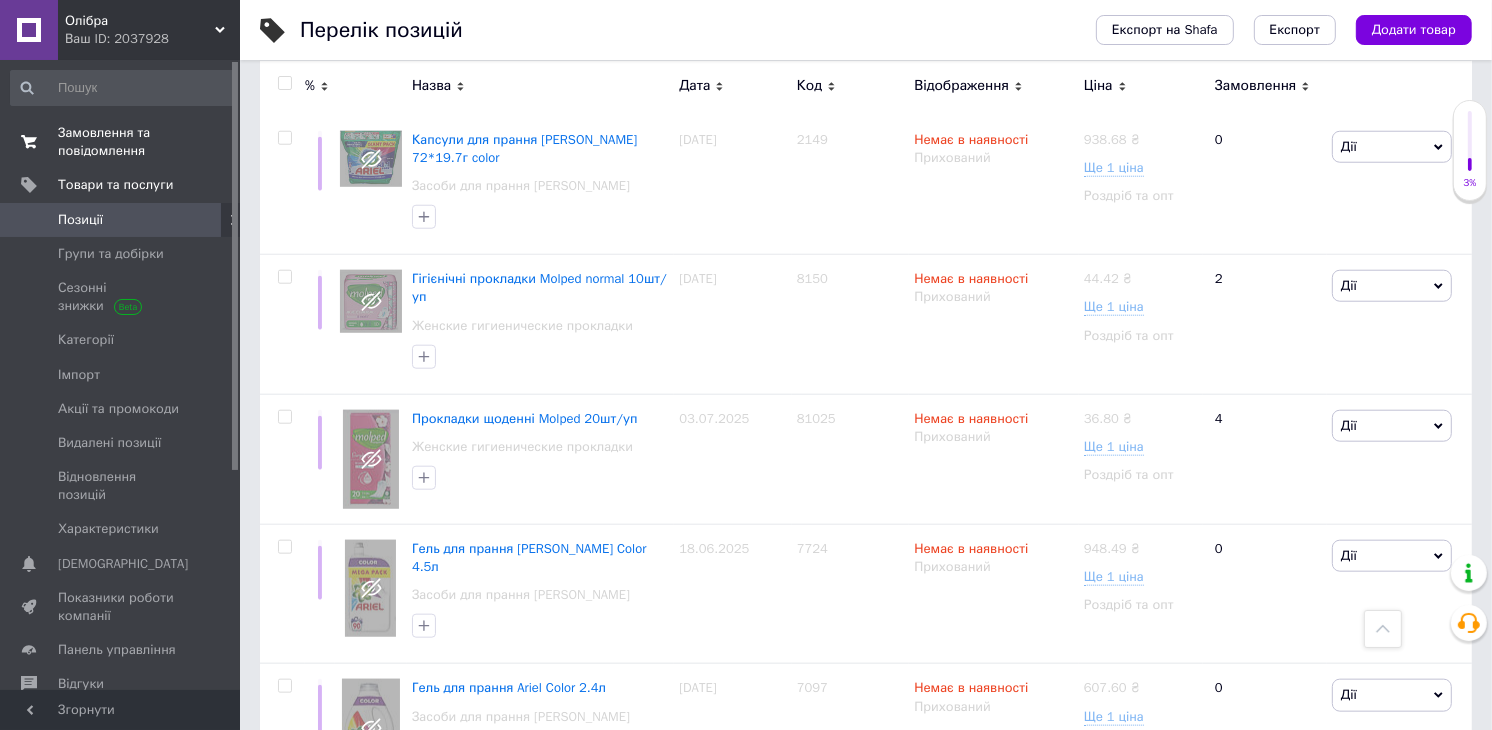 click on "Замовлення та повідомлення" at bounding box center (121, 142) 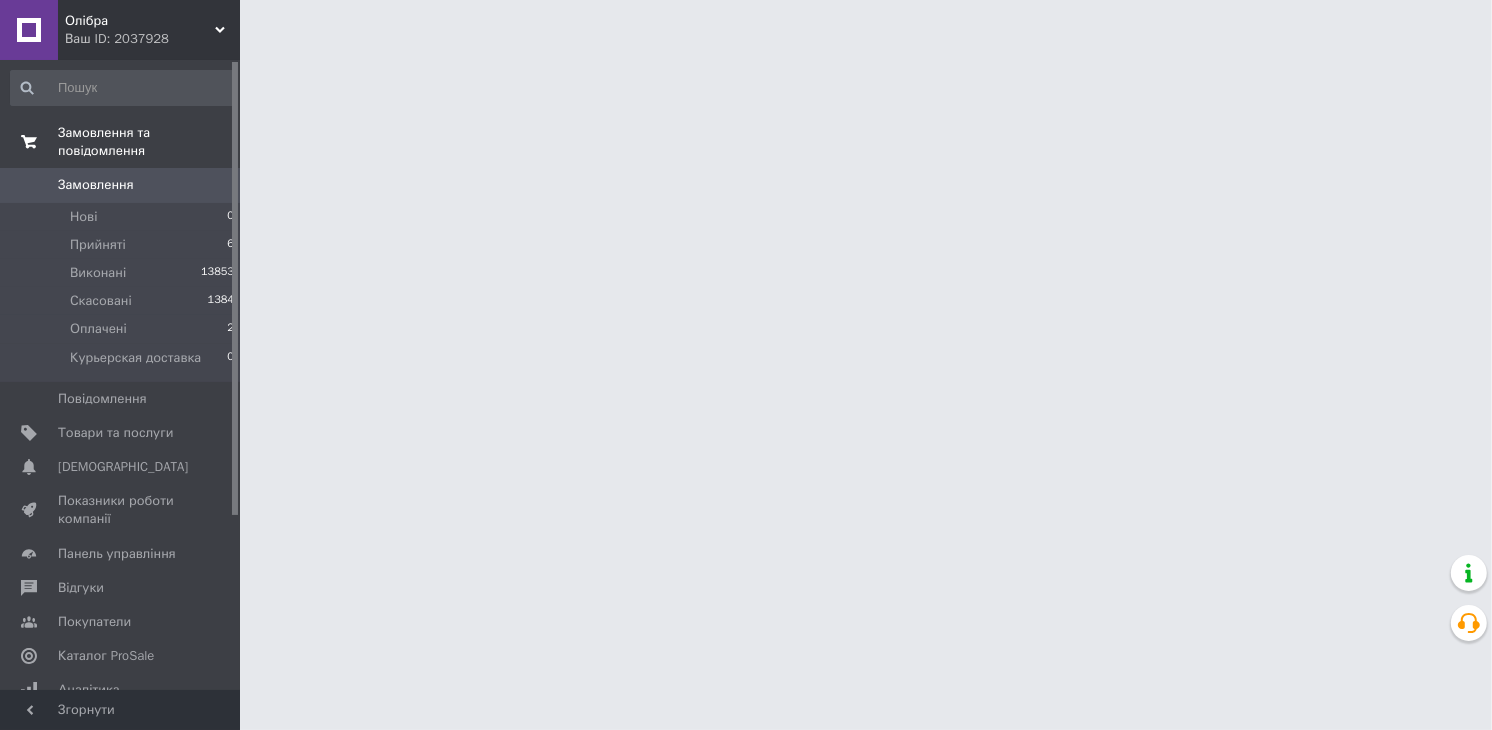 scroll, scrollTop: 0, scrollLeft: 0, axis: both 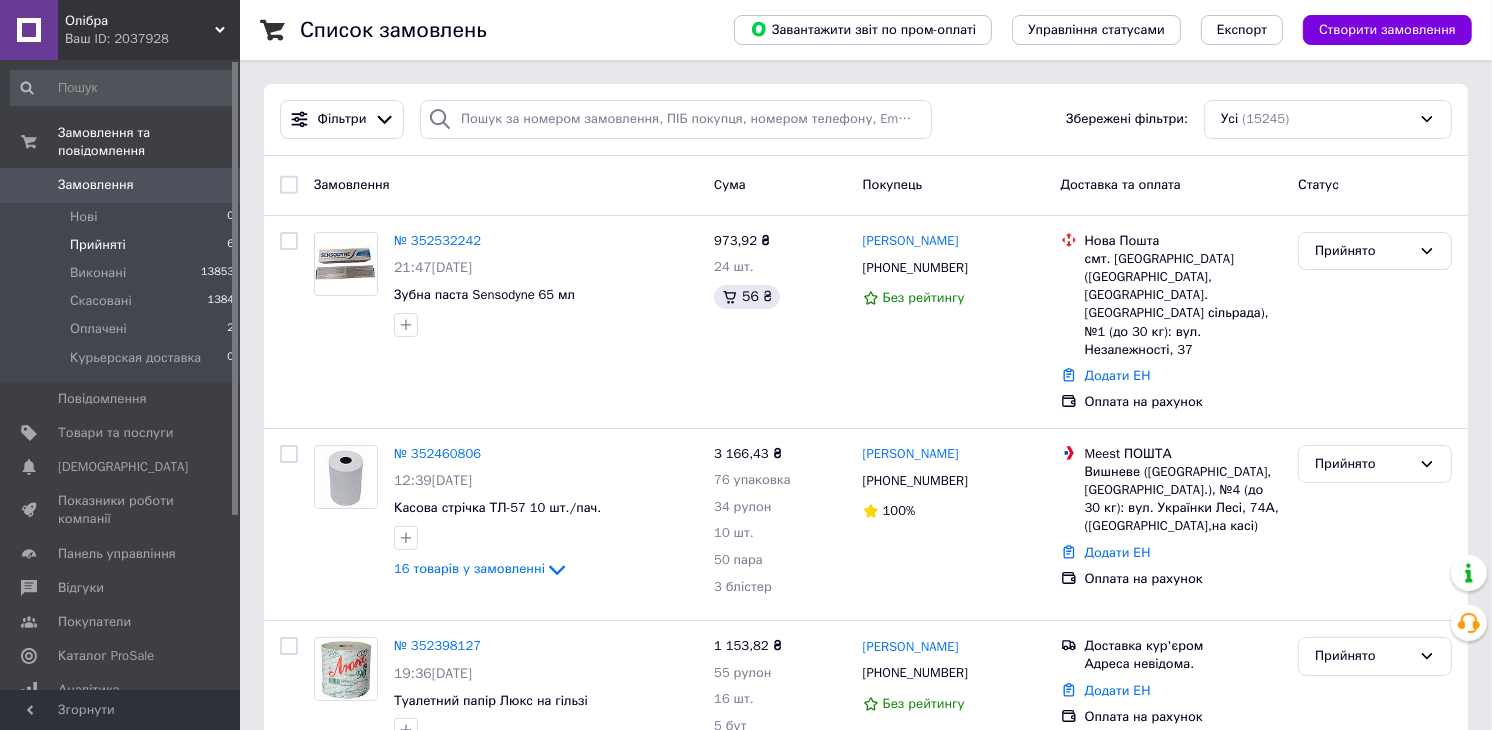 click on "Прийняті" at bounding box center (98, 245) 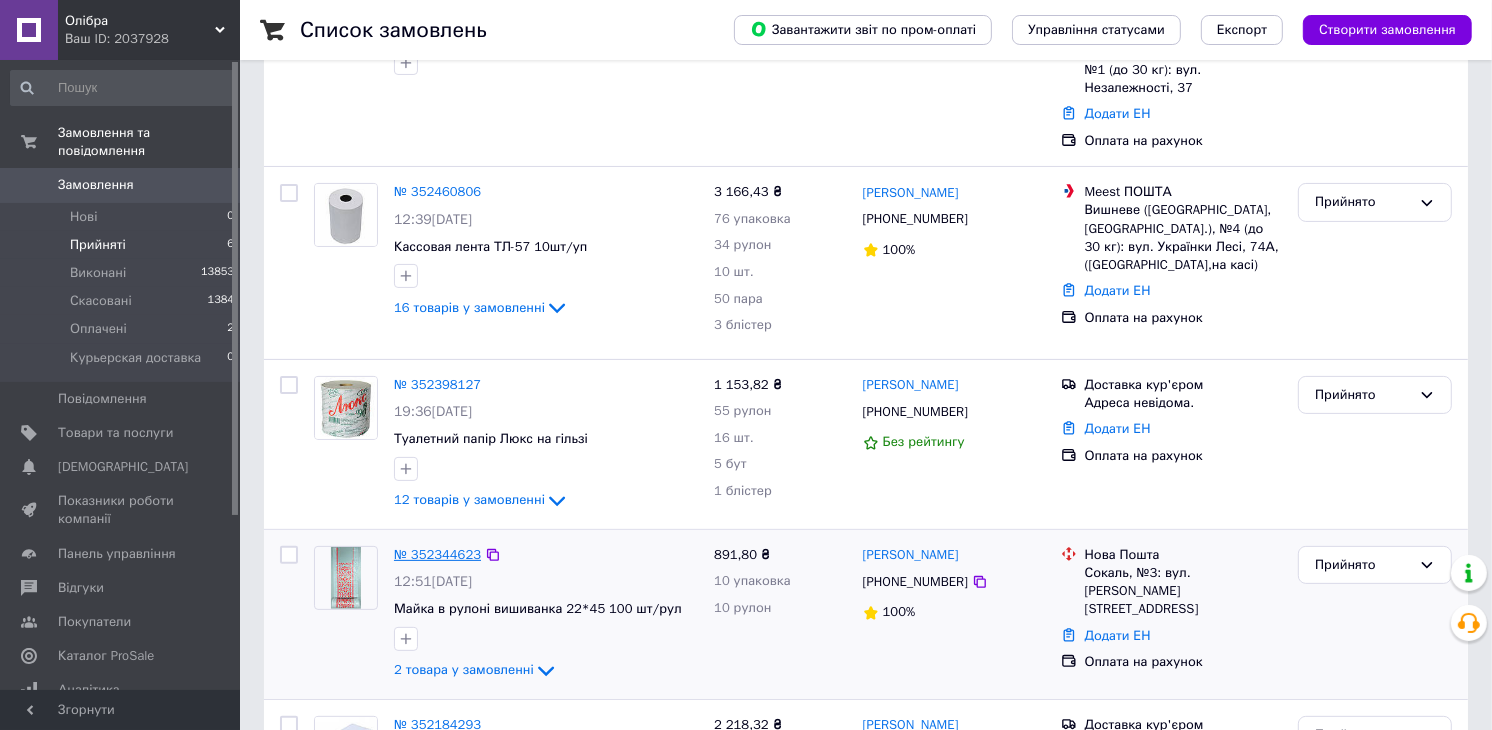click on "№ 352344623" at bounding box center (437, 554) 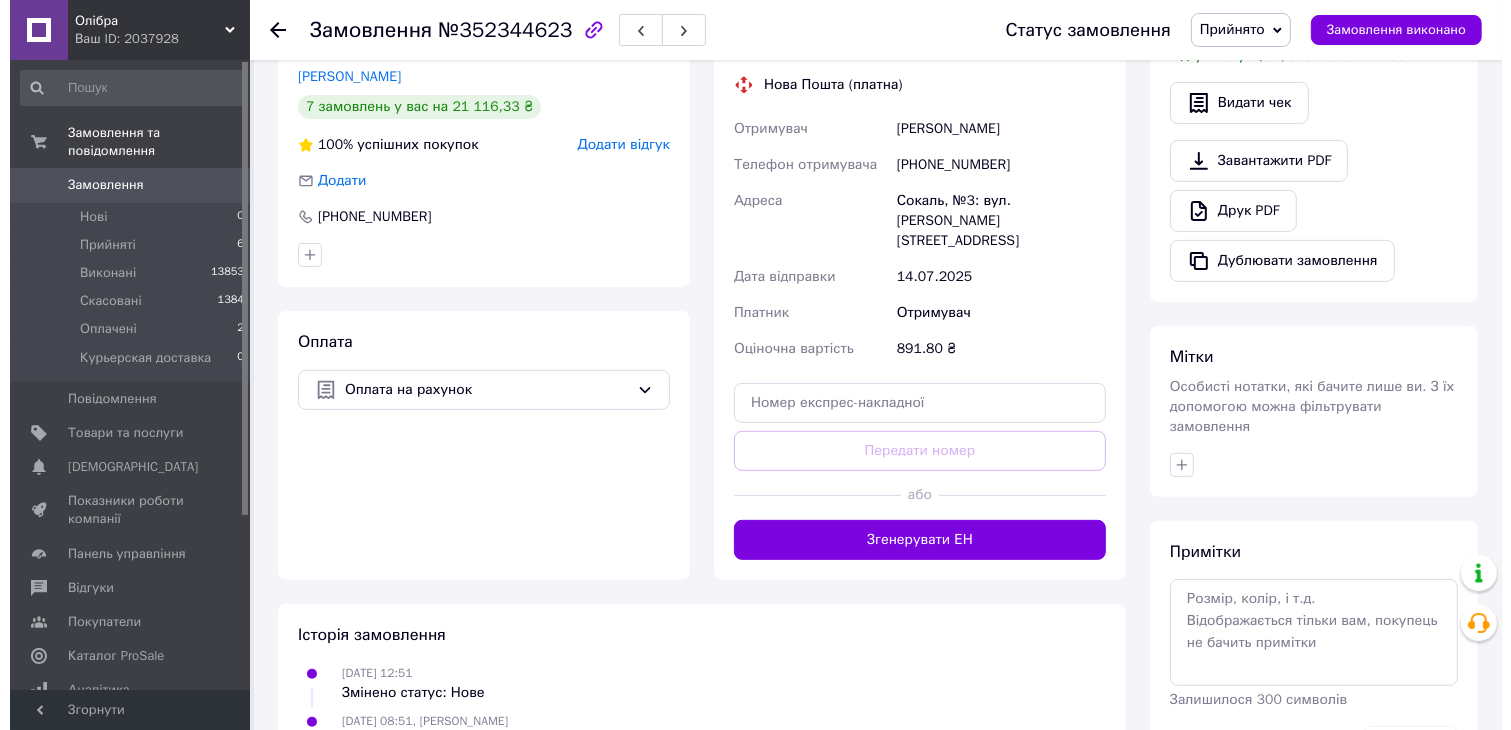 scroll, scrollTop: 333, scrollLeft: 0, axis: vertical 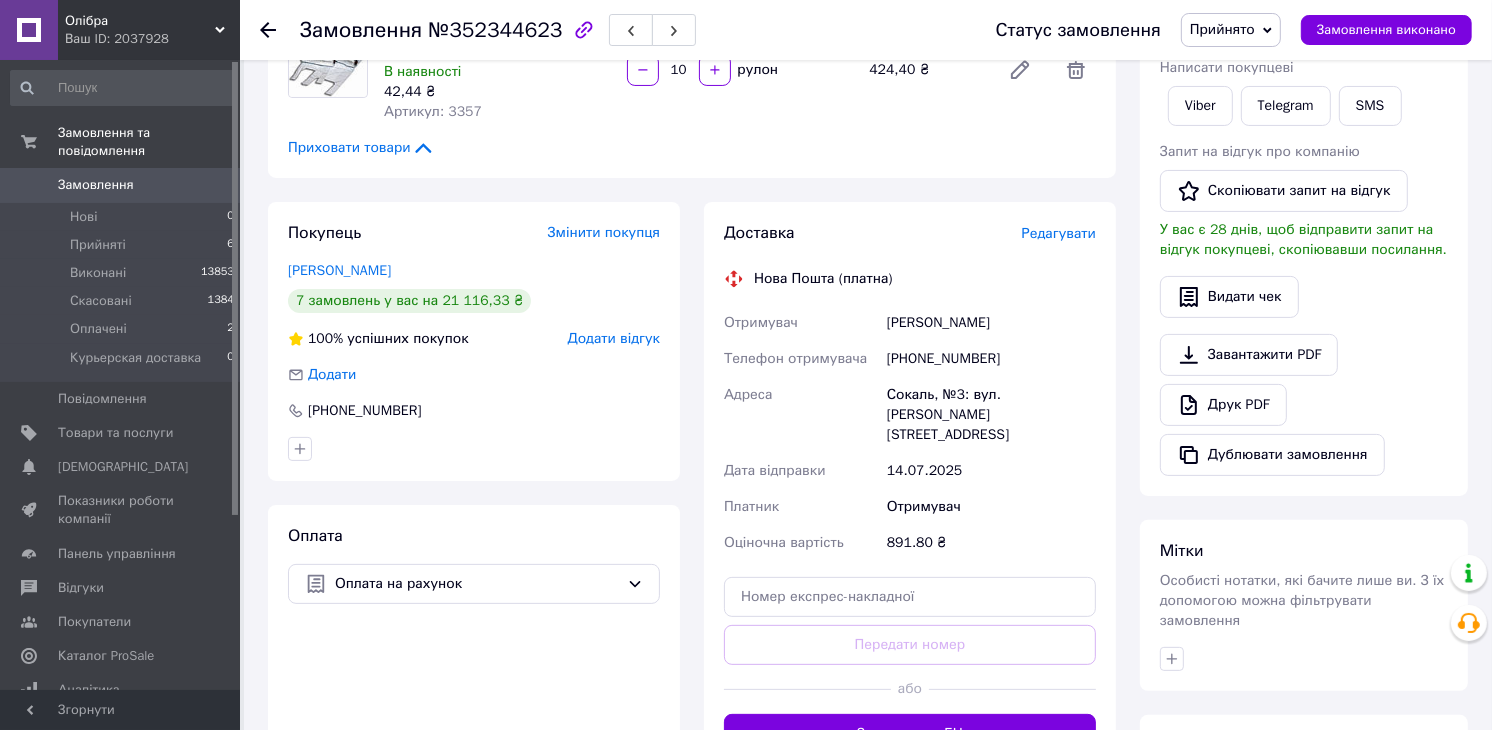 click on "Редагувати" at bounding box center [1059, 233] 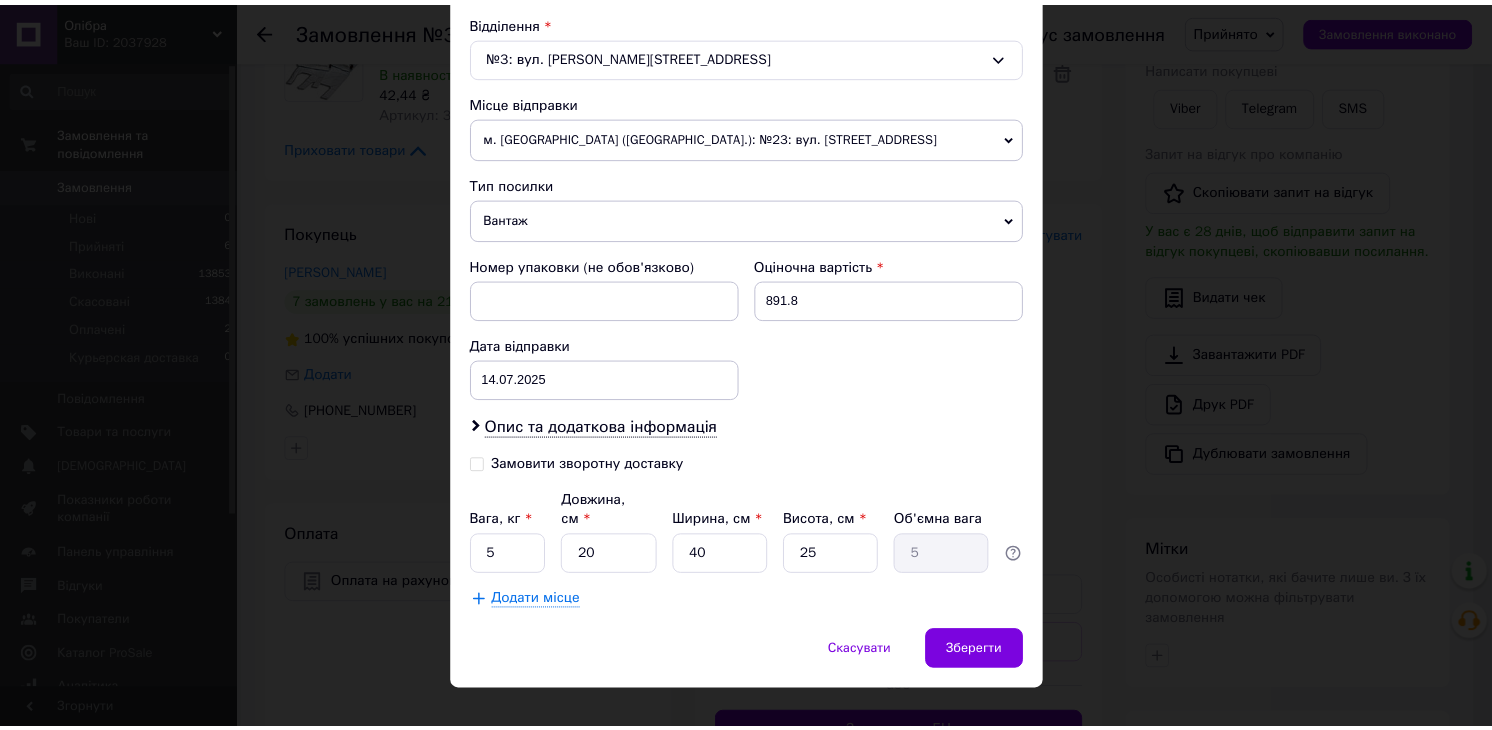 scroll, scrollTop: 636, scrollLeft: 0, axis: vertical 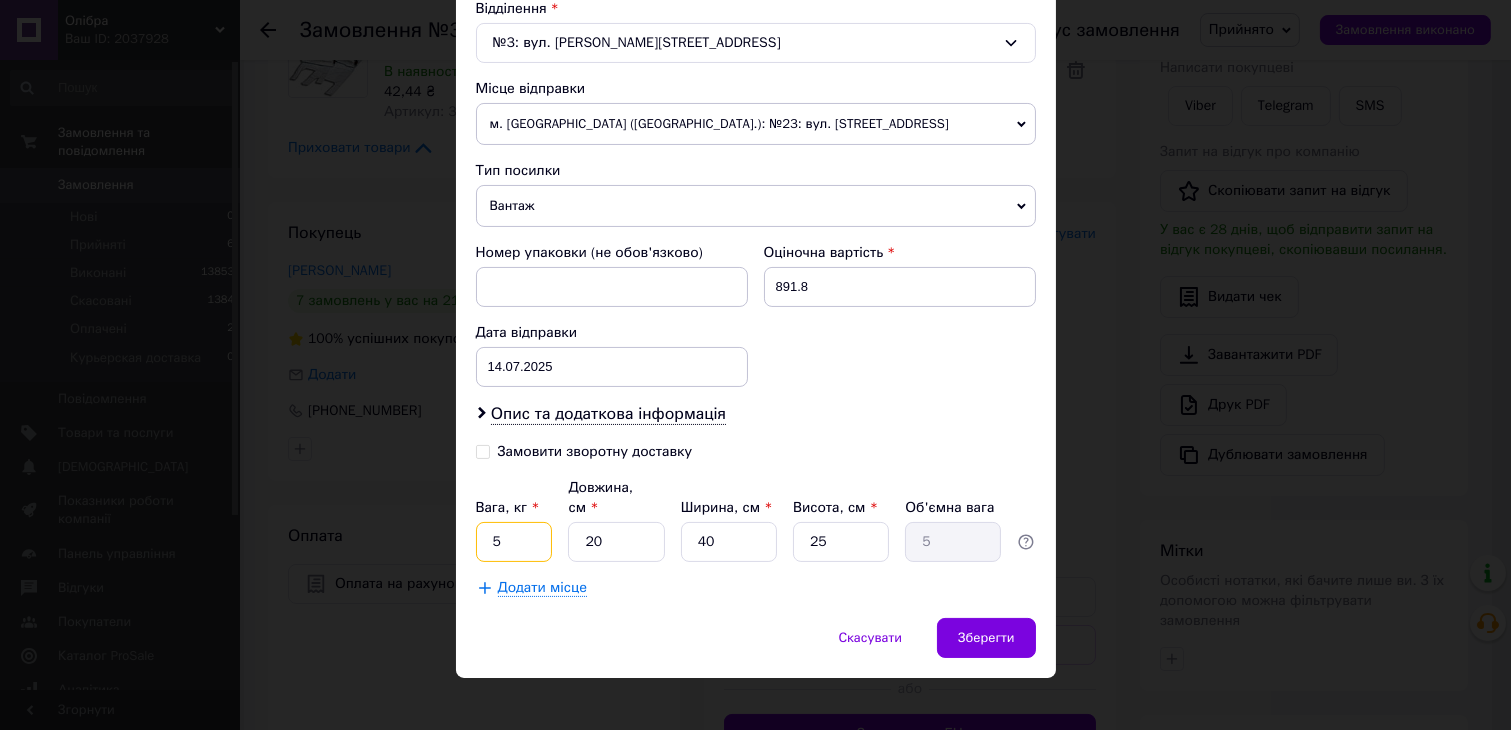 click on "5" at bounding box center (514, 542) 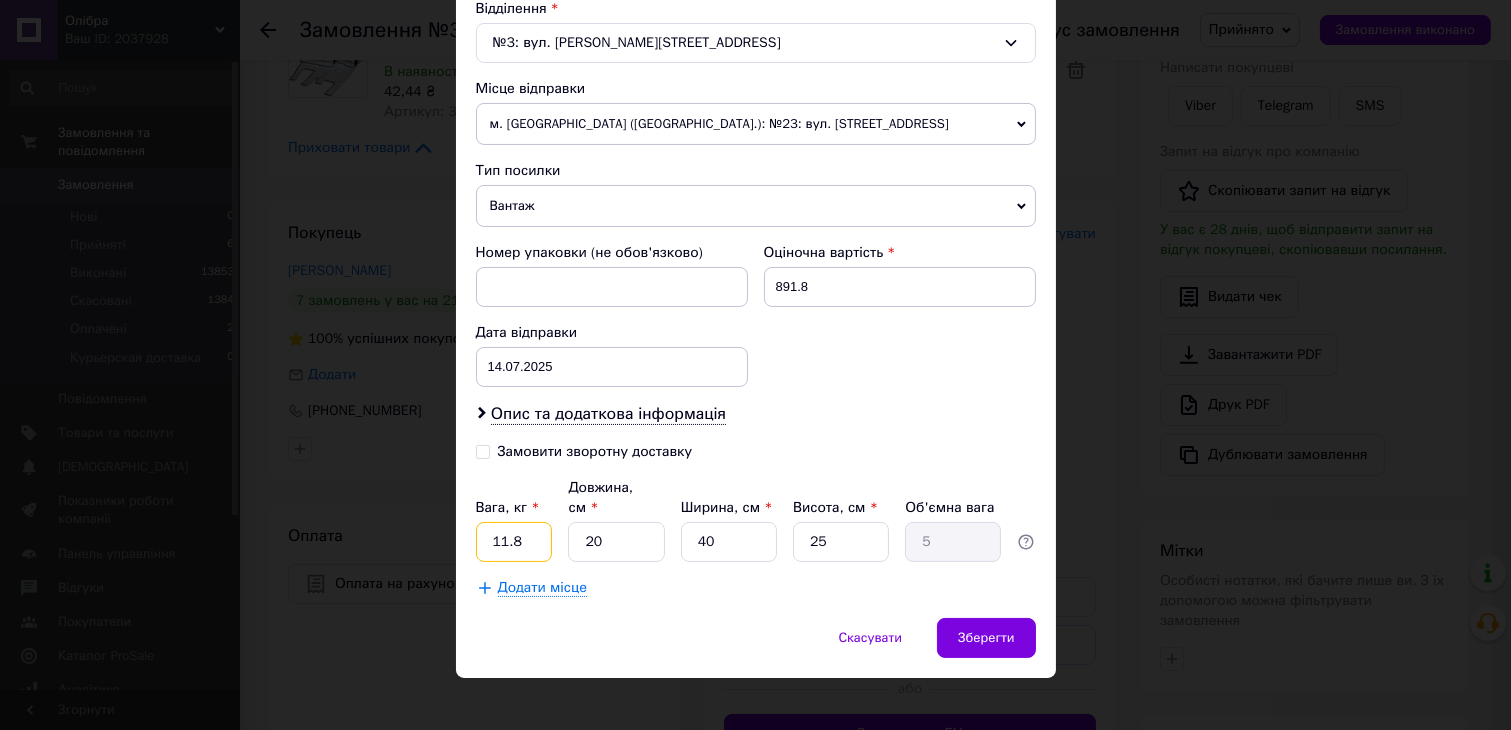 type on "11.8" 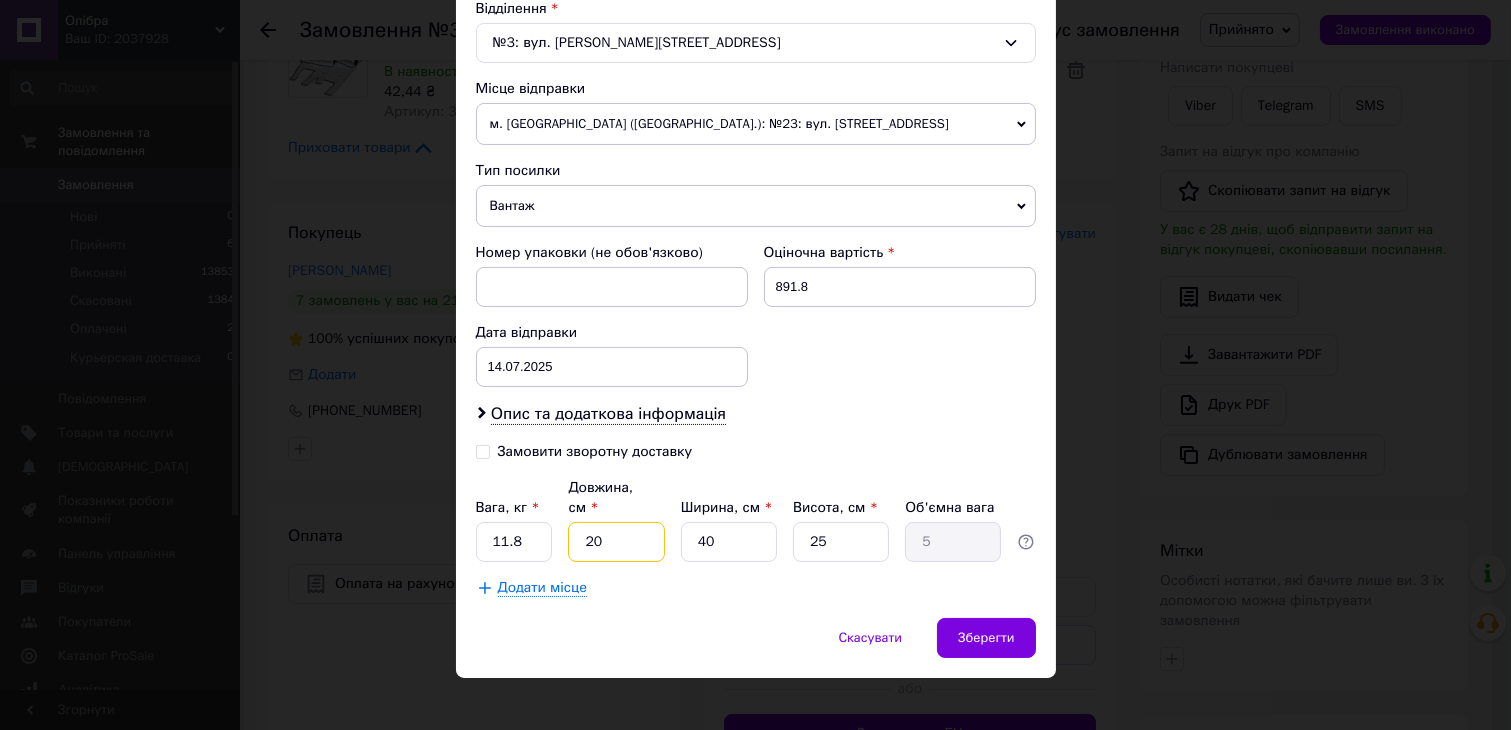 click on "20" at bounding box center [616, 542] 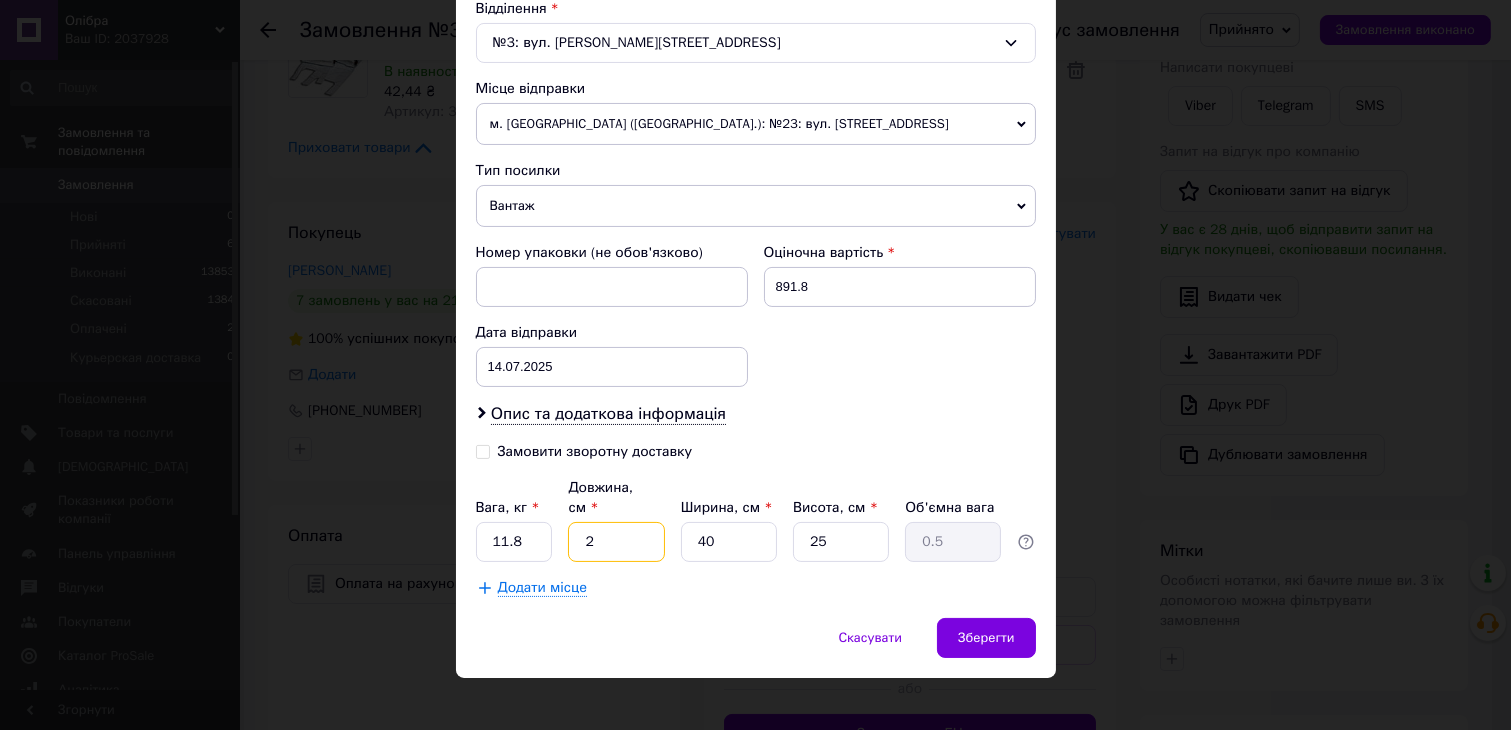 type 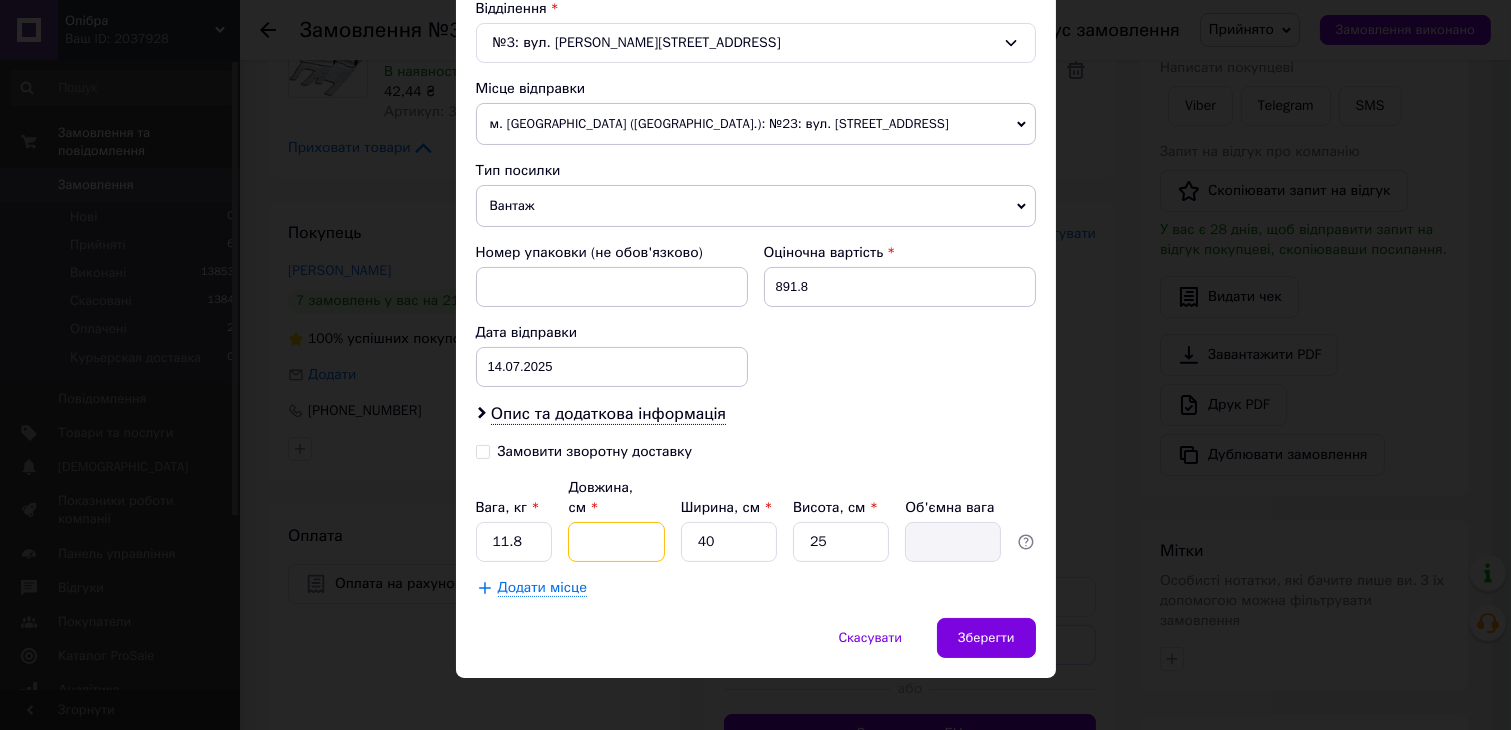 type on "3" 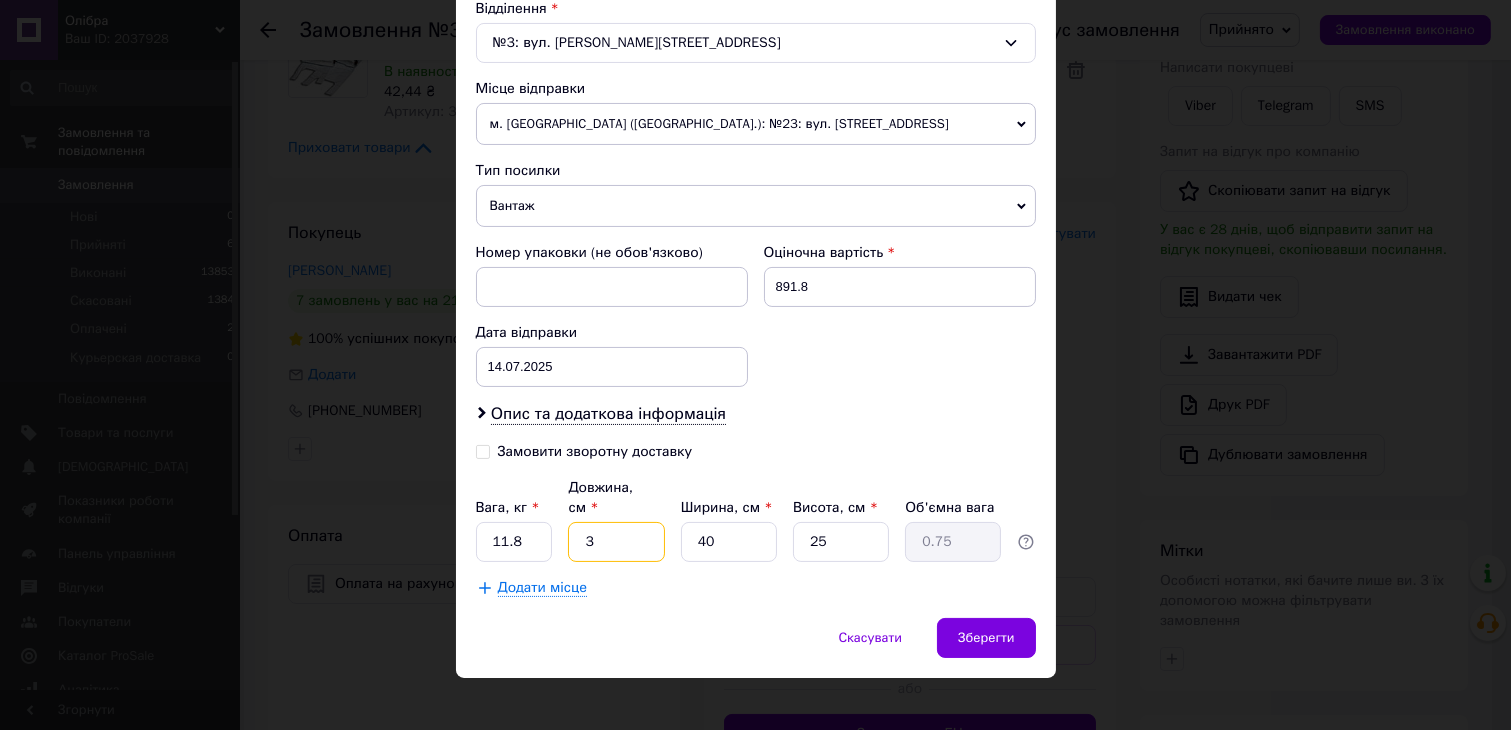 type on "34" 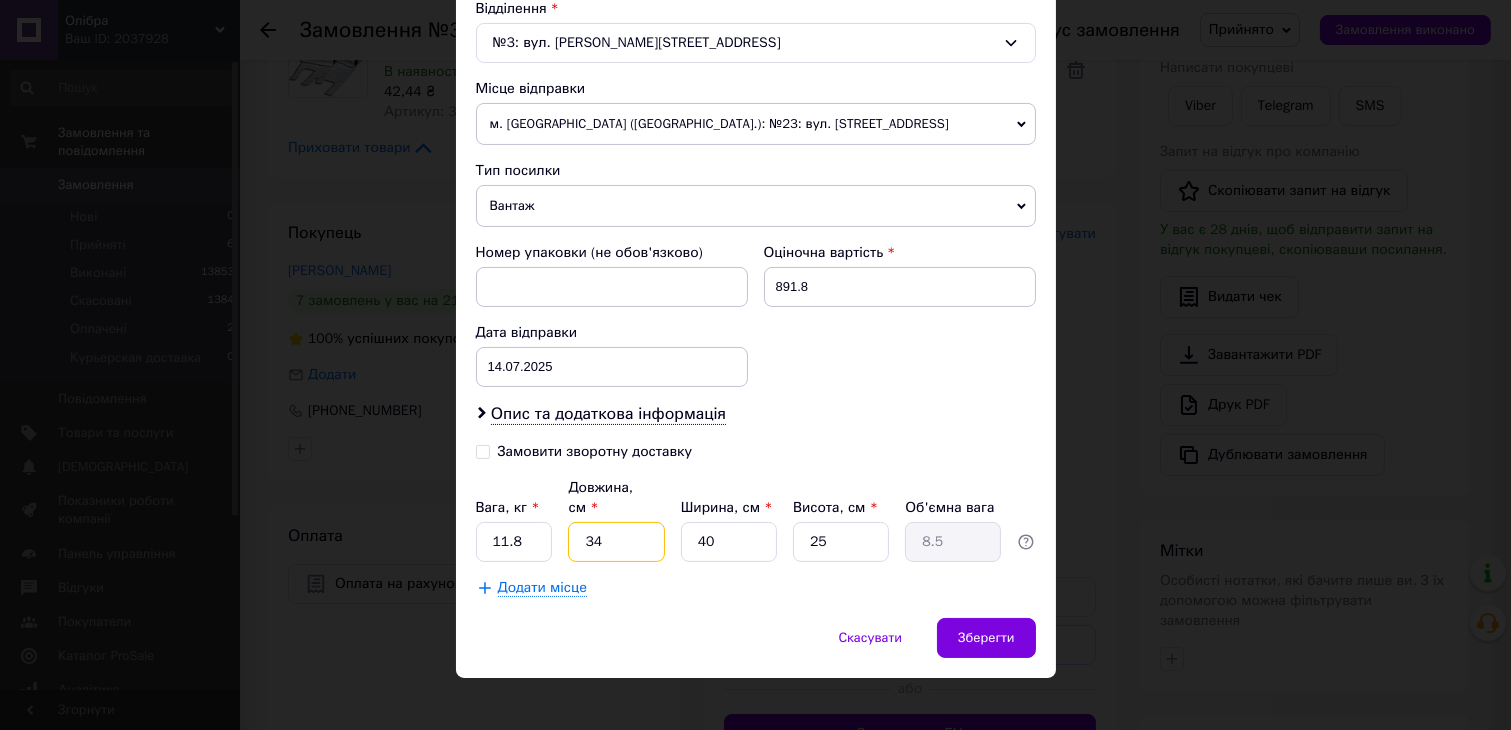 type on "34" 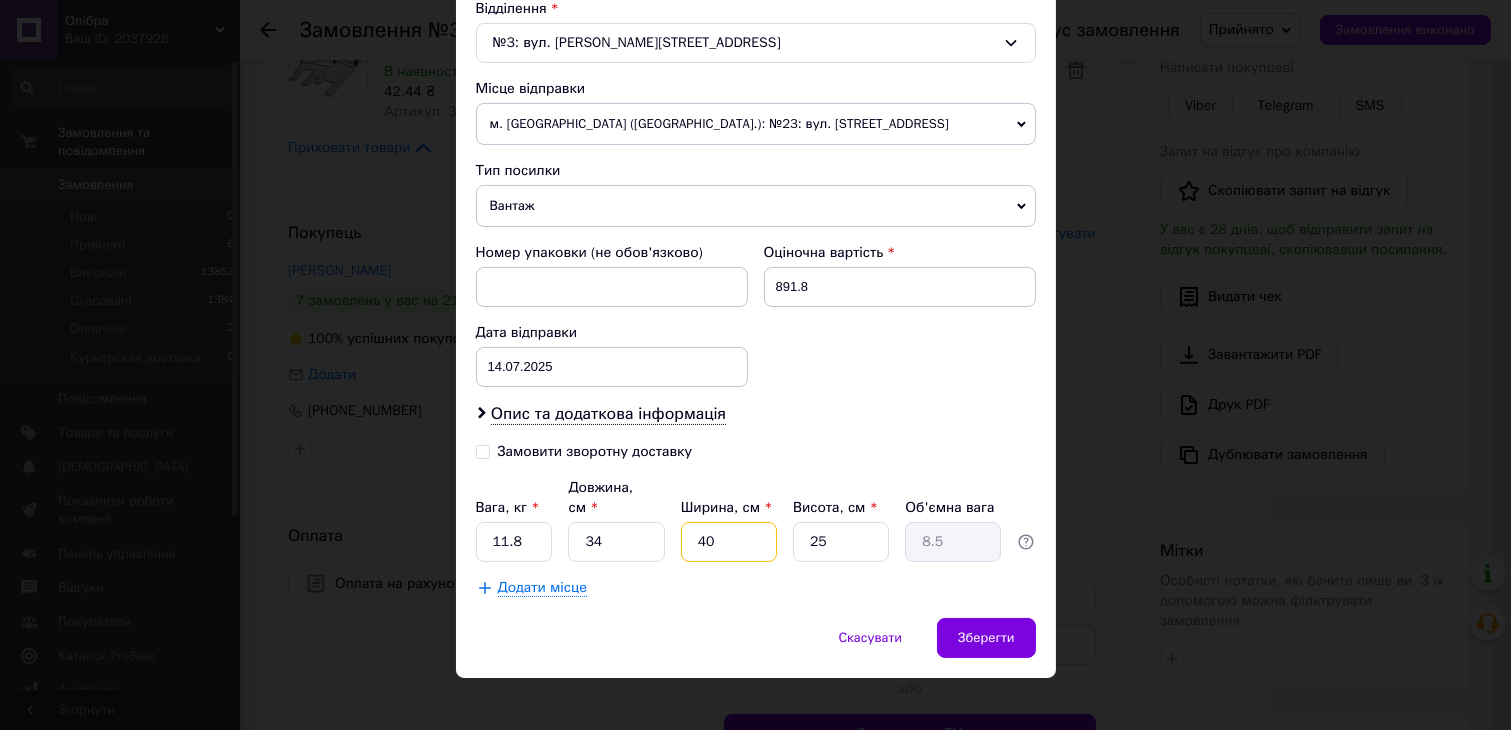 click on "40" at bounding box center (729, 542) 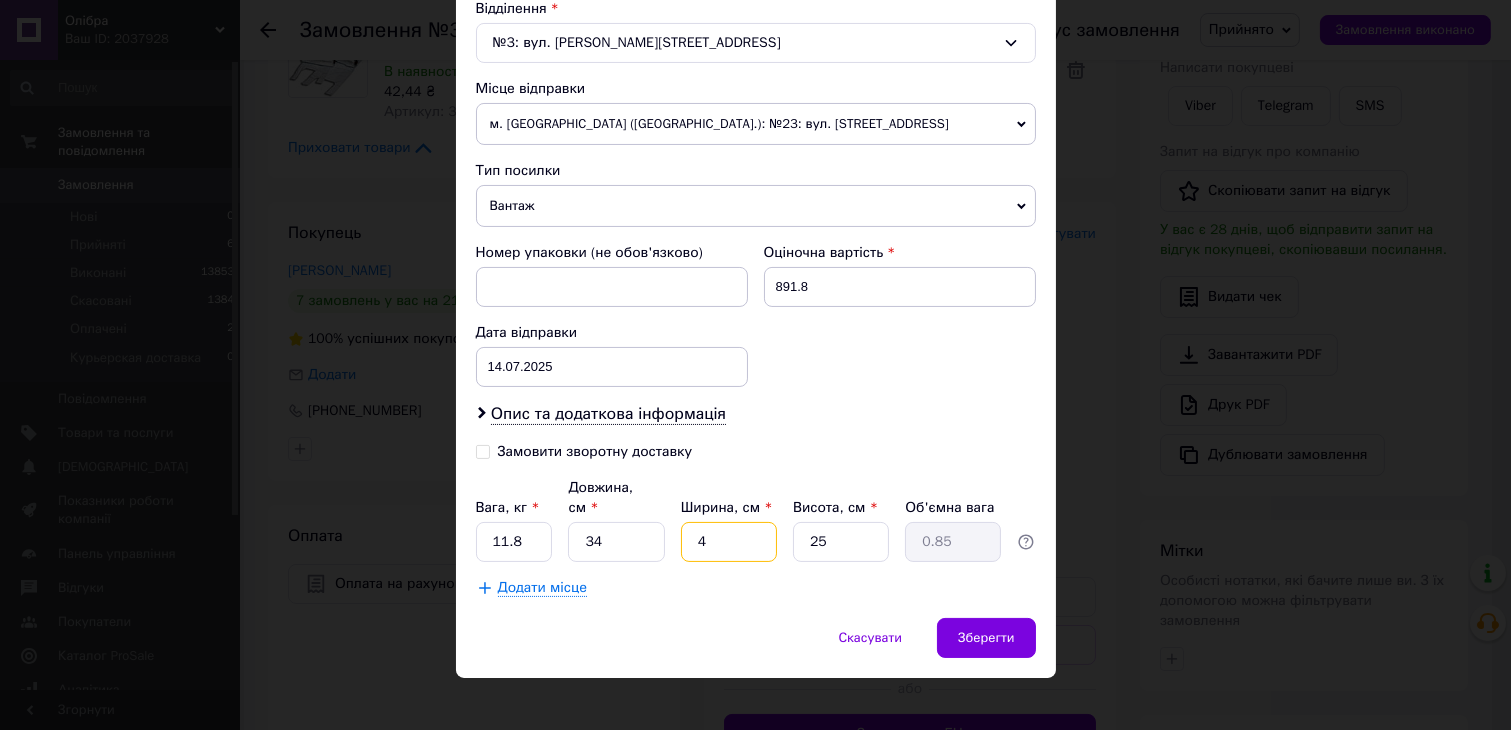 type 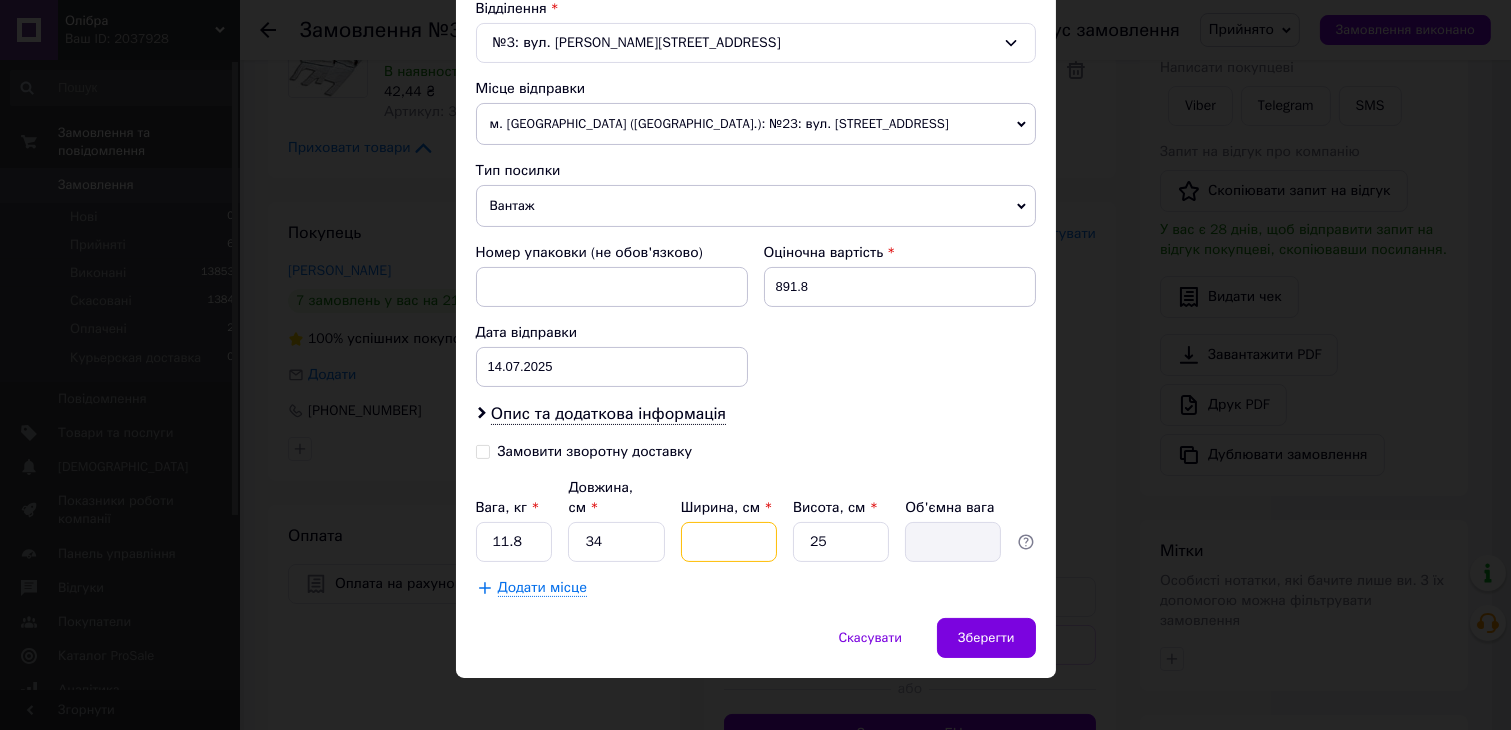 type on "3" 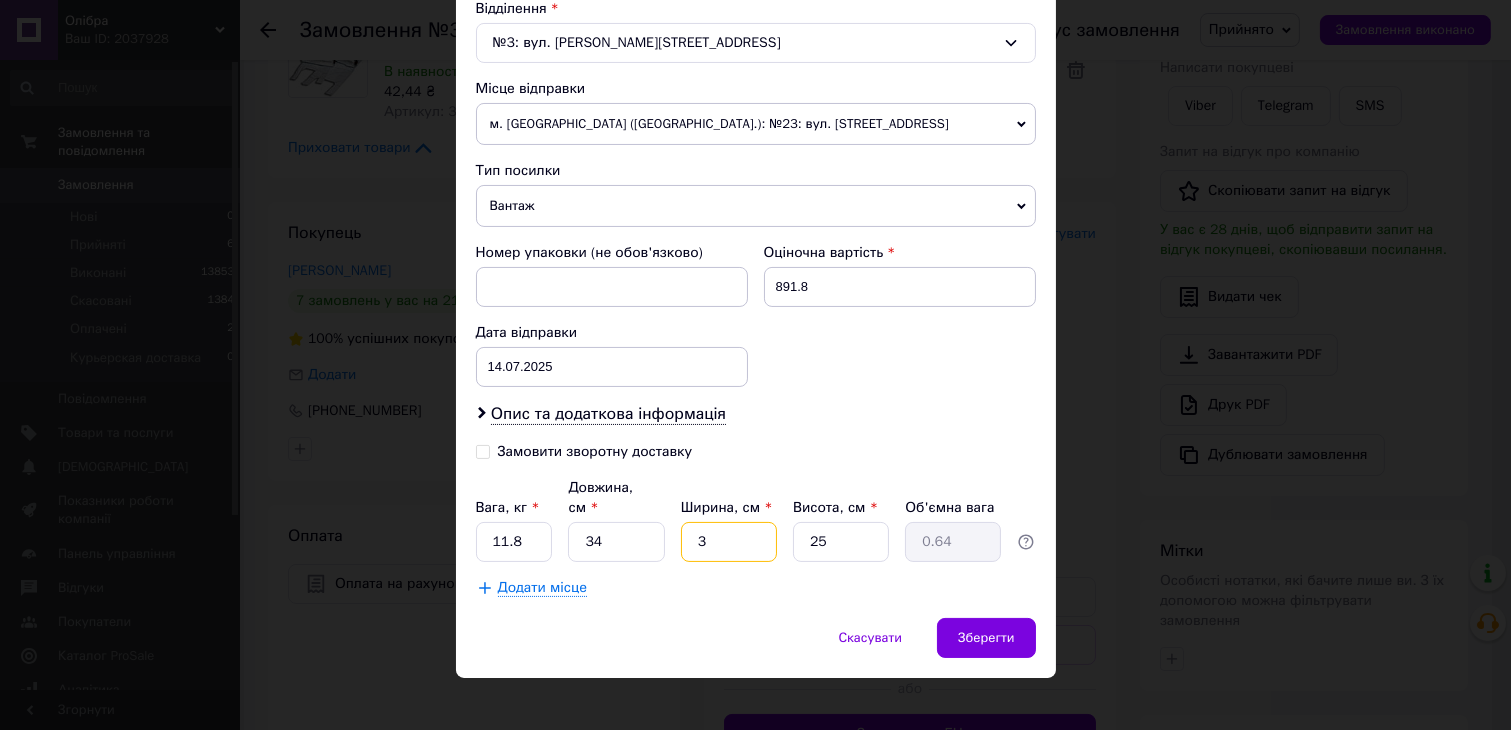 type on "38" 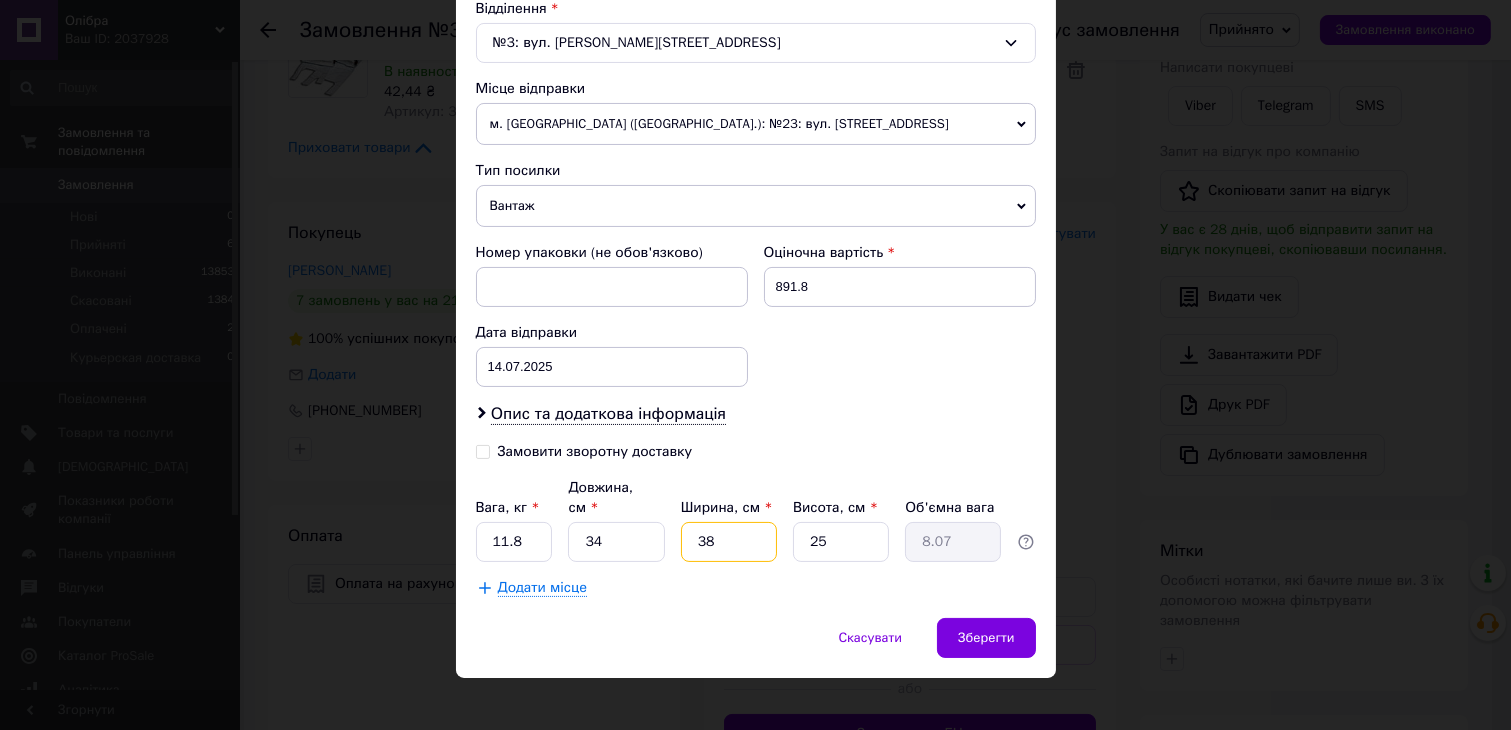 type on "38" 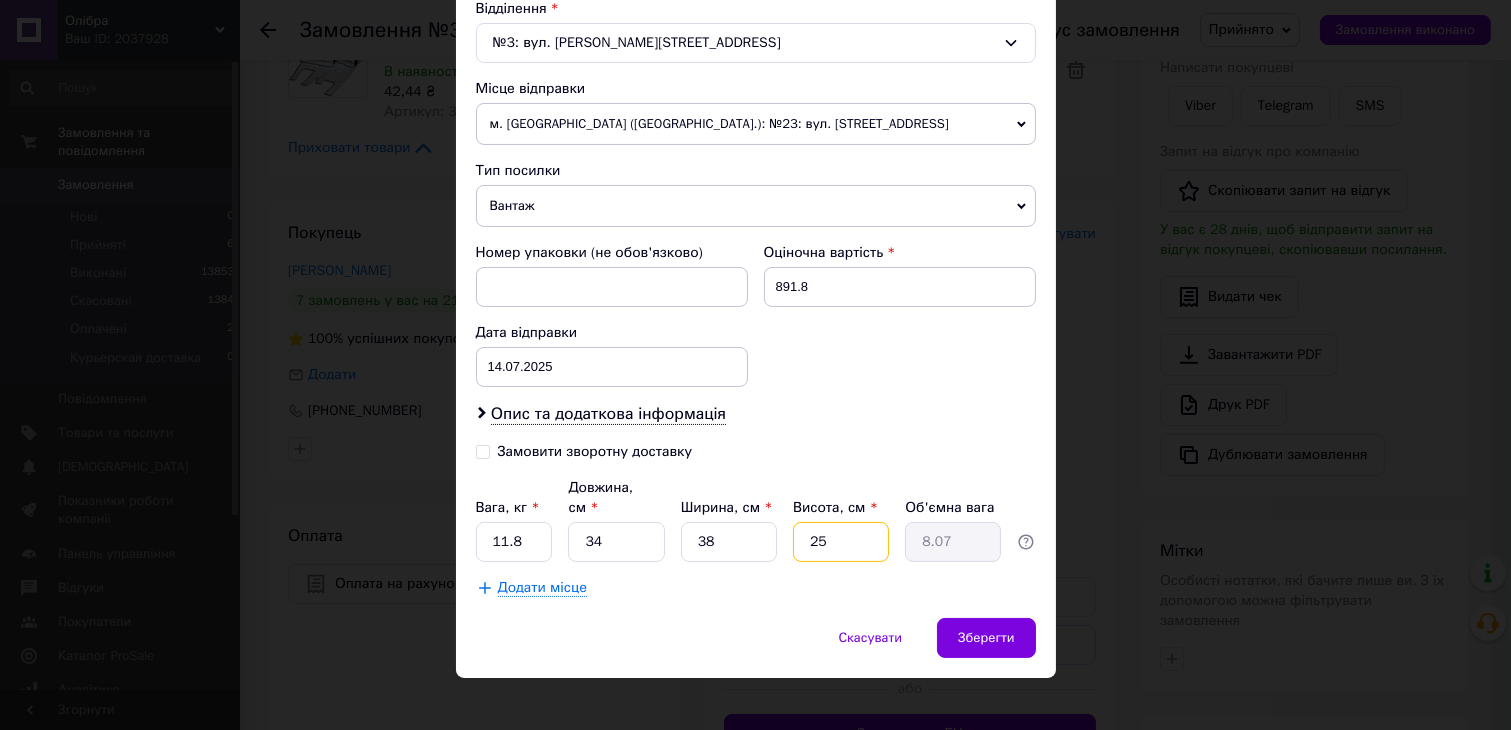 click on "25" at bounding box center [841, 542] 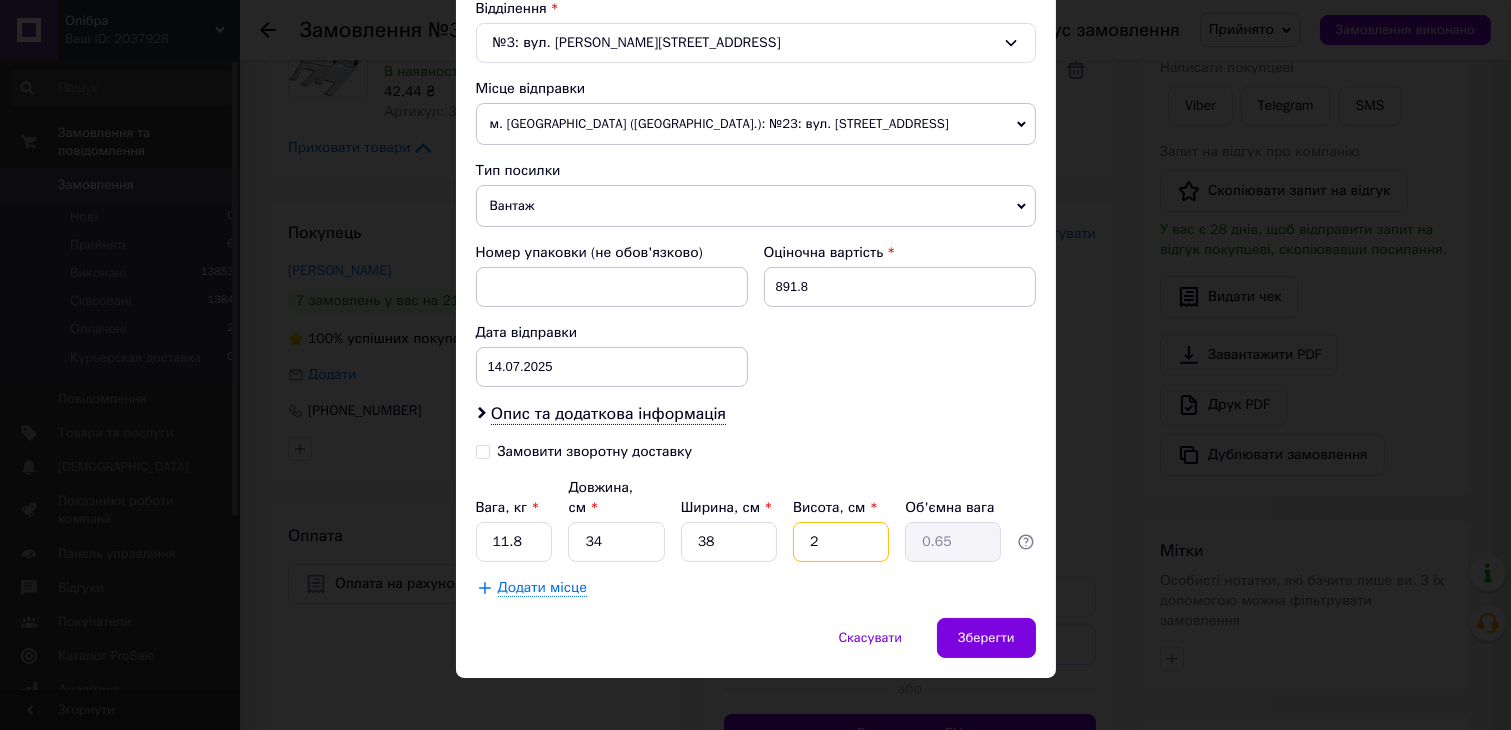 type 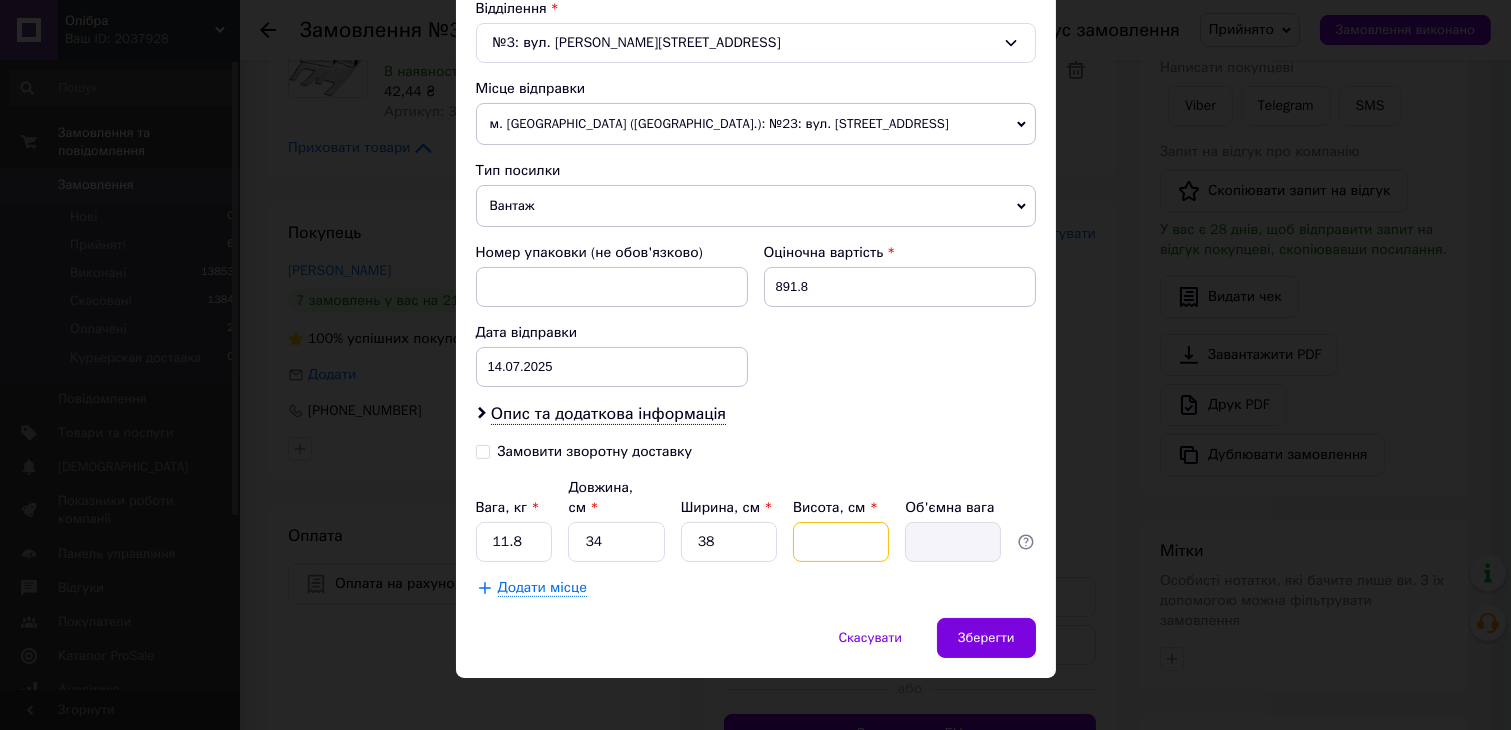type on "3" 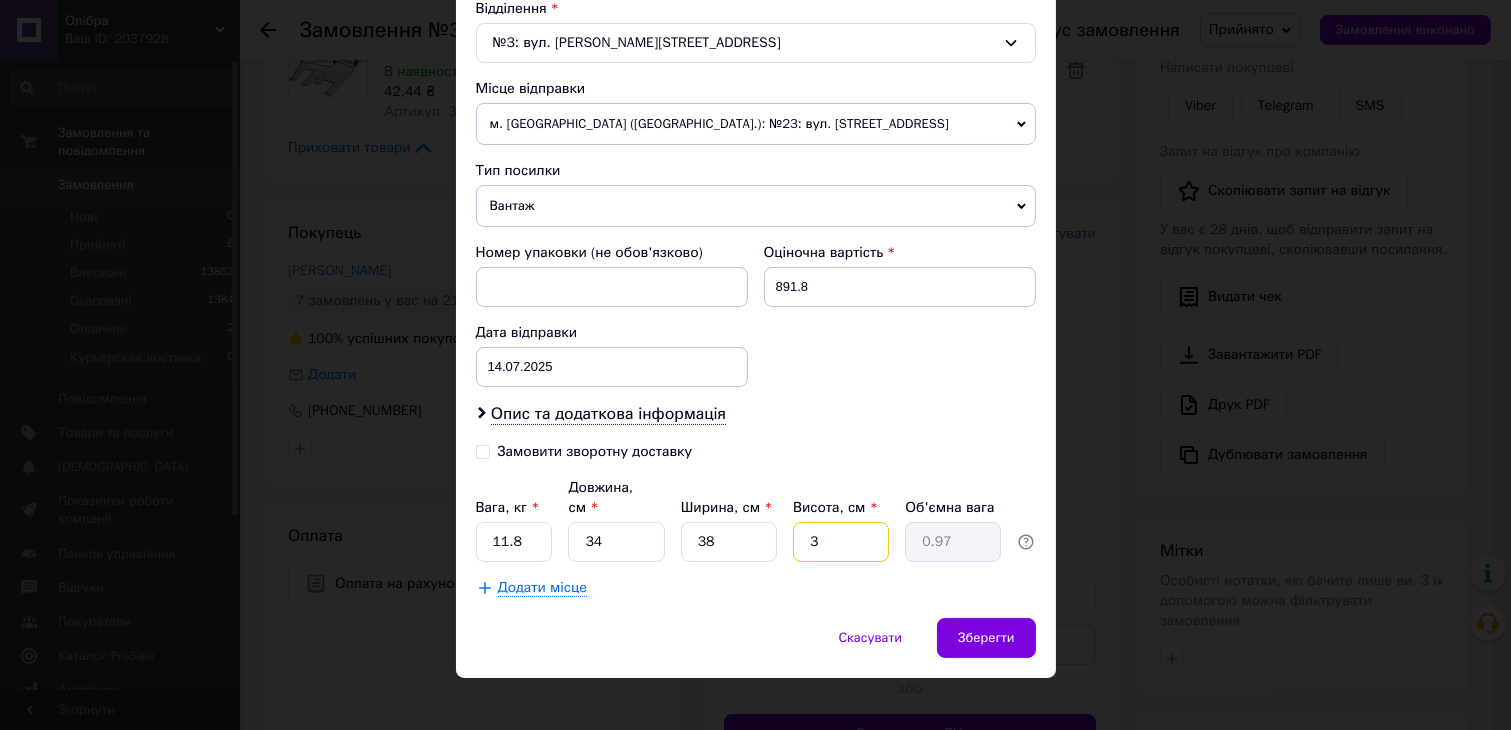 type on "38" 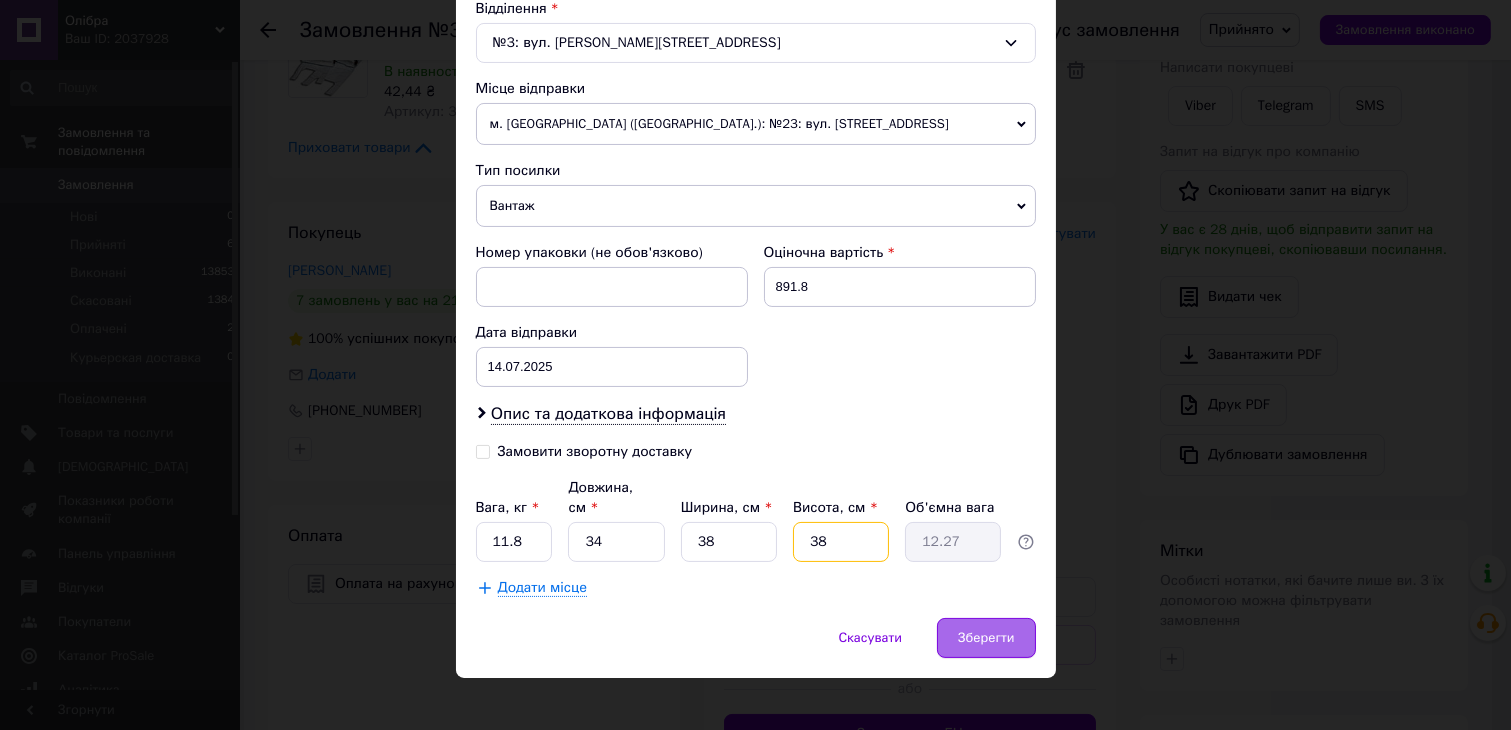 type on "38" 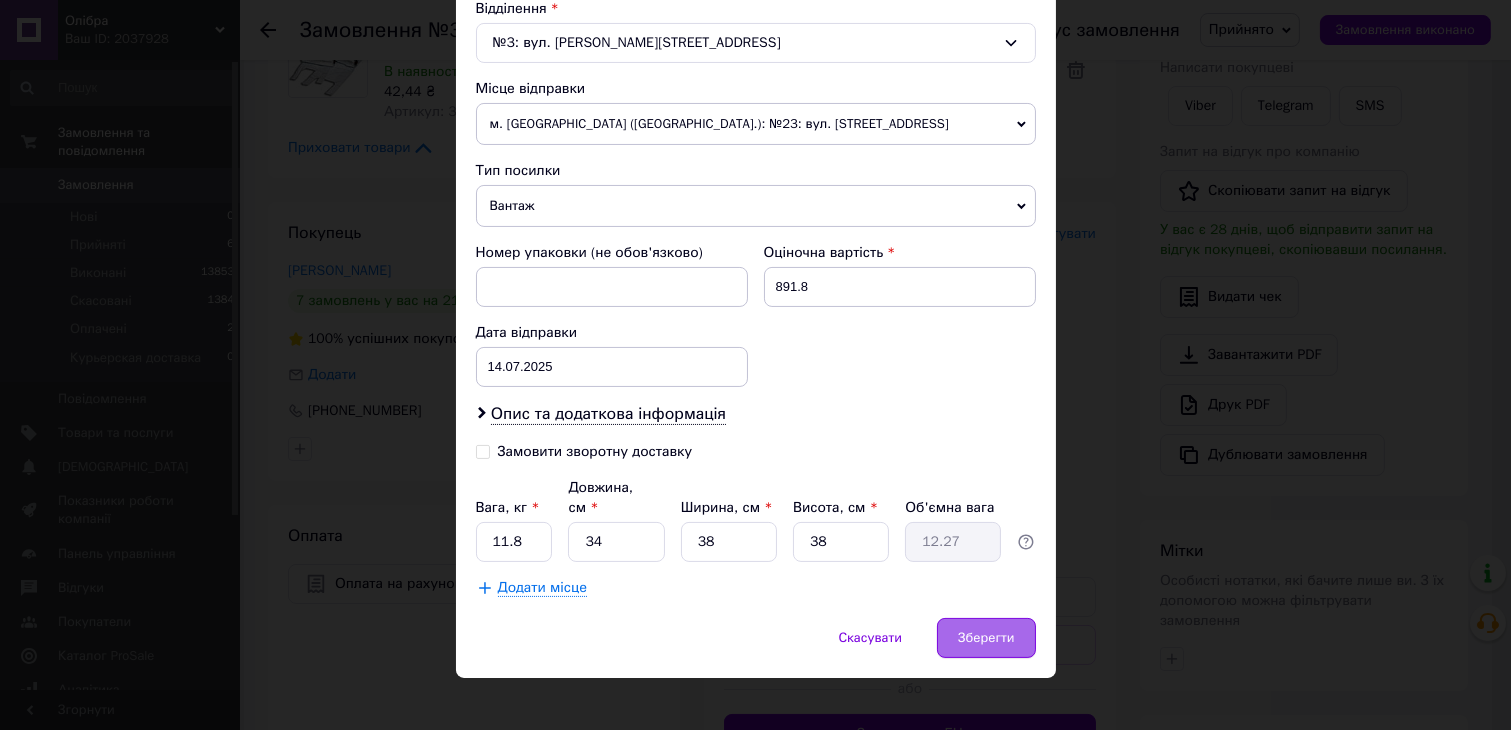 click on "Зберегти" at bounding box center [986, 638] 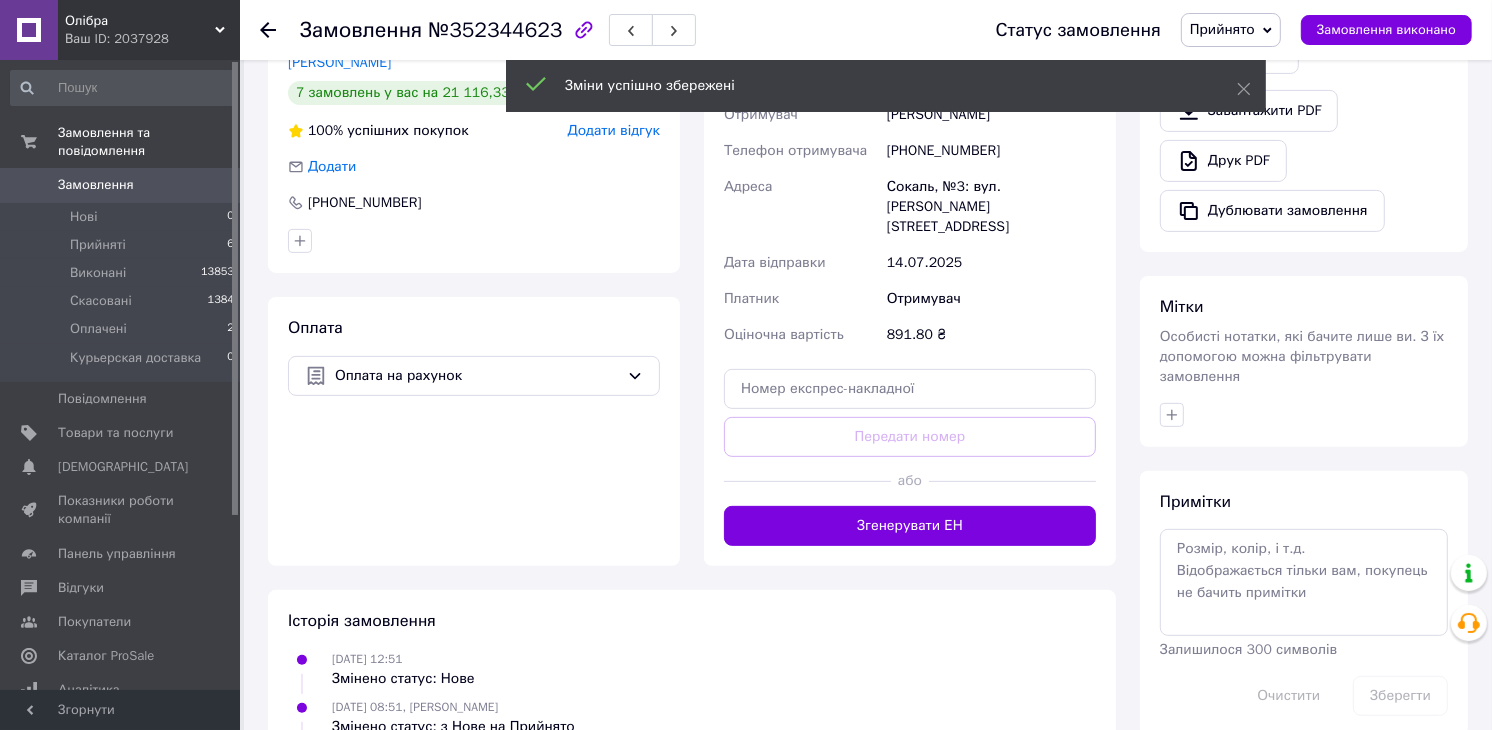 scroll, scrollTop: 555, scrollLeft: 0, axis: vertical 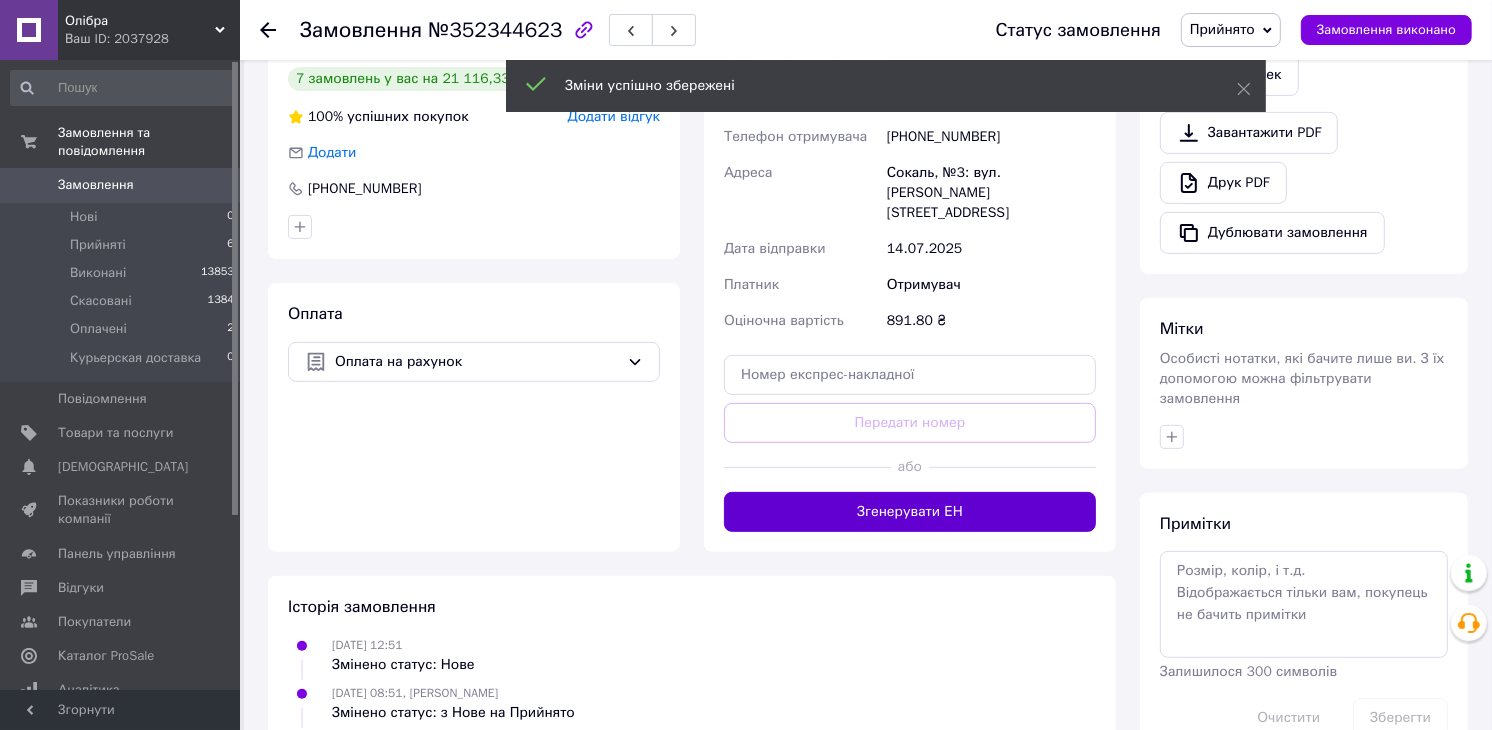 click on "Згенерувати ЕН" at bounding box center (910, 512) 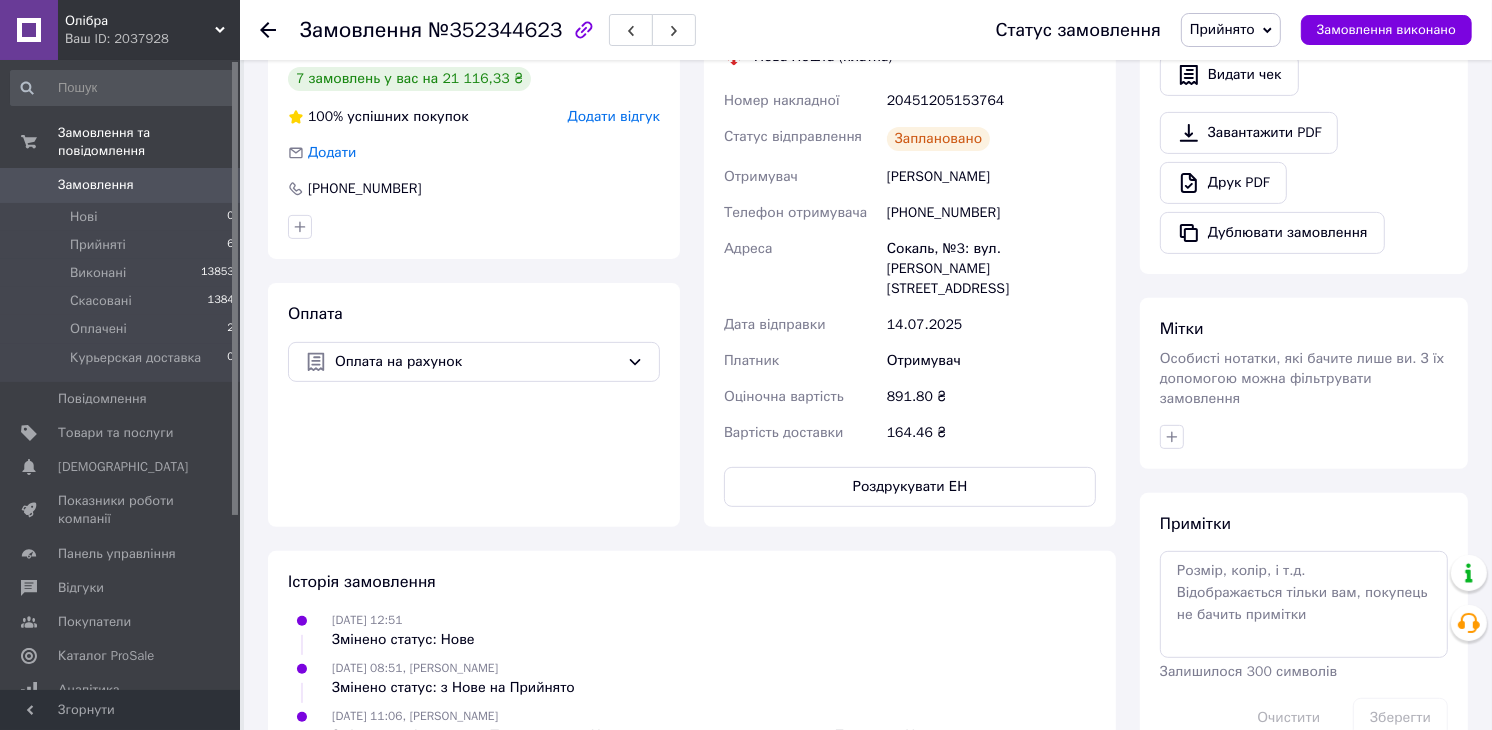 click 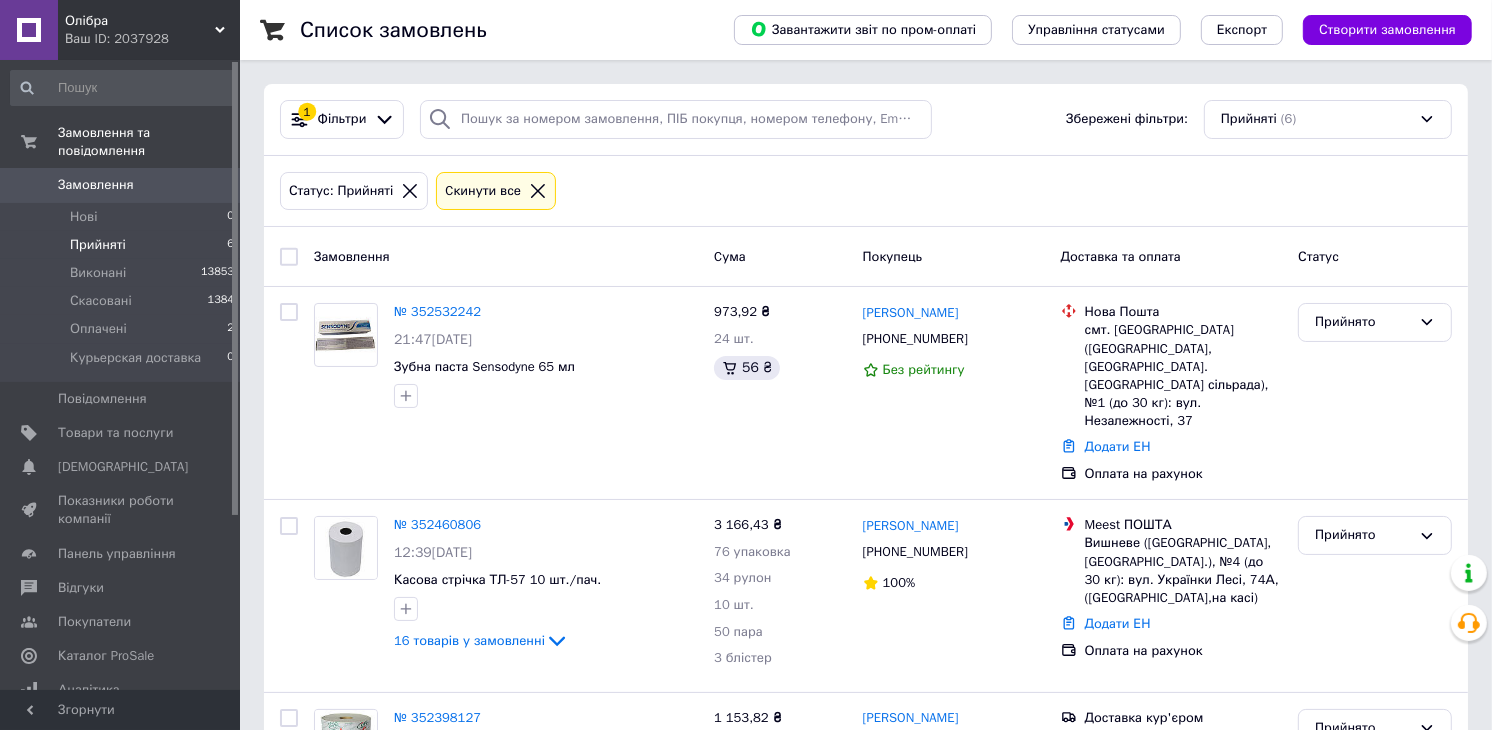 drag, startPoint x: 125, startPoint y: 236, endPoint x: 281, endPoint y: 252, distance: 156.81836 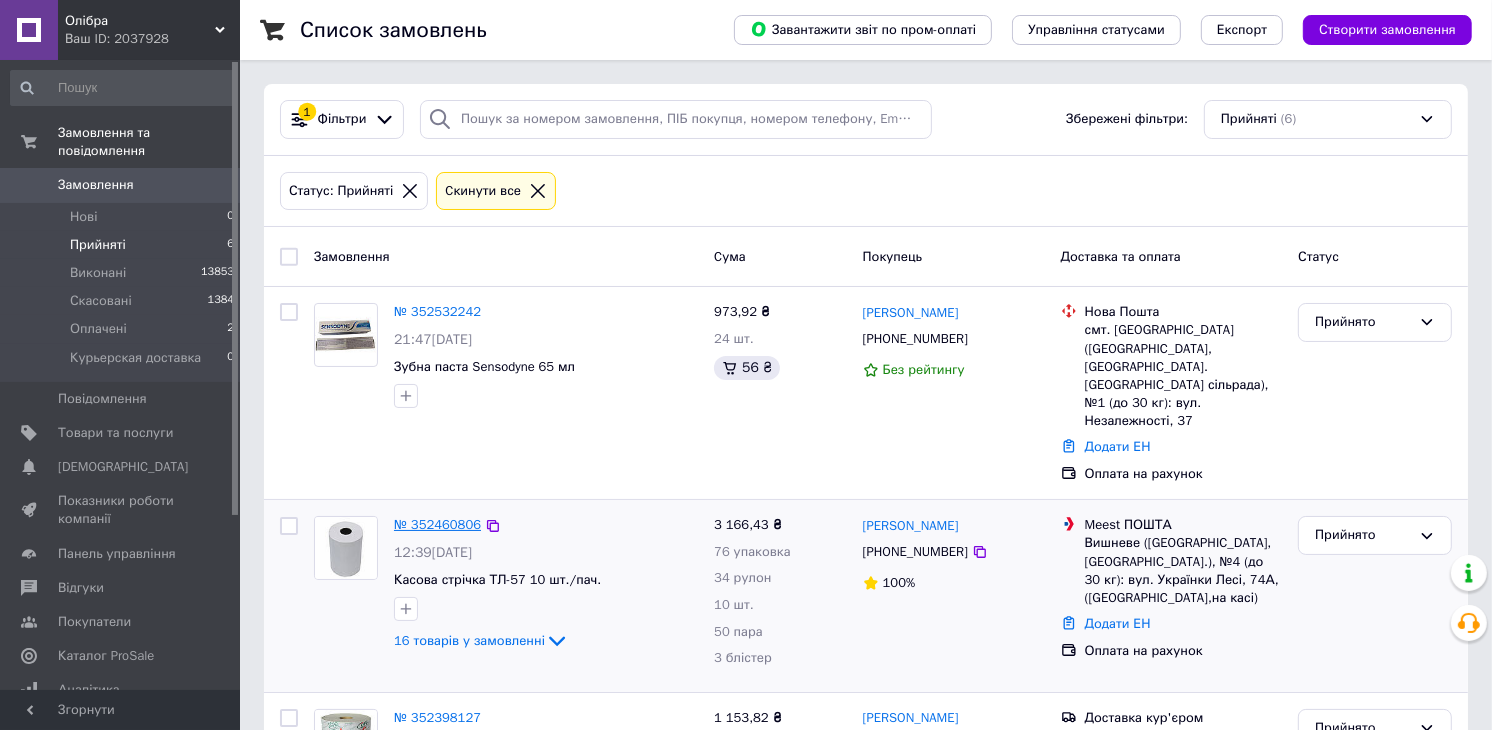 click on "№ 352460806" at bounding box center (437, 524) 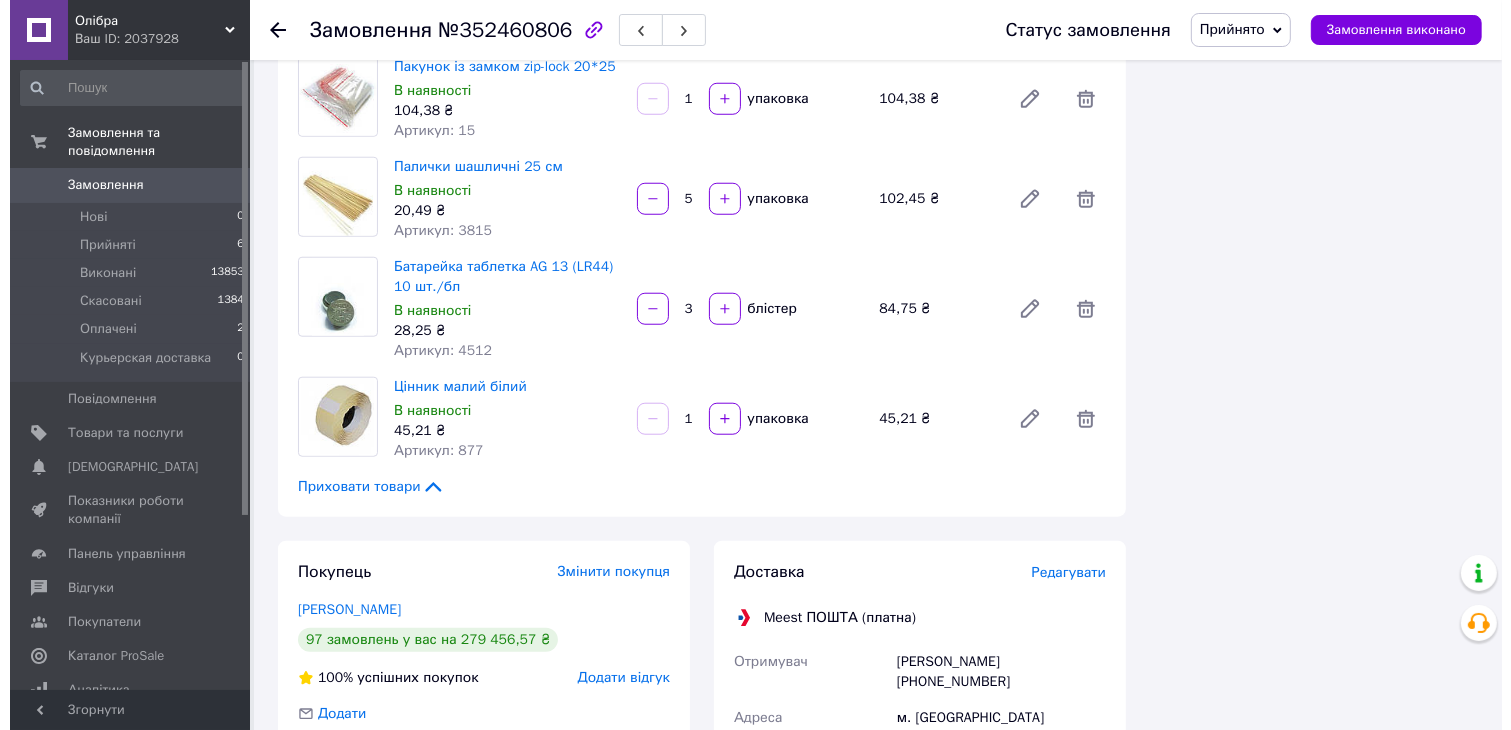 scroll, scrollTop: 1555, scrollLeft: 0, axis: vertical 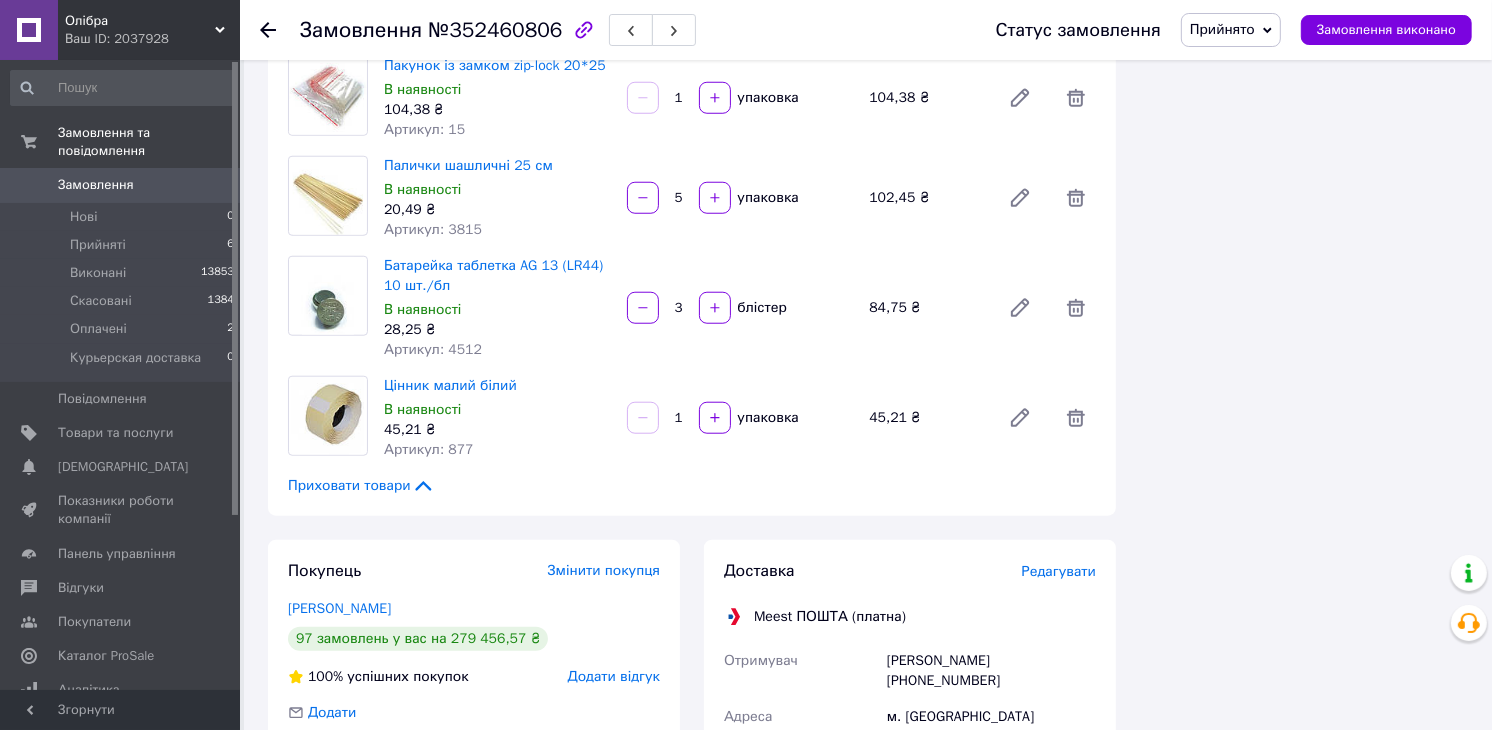click on "Редагувати" at bounding box center (1059, 571) 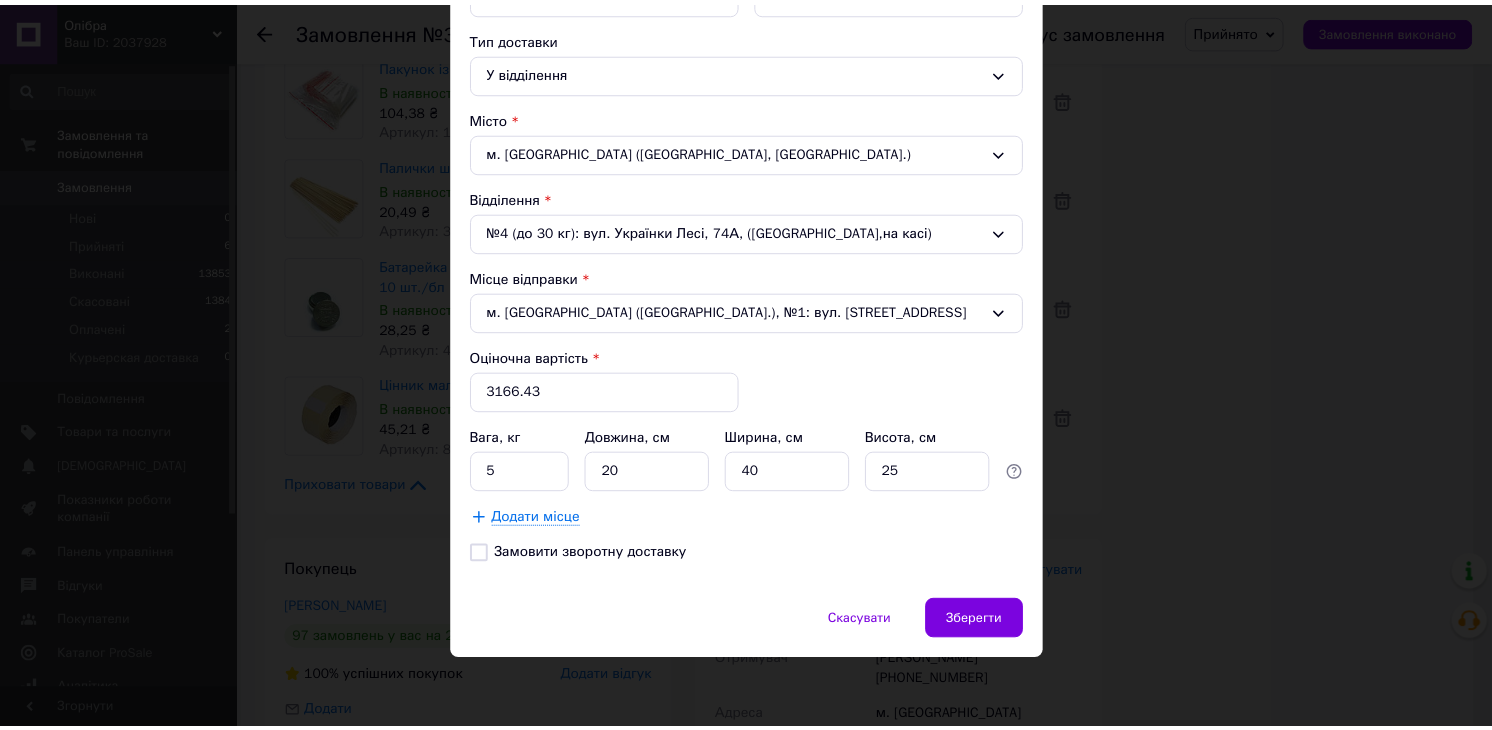 scroll, scrollTop: 466, scrollLeft: 0, axis: vertical 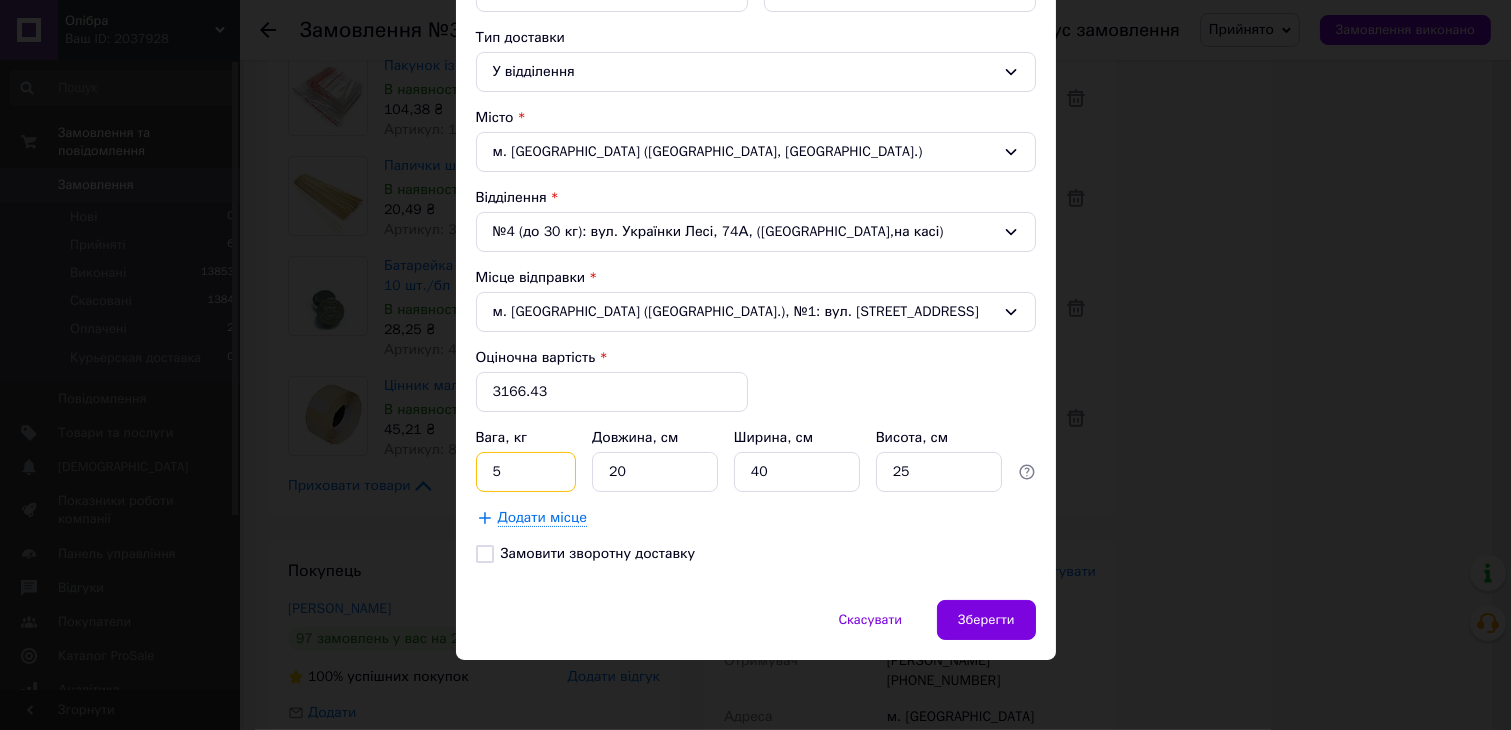 click on "5" at bounding box center (526, 472) 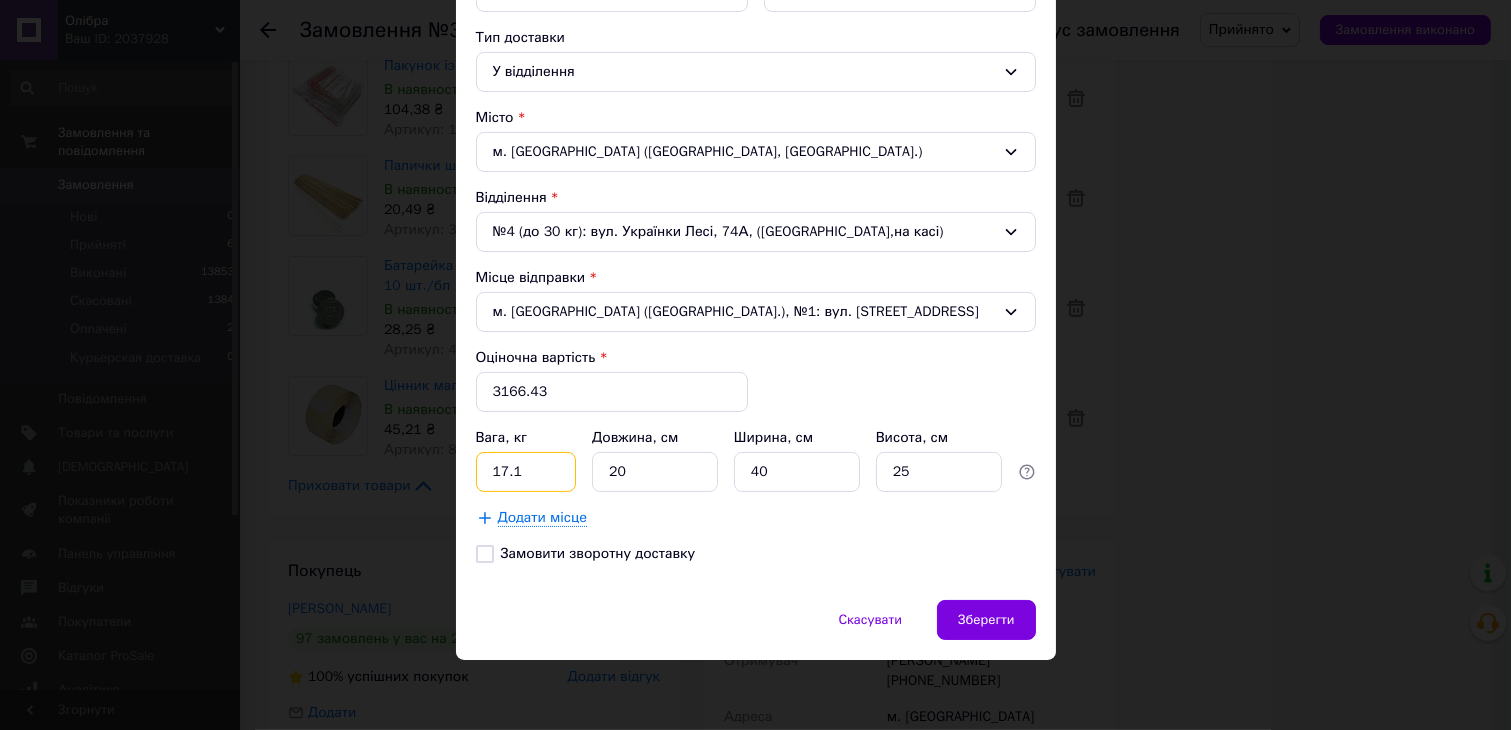 type on "17.1" 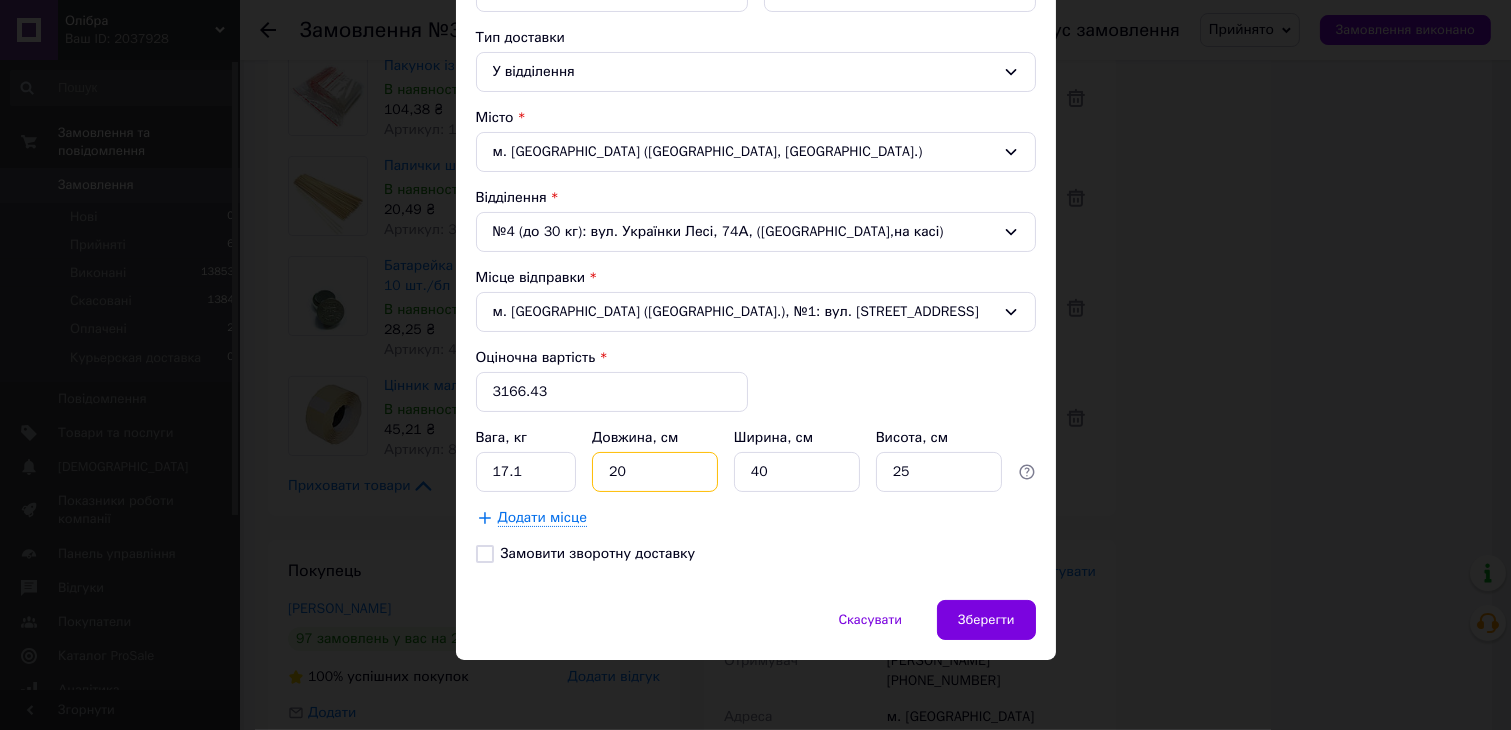 click on "20" at bounding box center [655, 472] 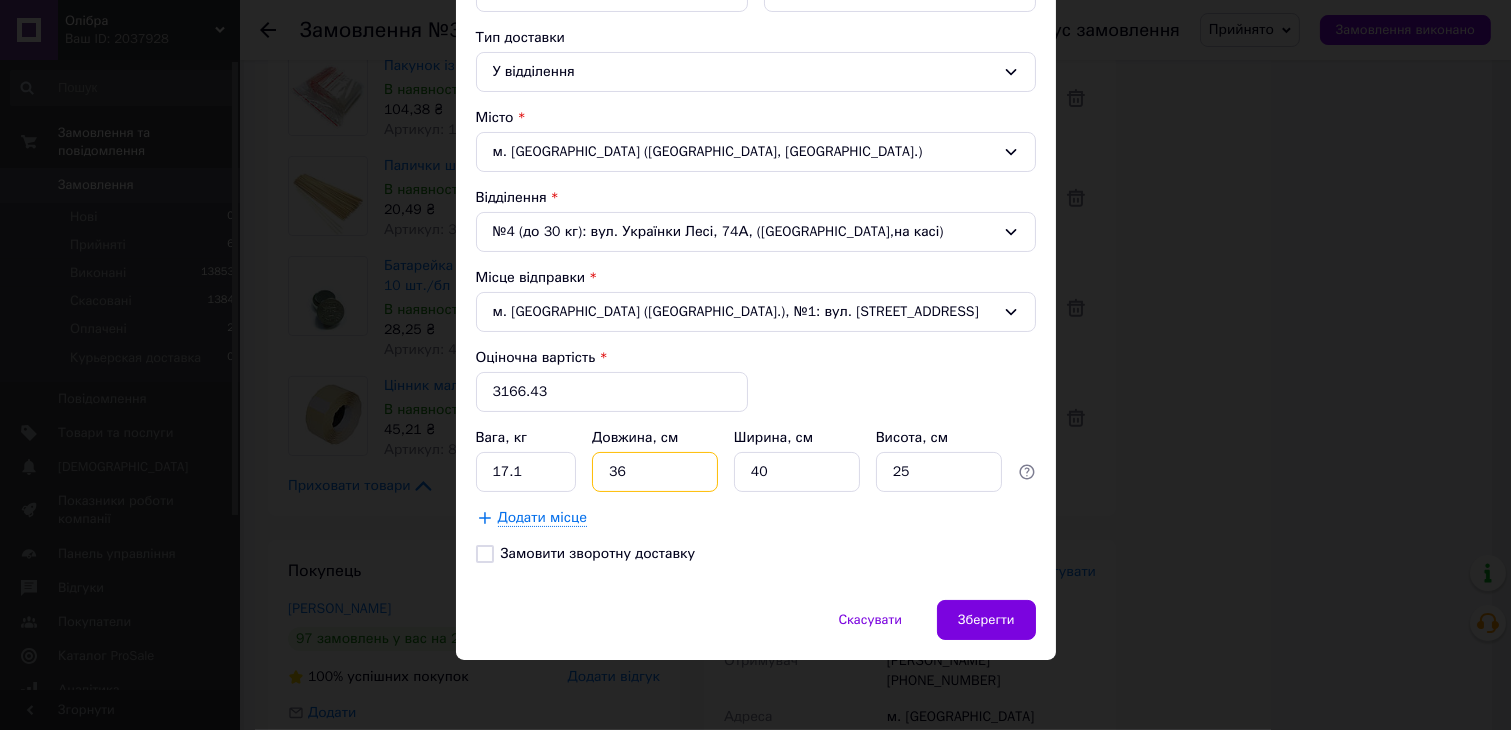 type on "36" 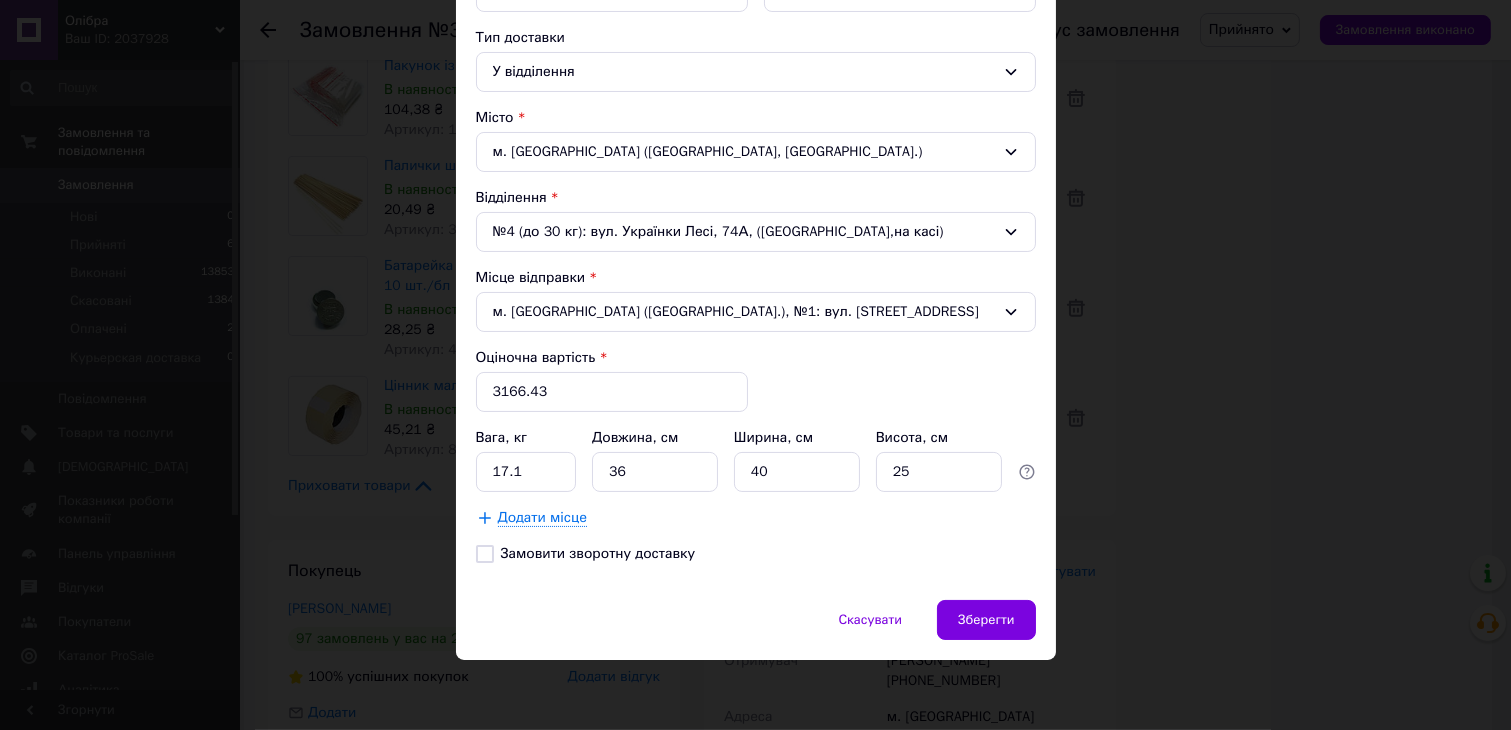 click on "Платник Отримувач Прізвище отримувача   * [PERSON_NAME] Ім'я отримувача   * [PERSON_NAME] батькові отримувача Телефон отримувача   * [PHONE_NUMBER] Тип доставки У відділення Місто м. [GEOGRAPHIC_DATA] ([GEOGRAPHIC_DATA], [GEOGRAPHIC_DATA].) Відділення №4 (до 30 кг): вул. Українки Лесі, 74А, ([GEOGRAPHIC_DATA],на касі) Місце відправки м. [GEOGRAPHIC_DATA] ([GEOGRAPHIC_DATA].), №1: вул. Смілянська, 144/1, (відділення MeestПОШТА) Оціночна вартість   * 3166.43 Вага, кг   17.1 Довжина, см   36 Ширина, см   40 Висота, см   25 Додати місце   Замовити зворотну доставку" at bounding box center [756, 184] 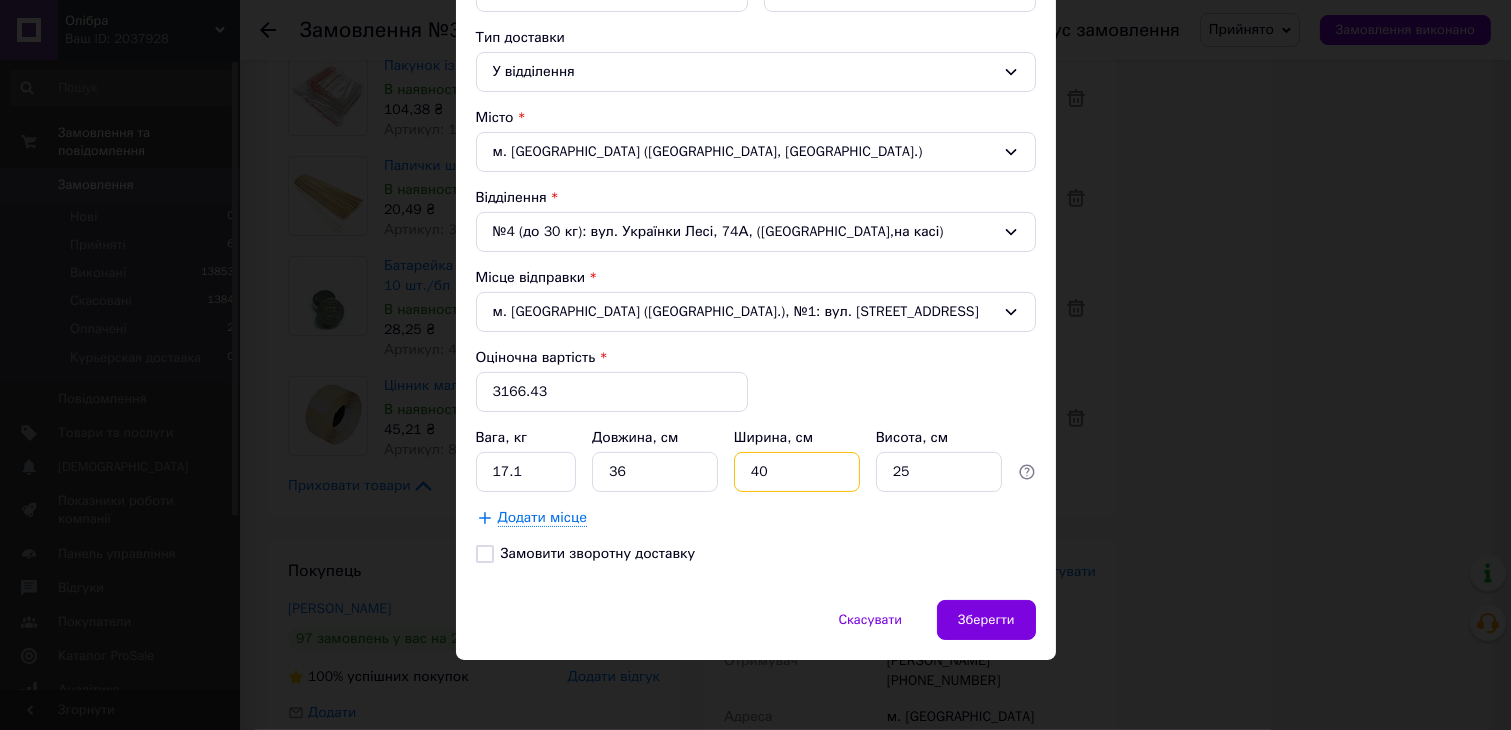 click on "40" at bounding box center (797, 472) 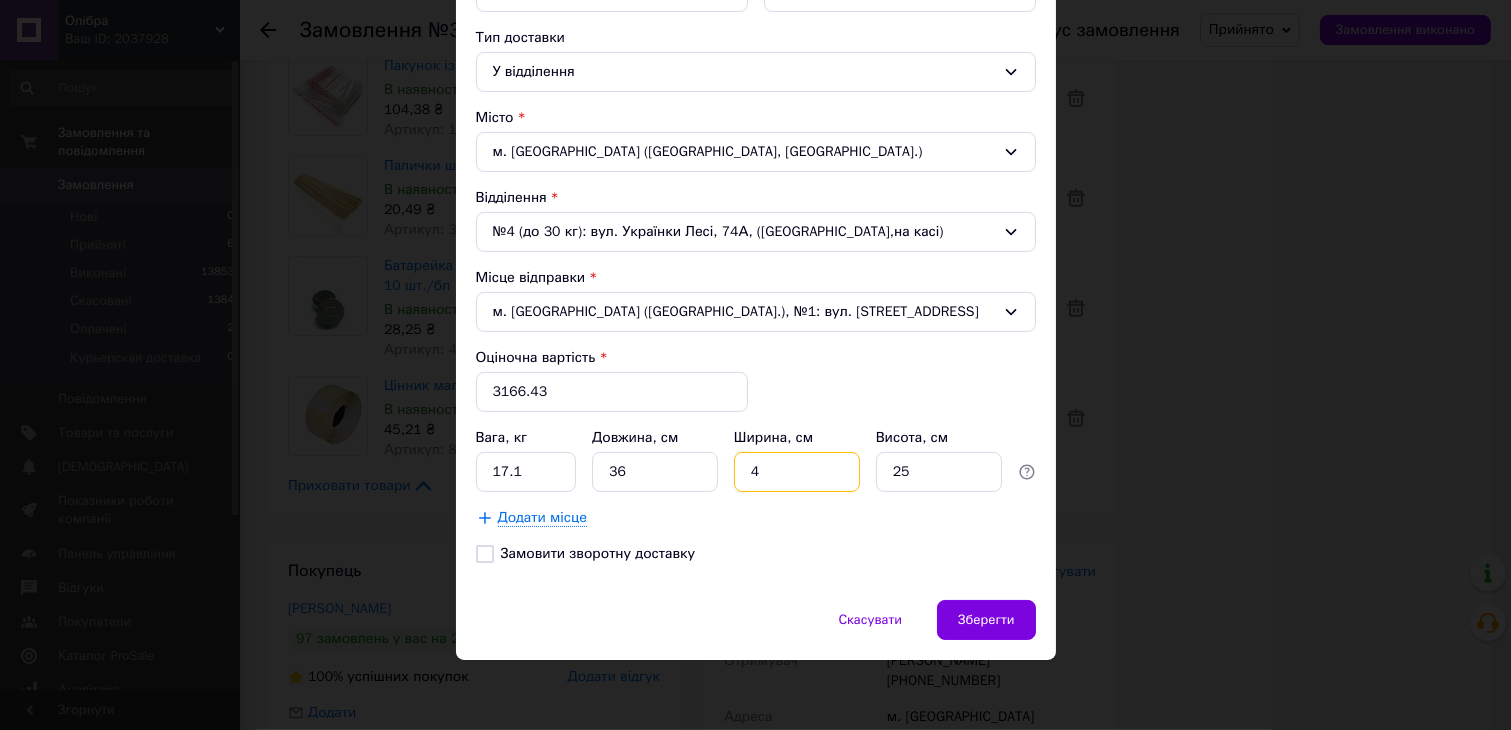 type on "4" 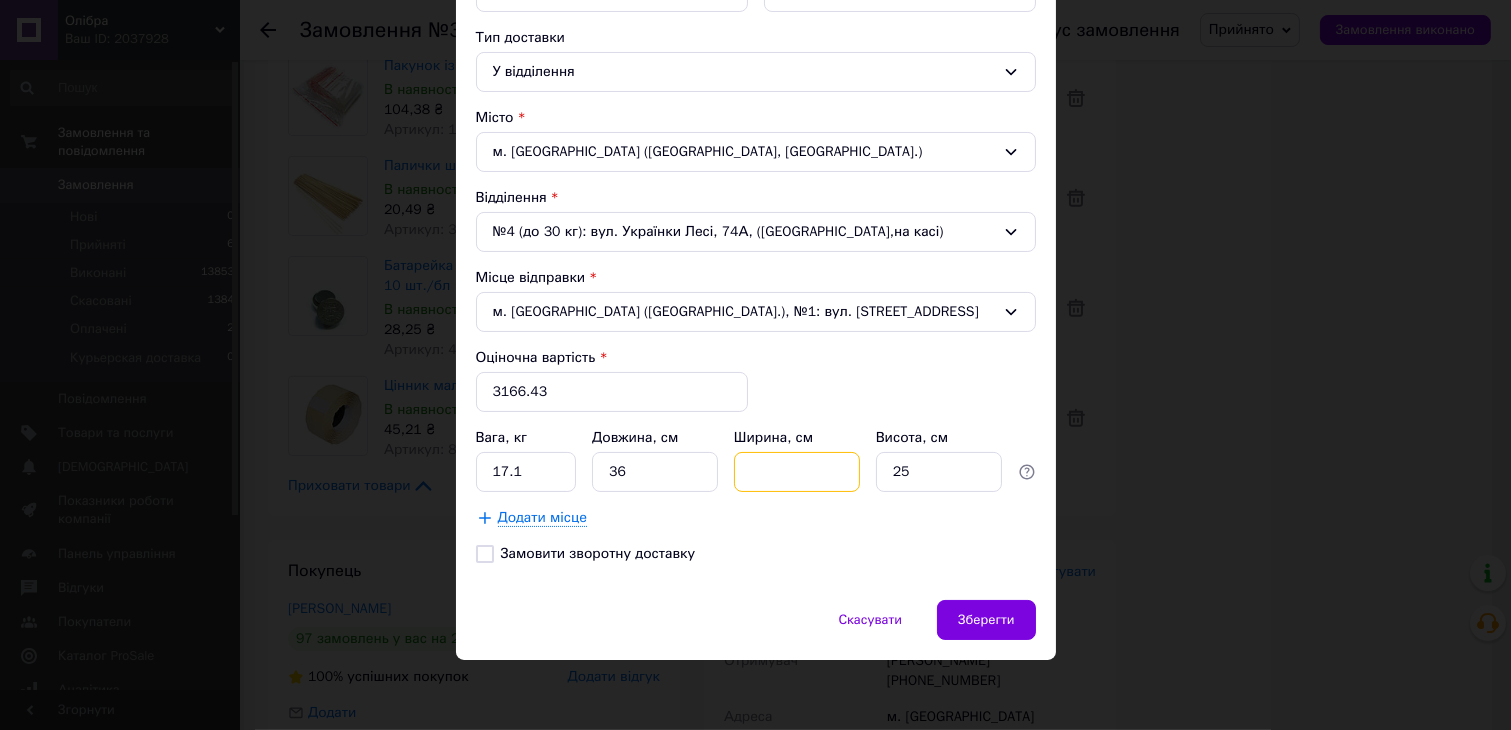 type on "5" 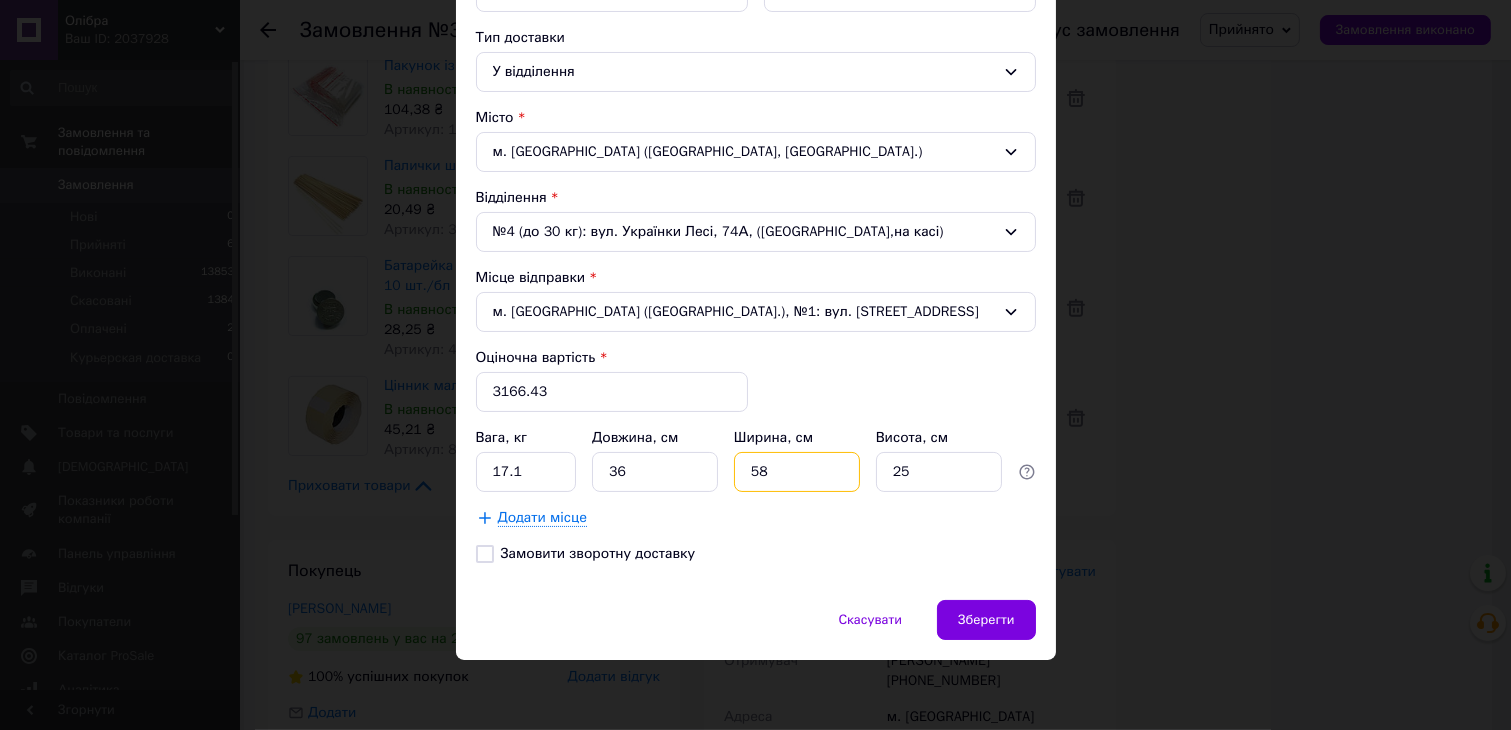 type on "58" 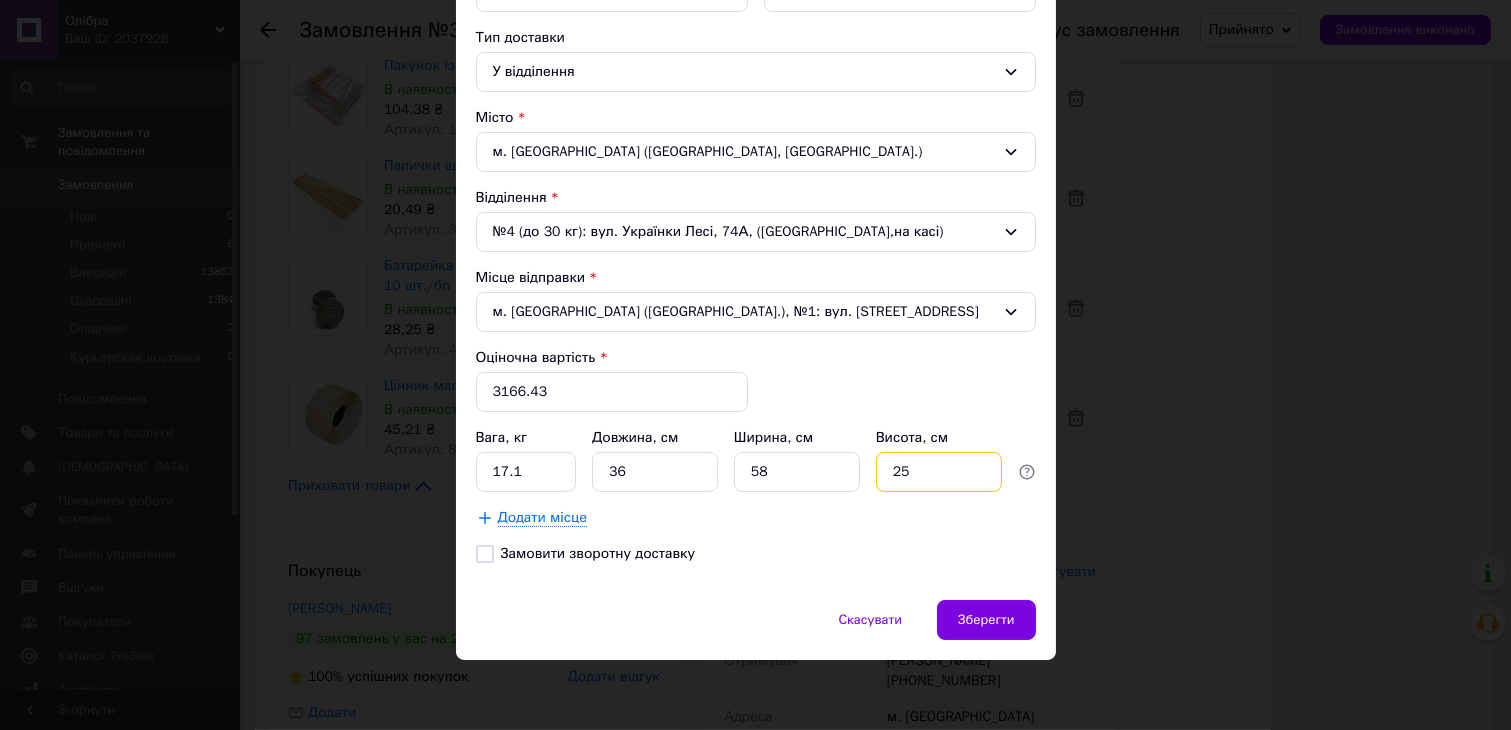 click on "25" at bounding box center [939, 472] 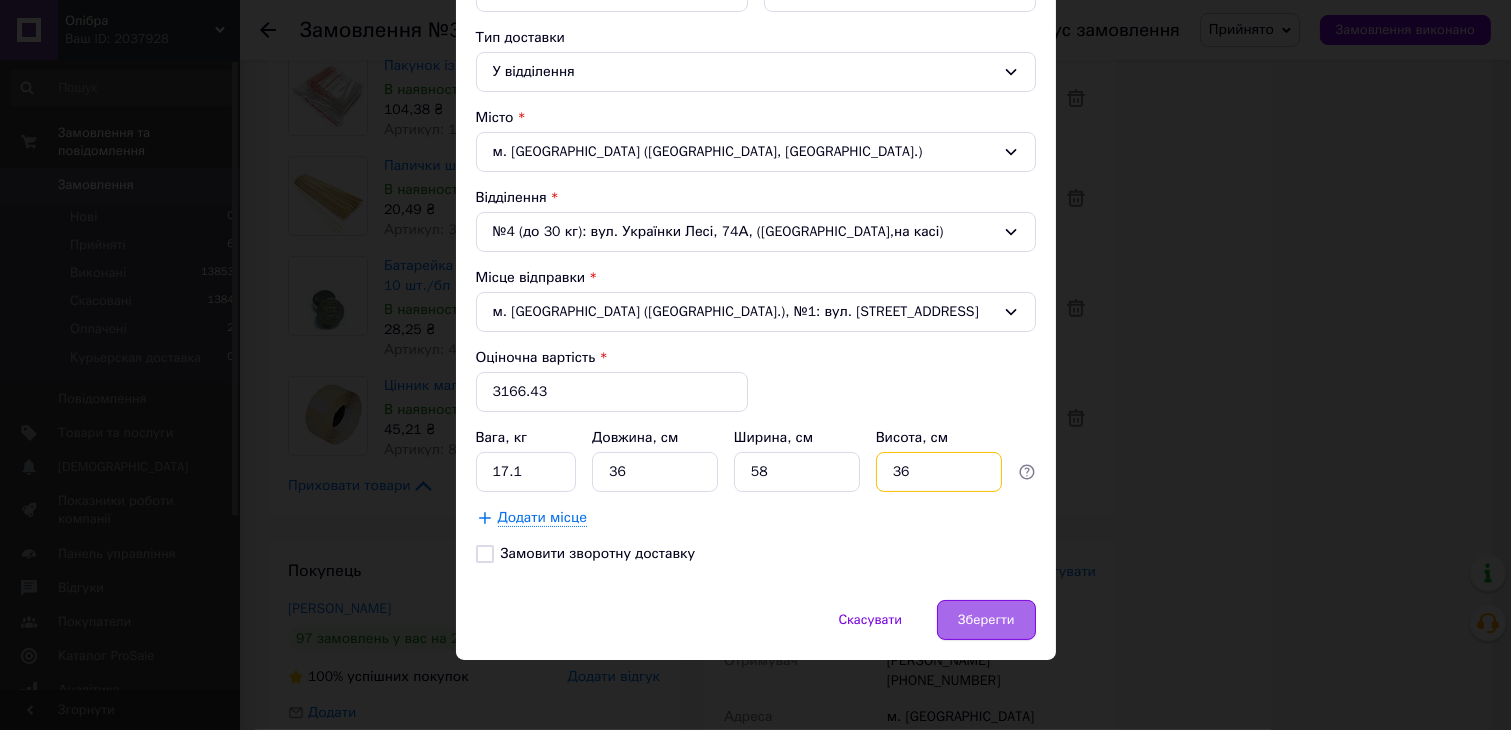 type on "36" 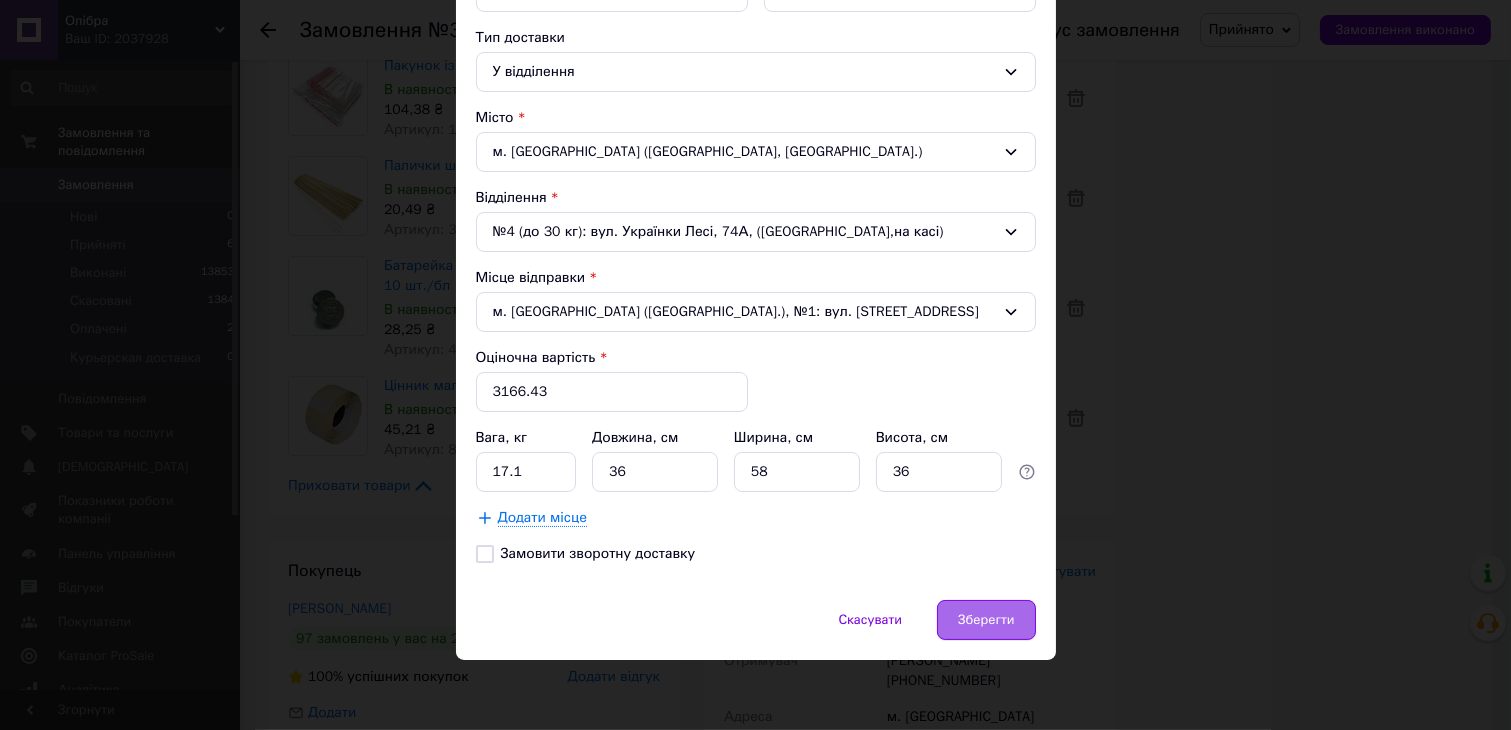 click on "Зберегти" at bounding box center [986, 620] 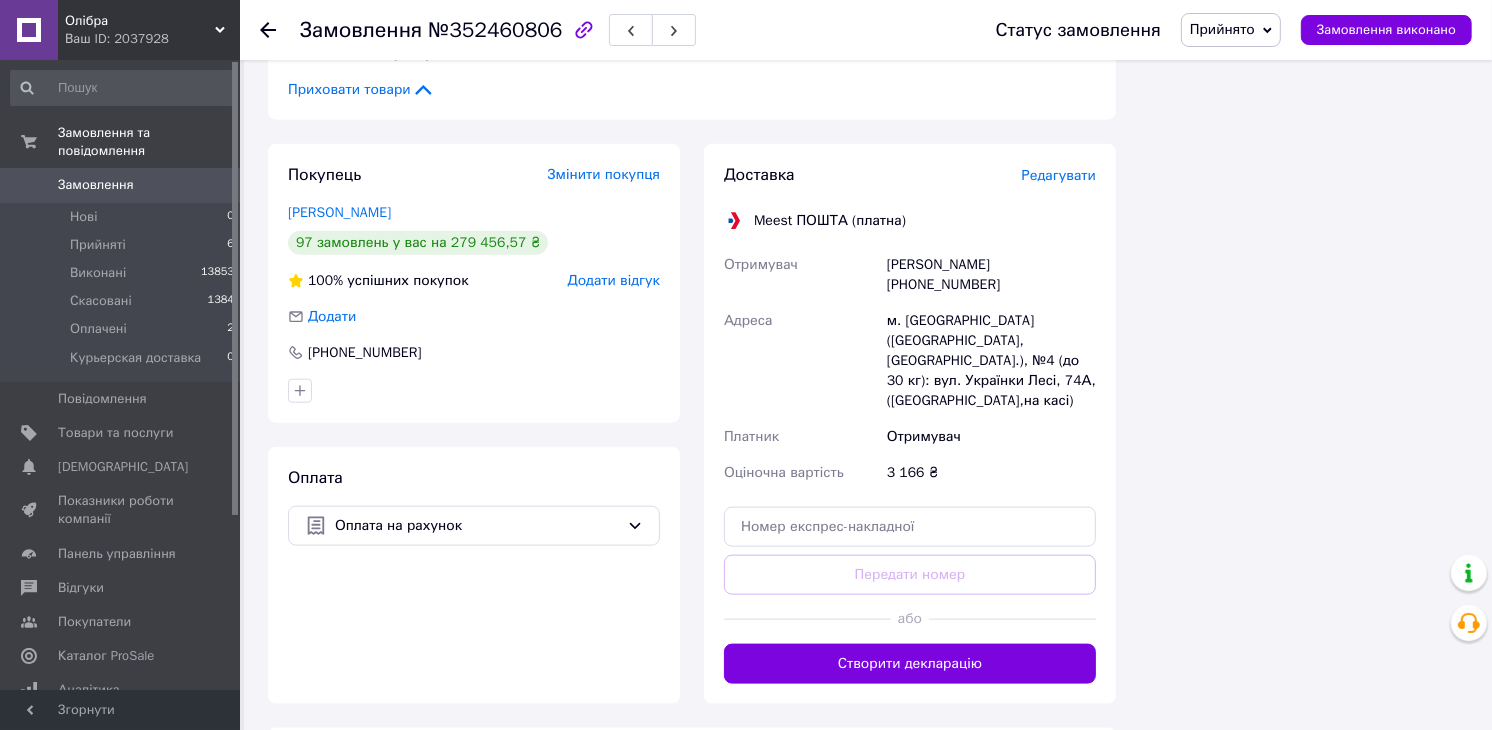 scroll, scrollTop: 2000, scrollLeft: 0, axis: vertical 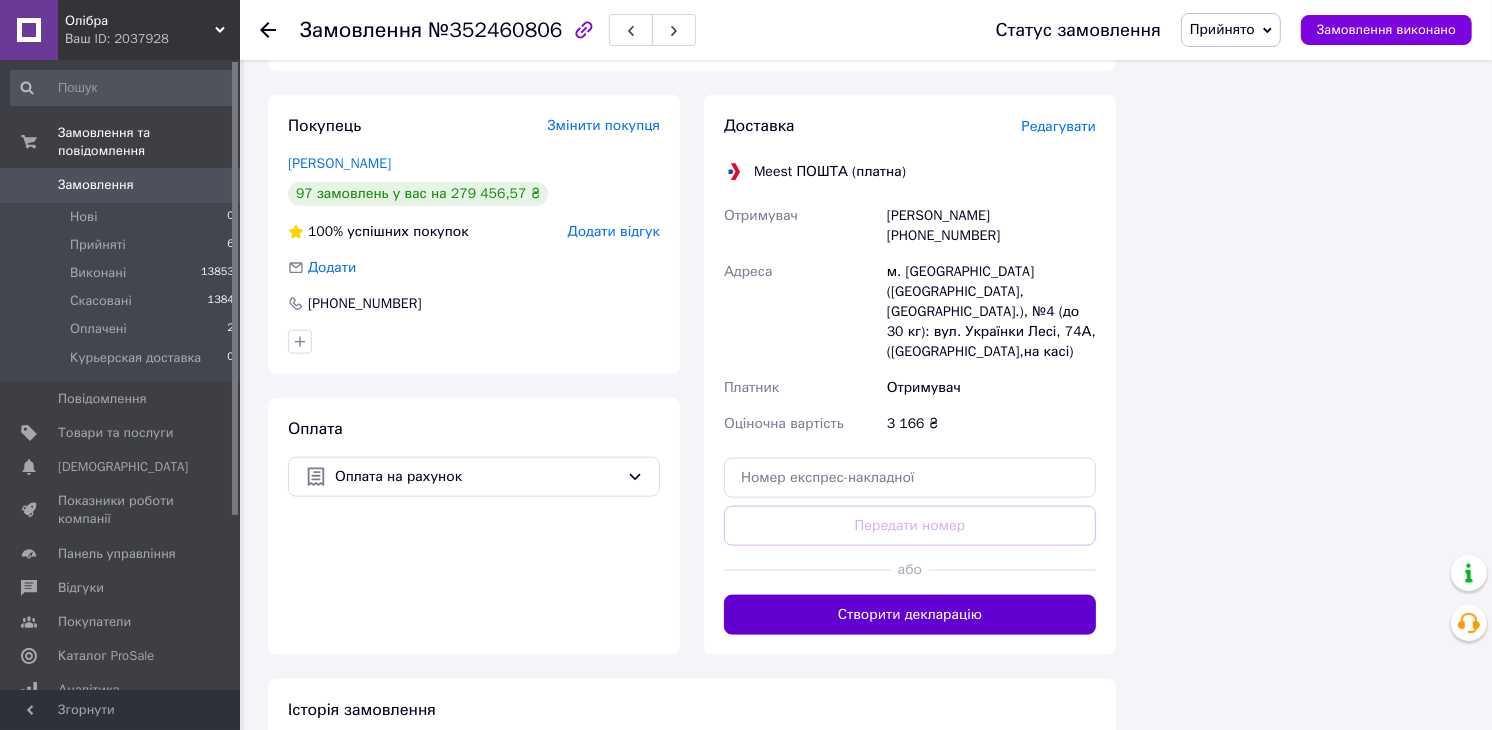 click on "Створити декларацію" at bounding box center [910, 615] 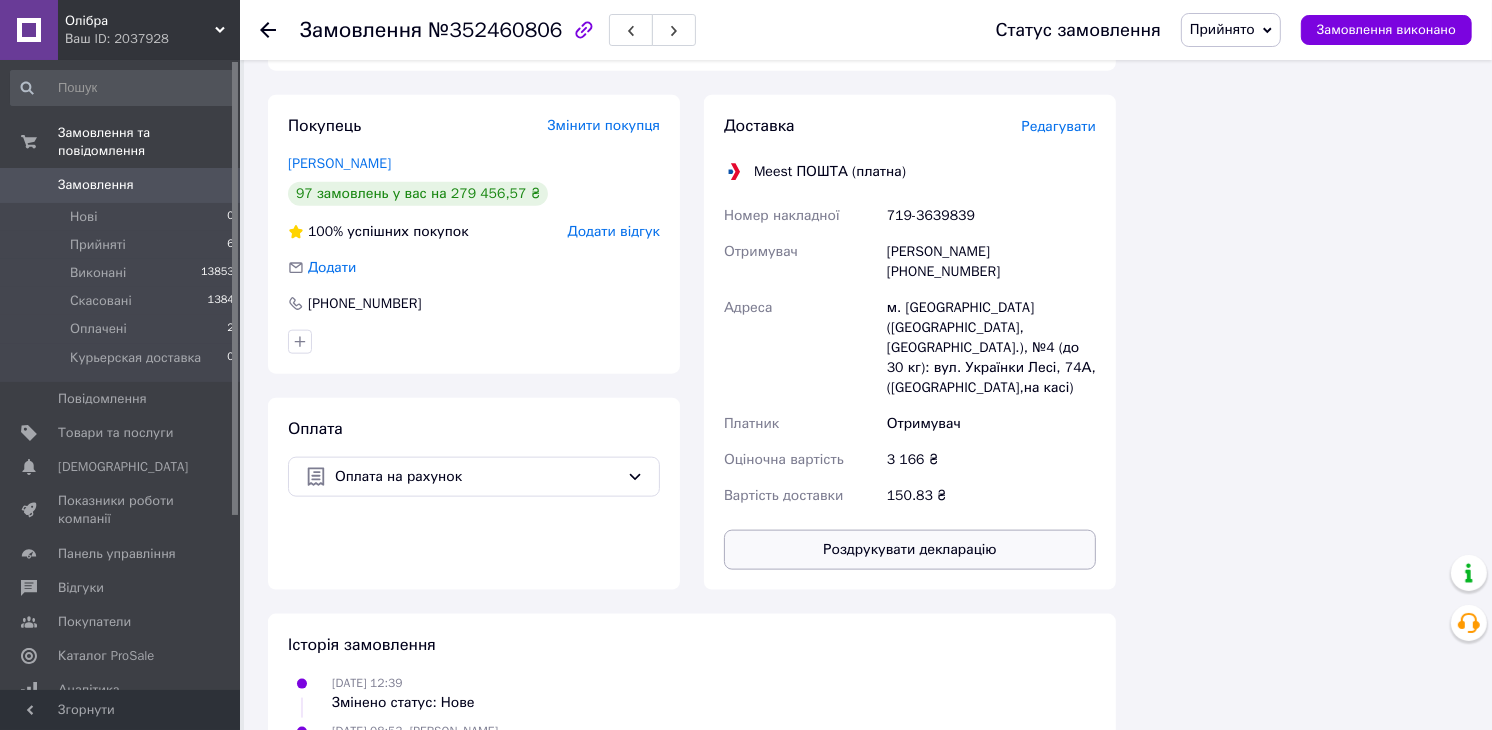 click on "Роздрукувати декларацію" at bounding box center (910, 550) 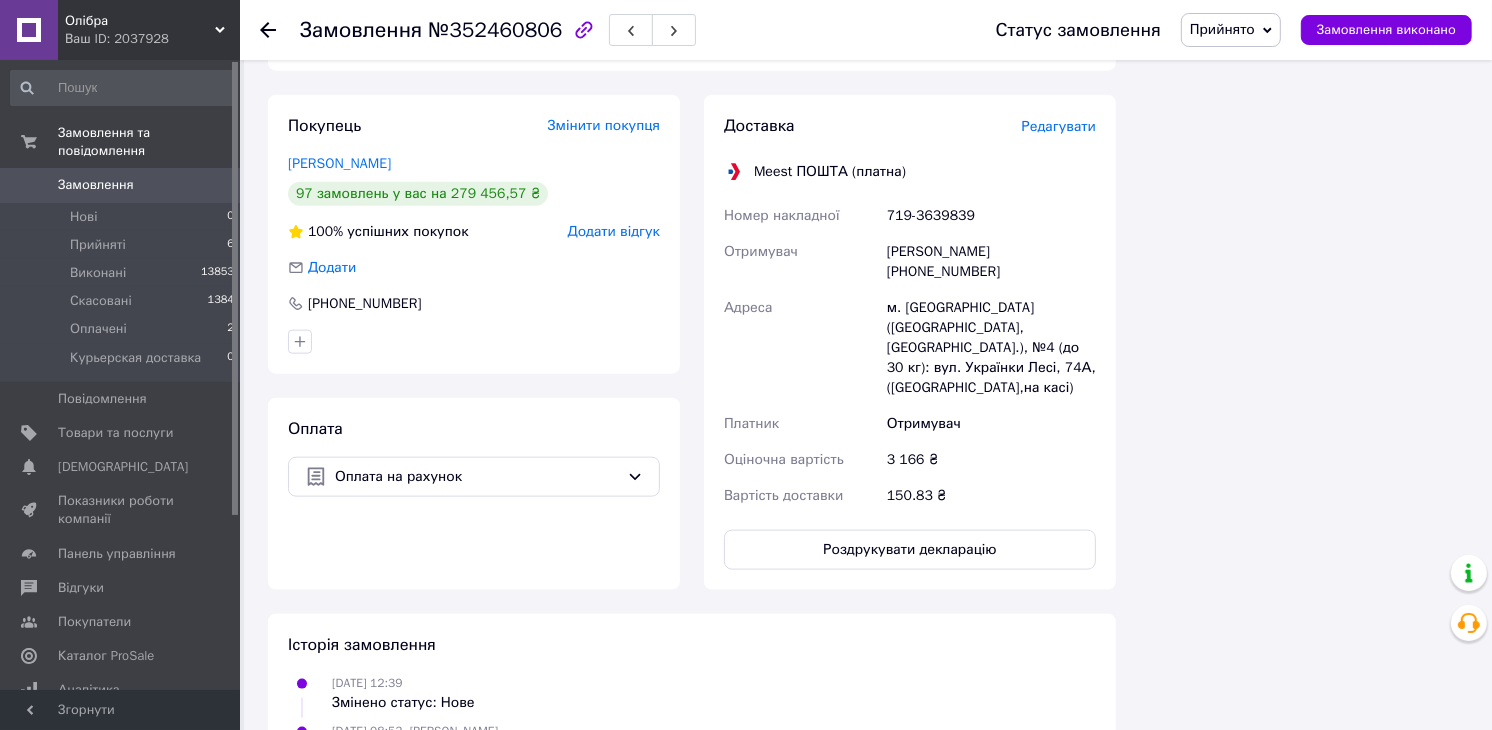 click 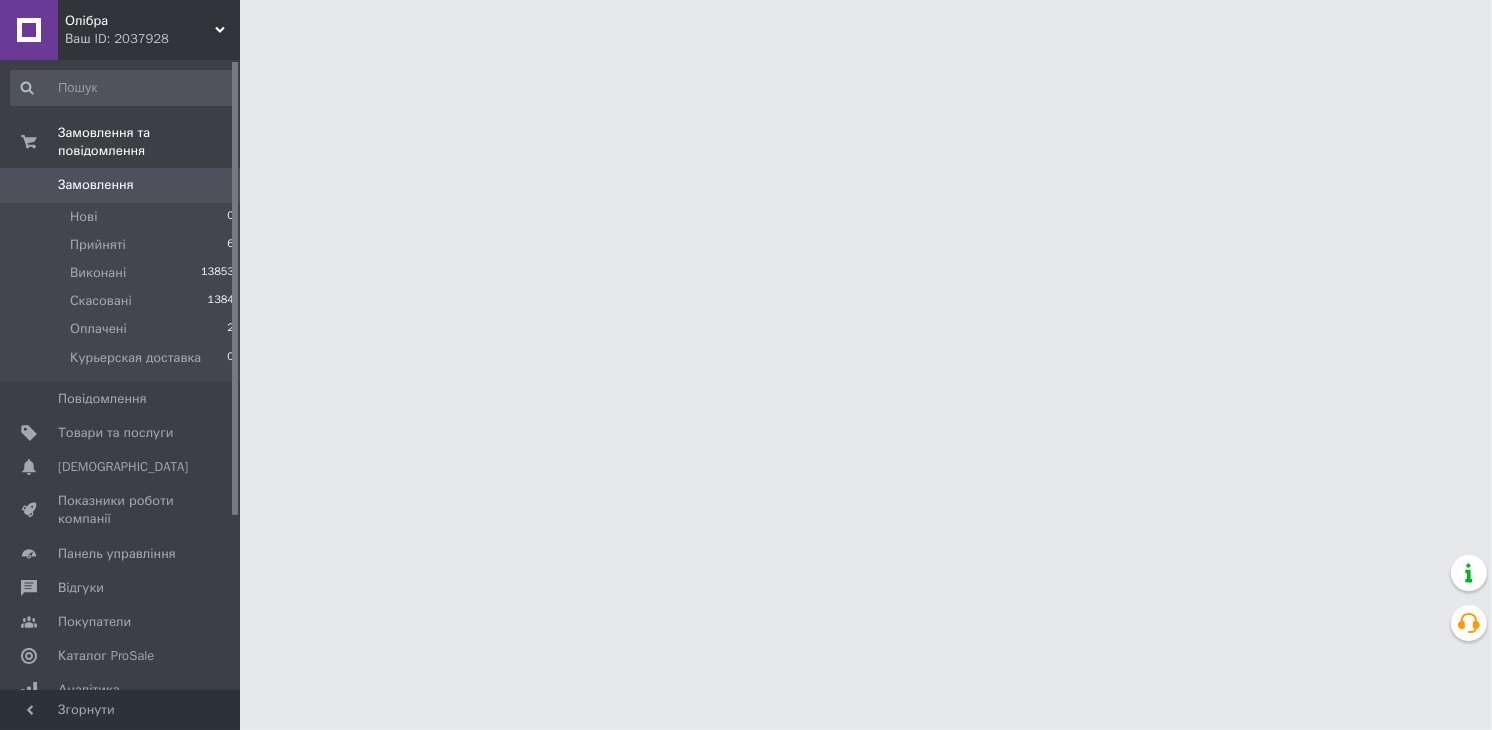 scroll, scrollTop: 0, scrollLeft: 0, axis: both 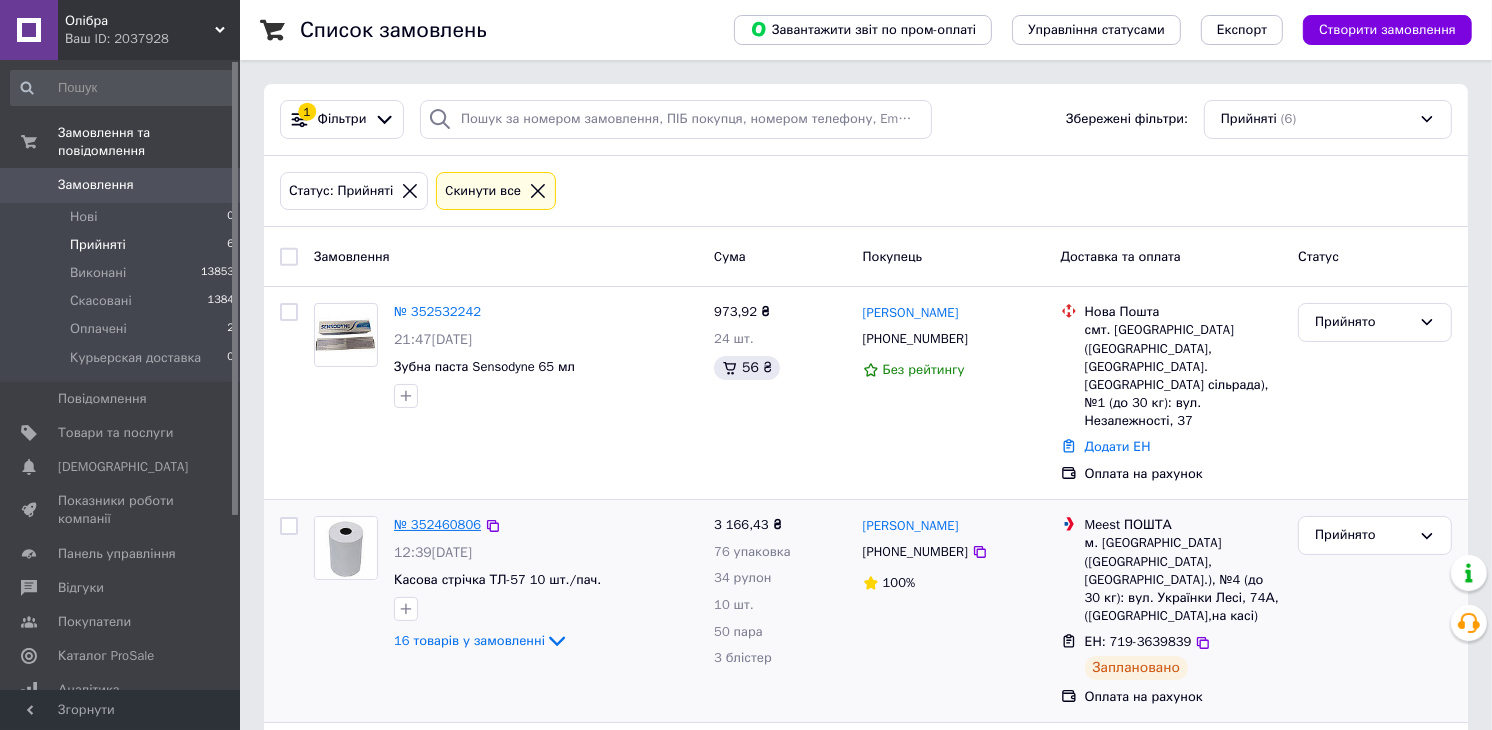 click on "№ 352460806" at bounding box center [437, 524] 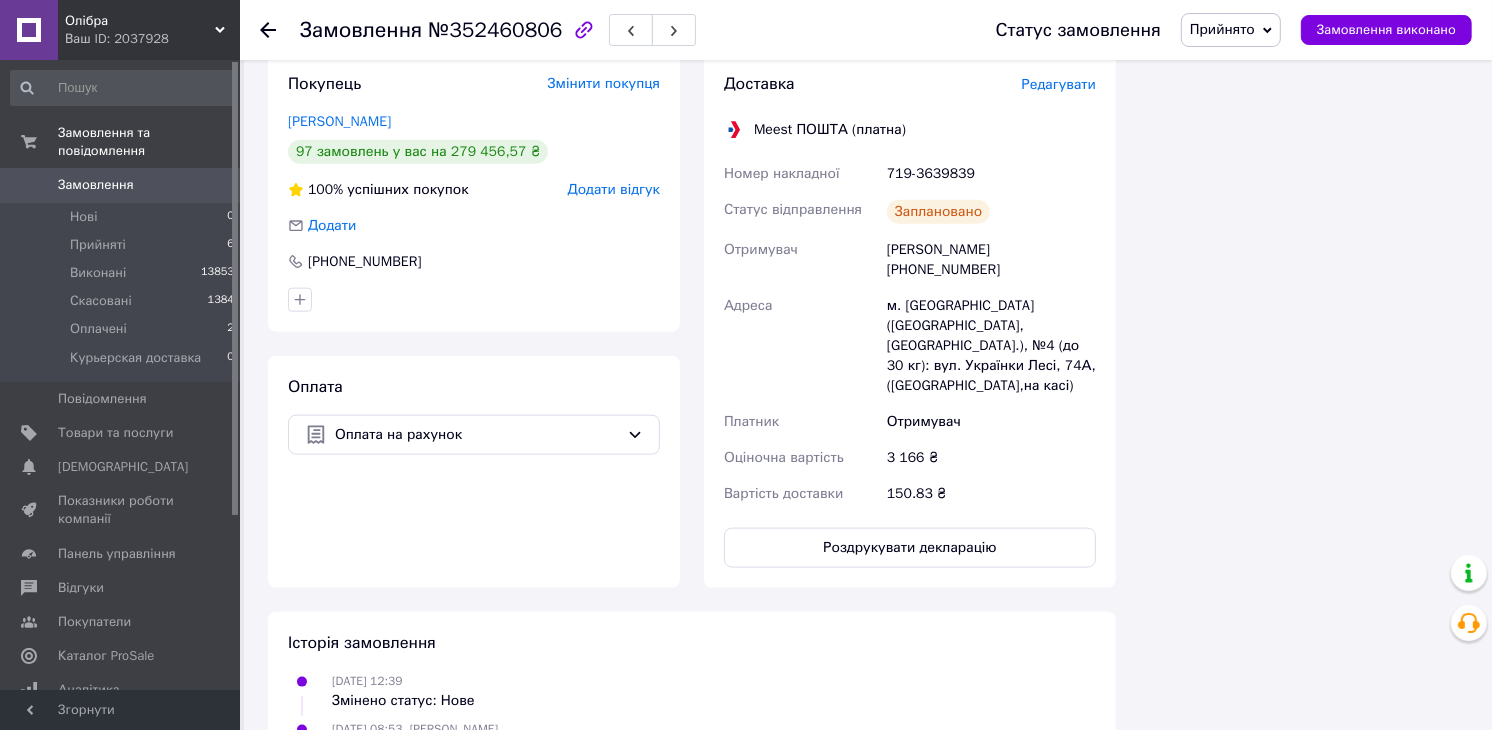 scroll, scrollTop: 2111, scrollLeft: 0, axis: vertical 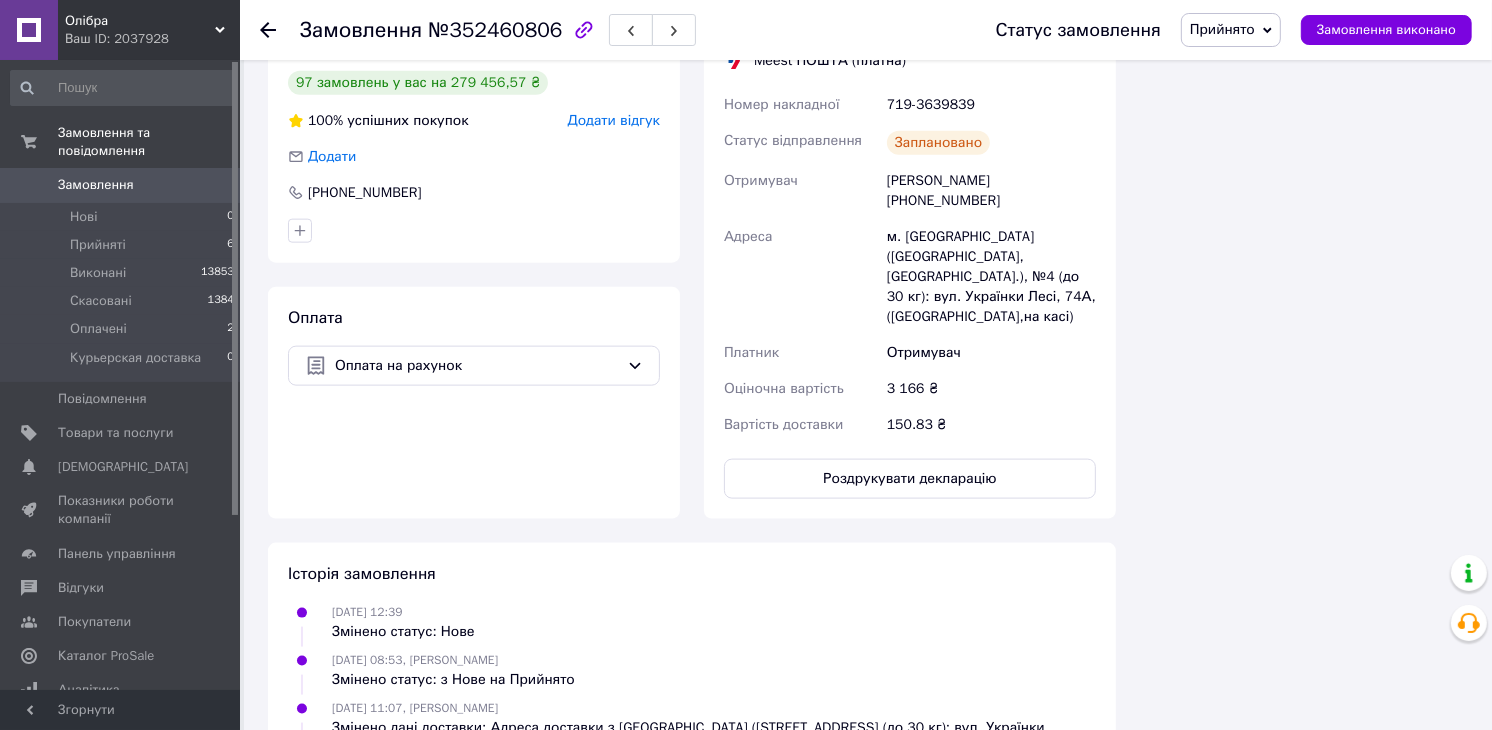 click 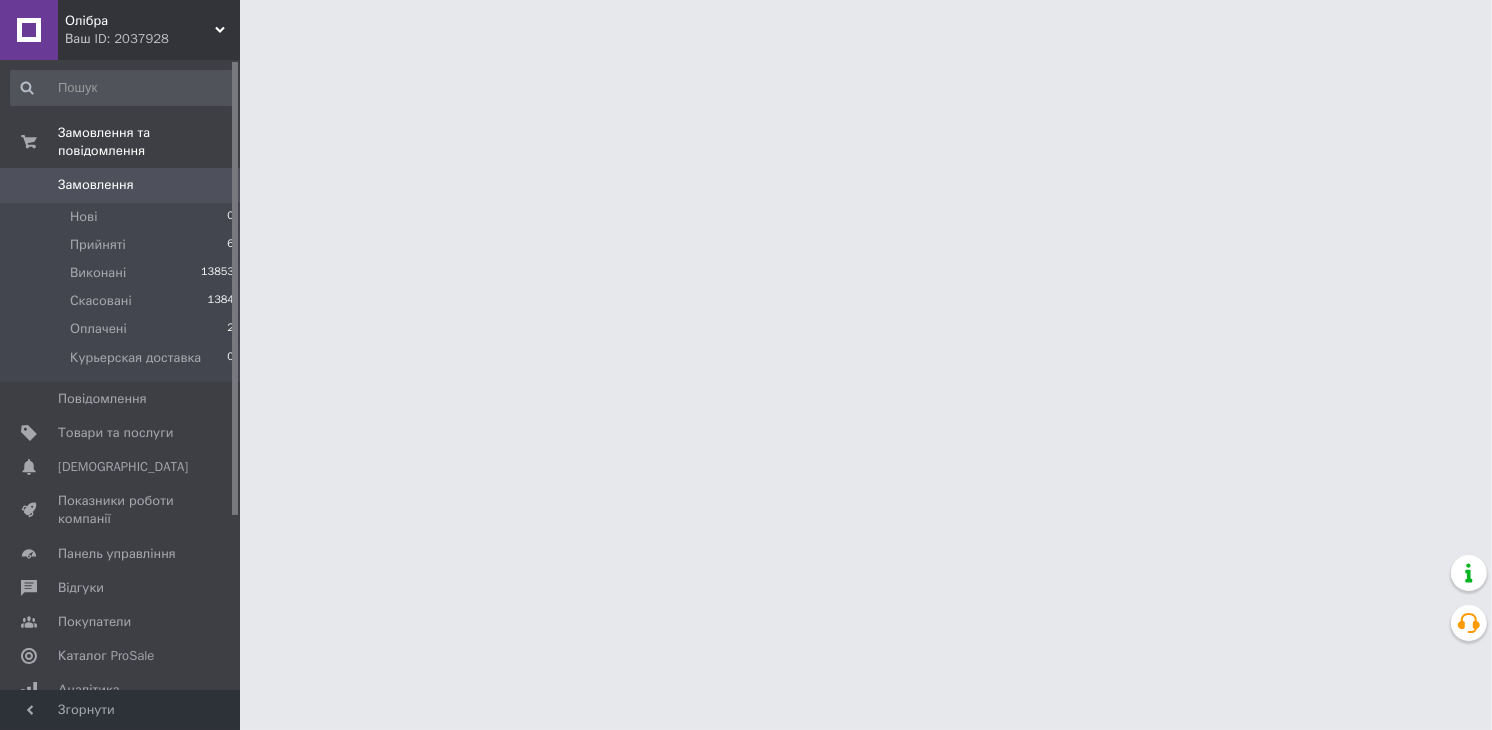 scroll, scrollTop: 0, scrollLeft: 0, axis: both 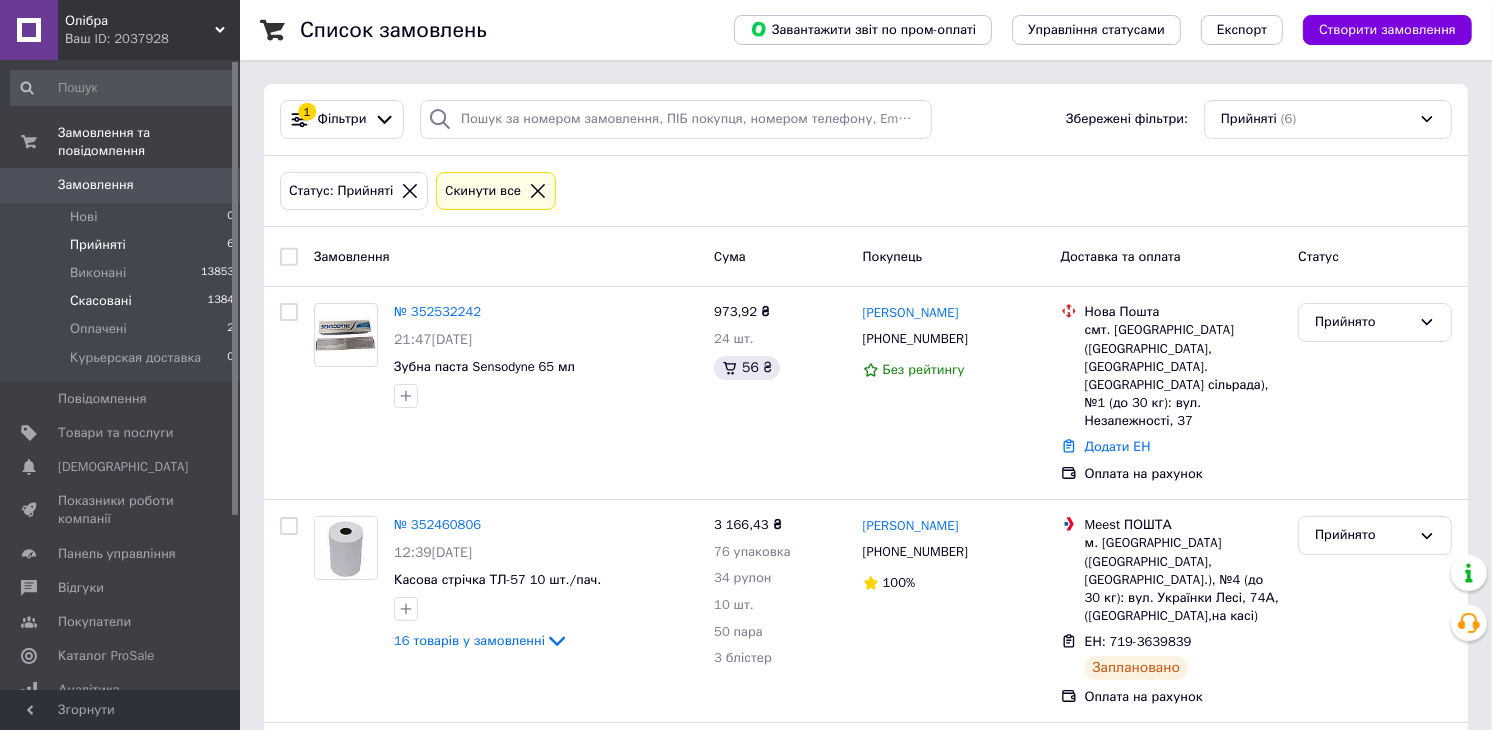 drag, startPoint x: 106, startPoint y: 307, endPoint x: 114, endPoint y: 292, distance: 17 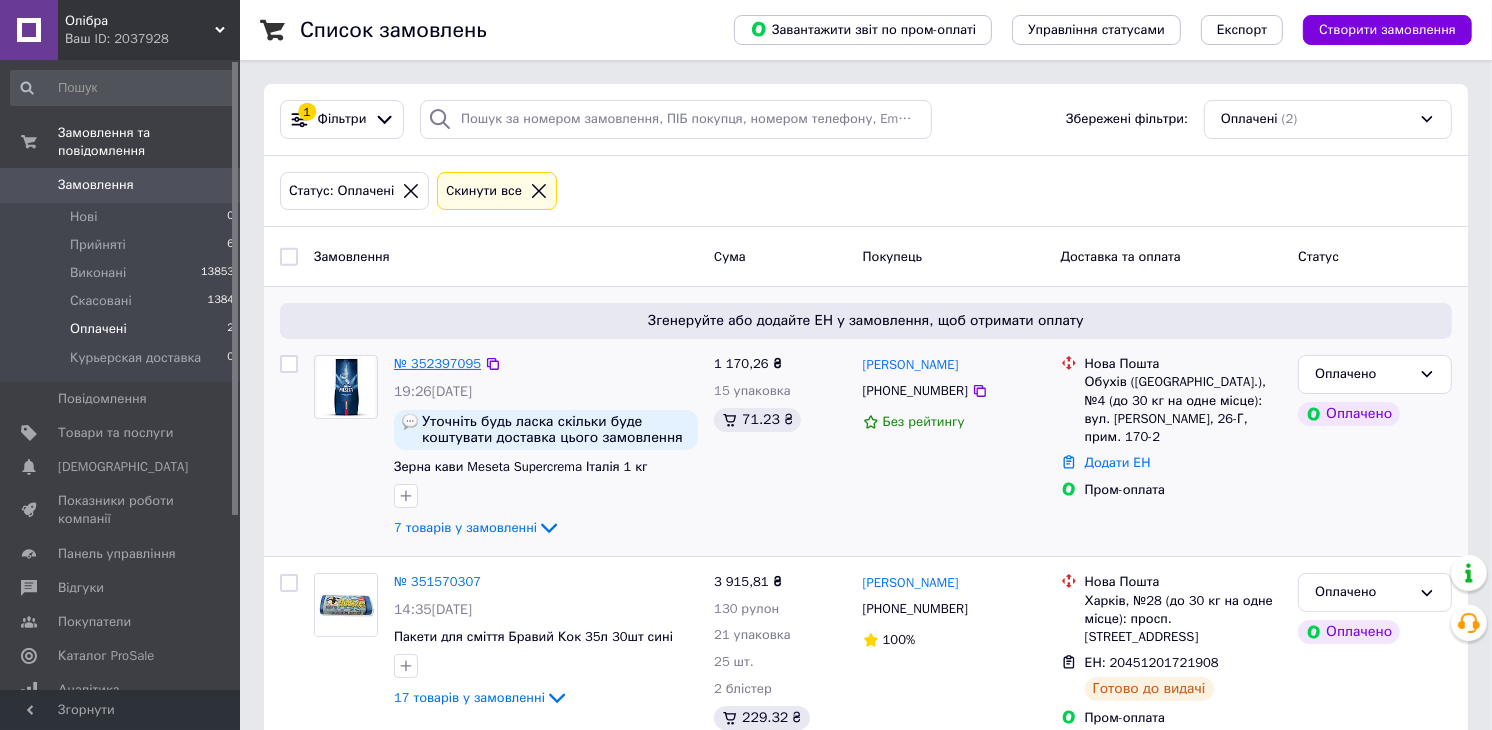 click on "№ 352397095" at bounding box center (437, 363) 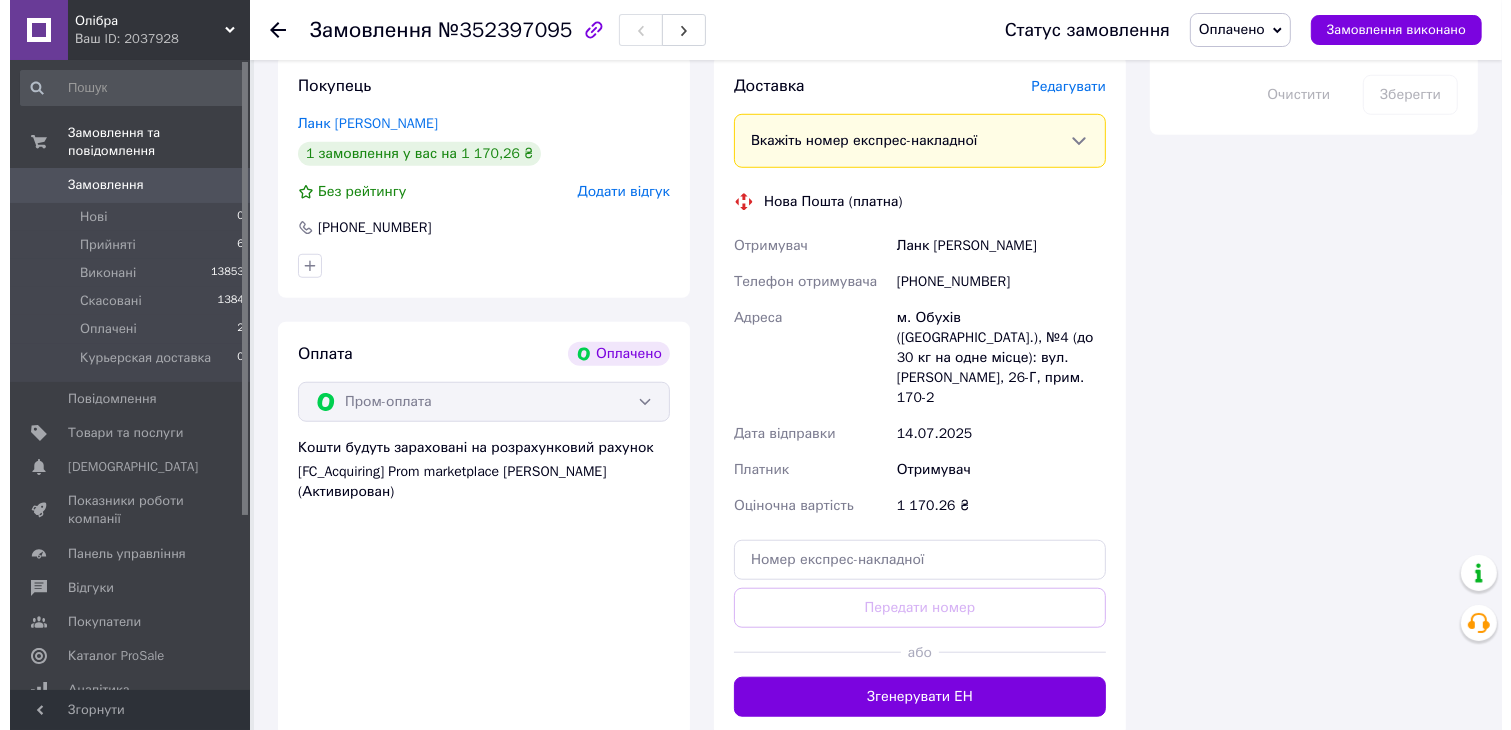 scroll, scrollTop: 1333, scrollLeft: 0, axis: vertical 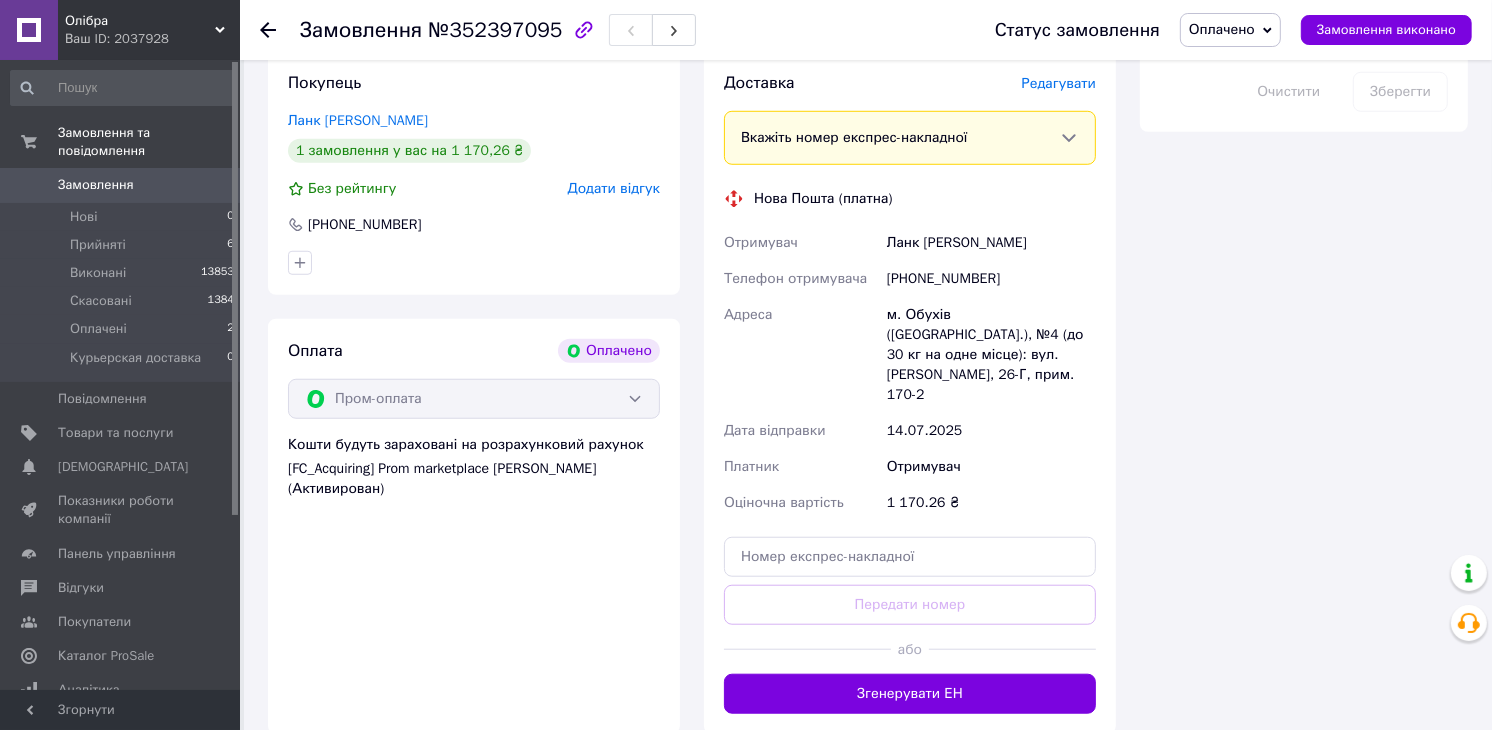 click on "Редагувати" at bounding box center (1059, 83) 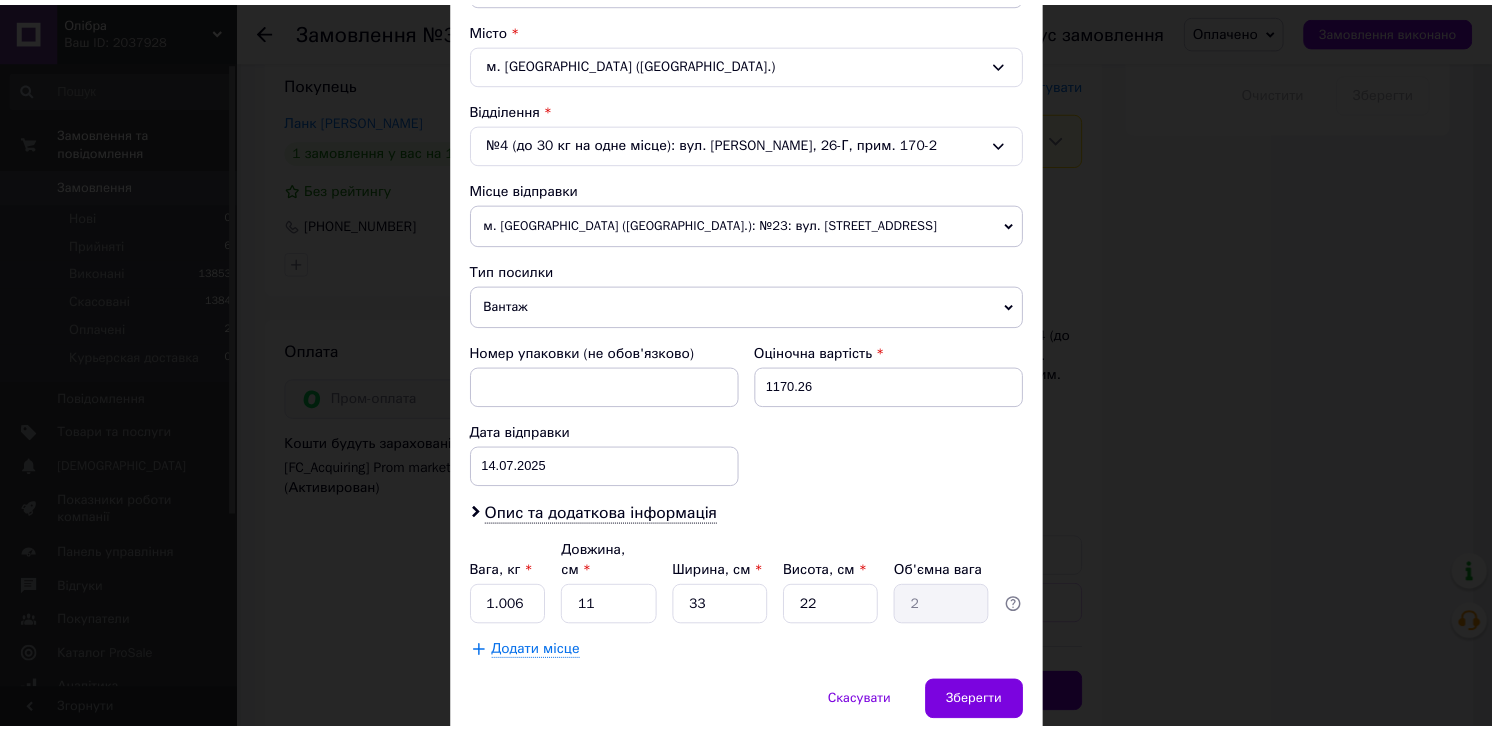 scroll, scrollTop: 600, scrollLeft: 0, axis: vertical 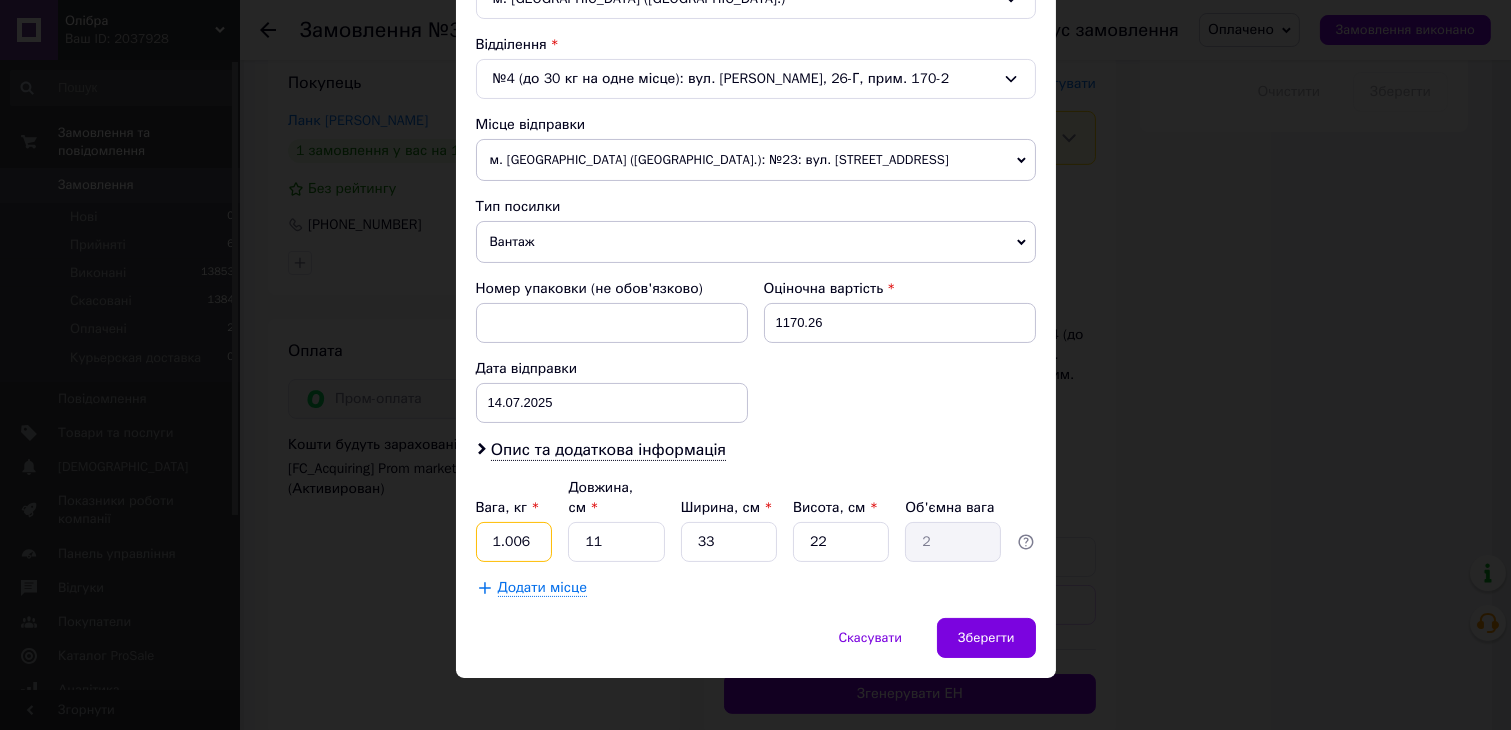 click on "1.006" at bounding box center [514, 542] 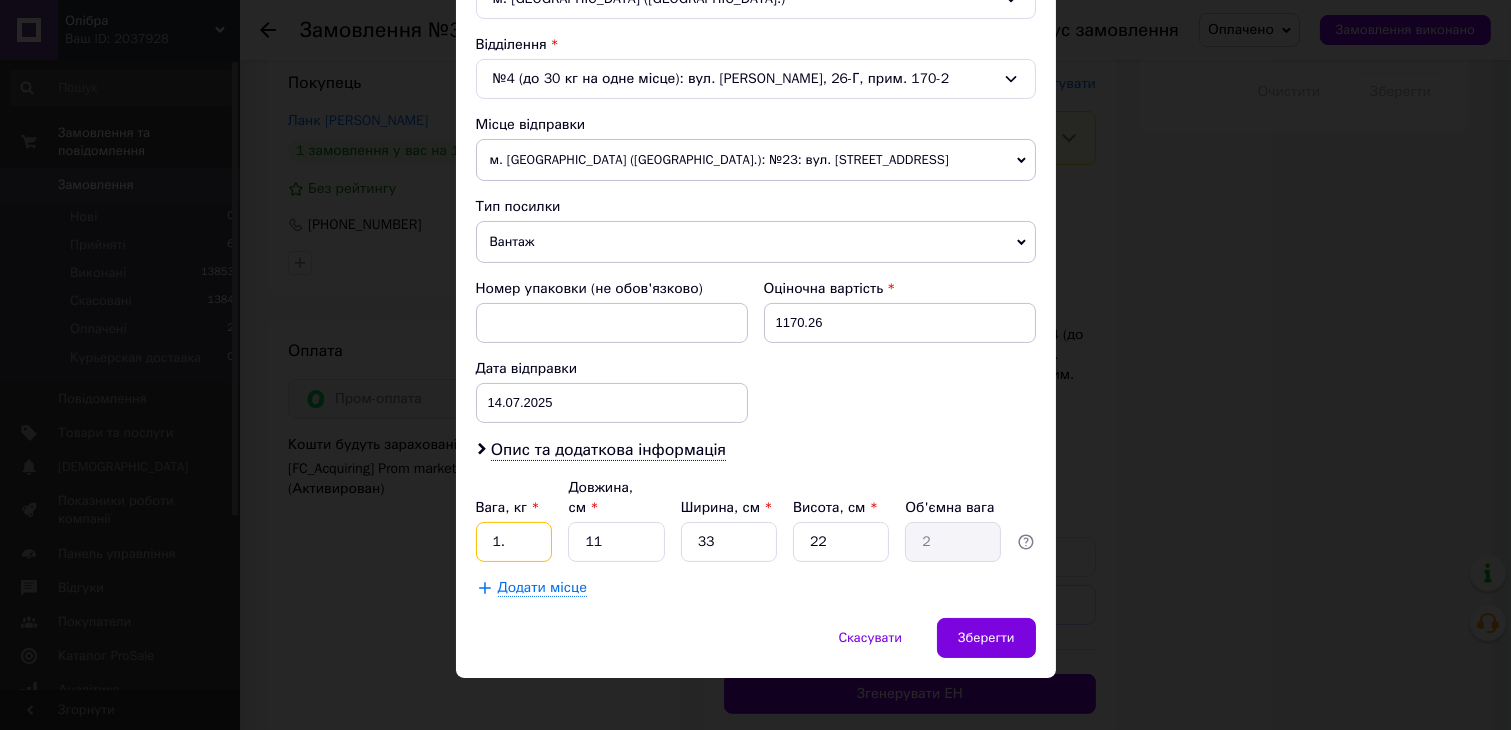 type on "1" 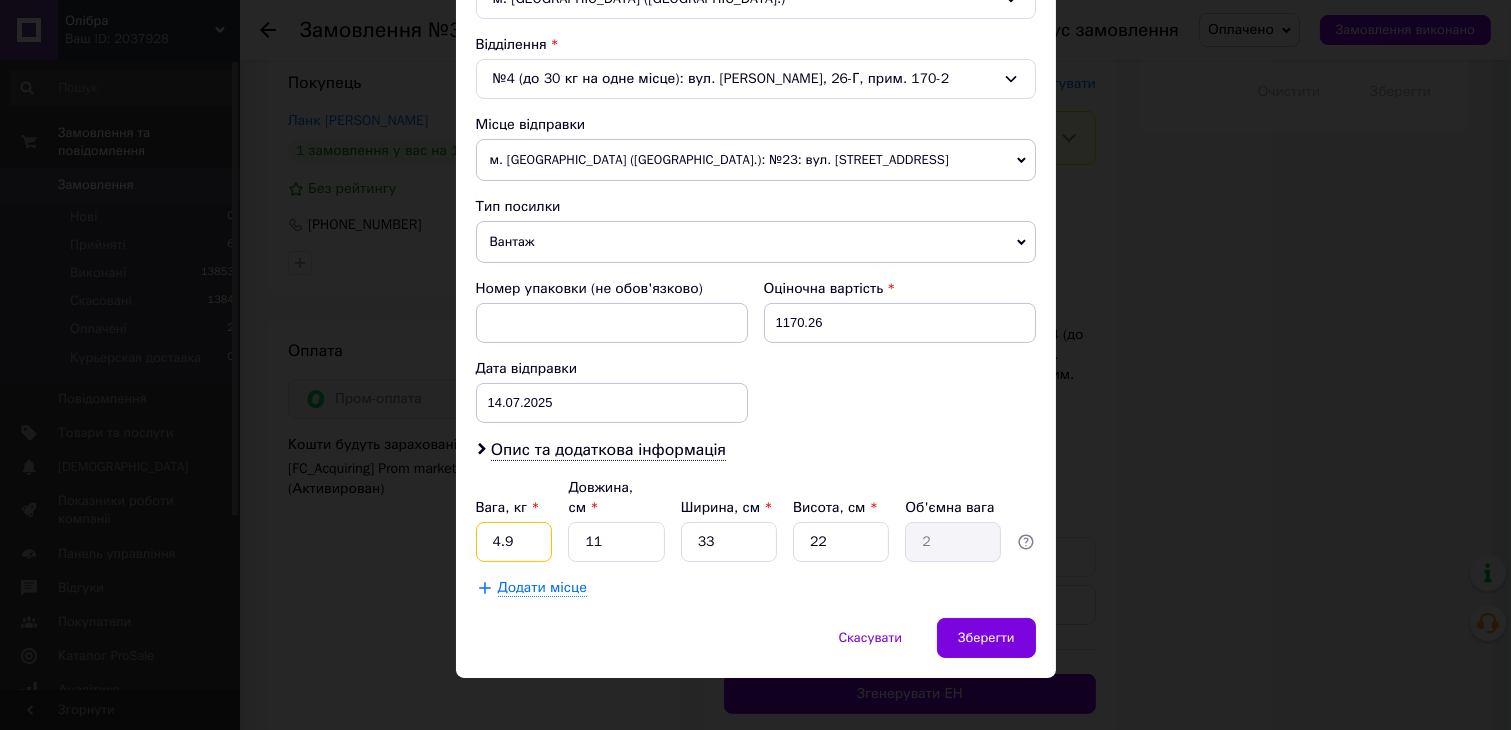 type on "4.9" 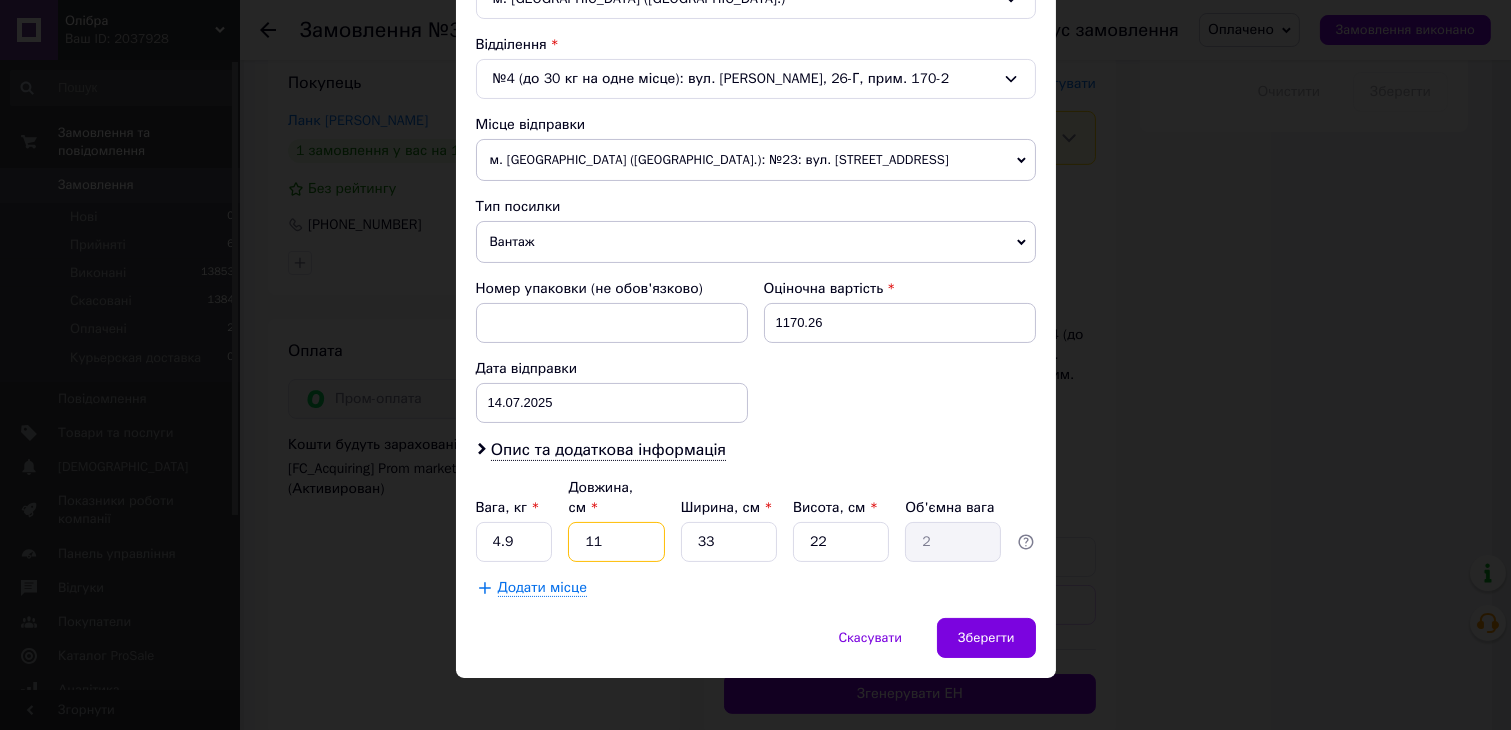 click on "11" at bounding box center (616, 542) 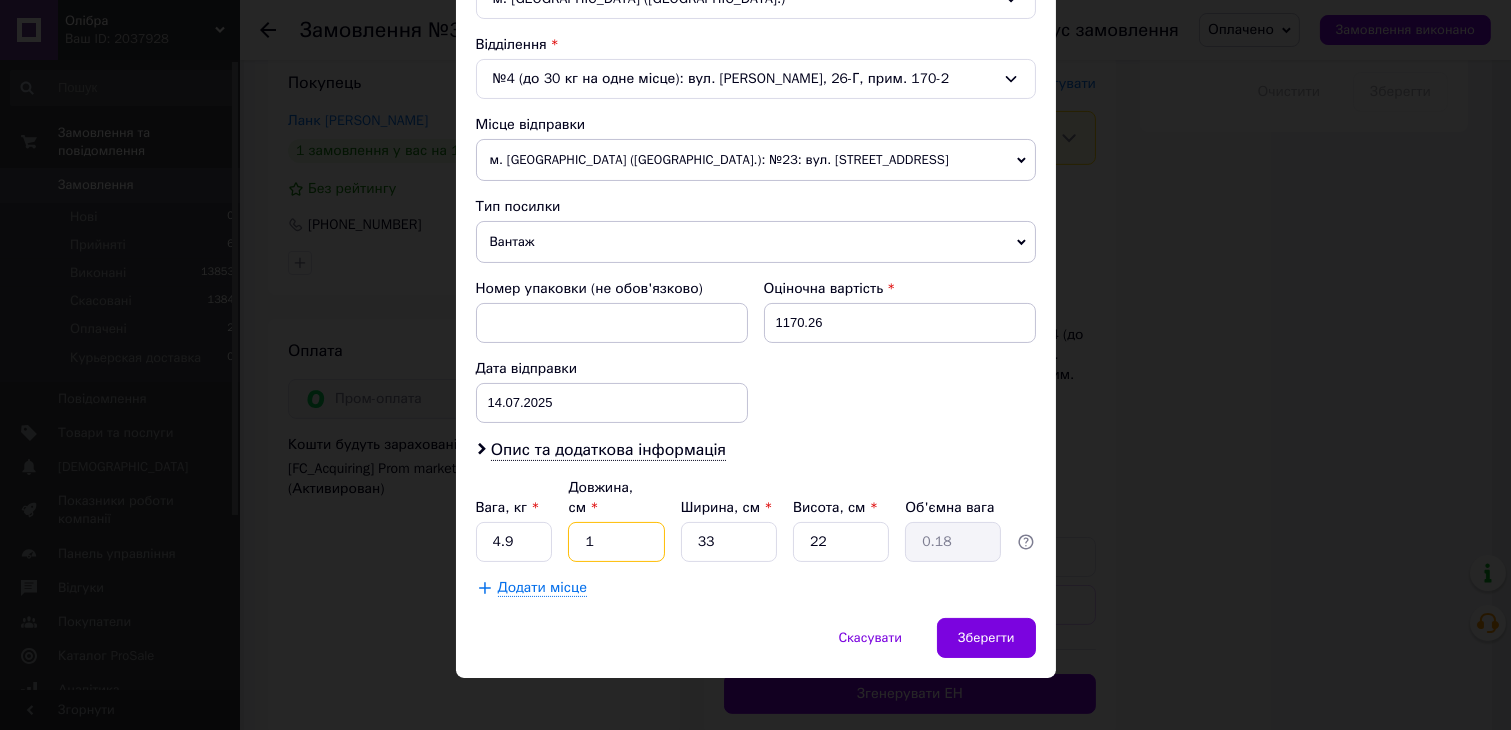 type 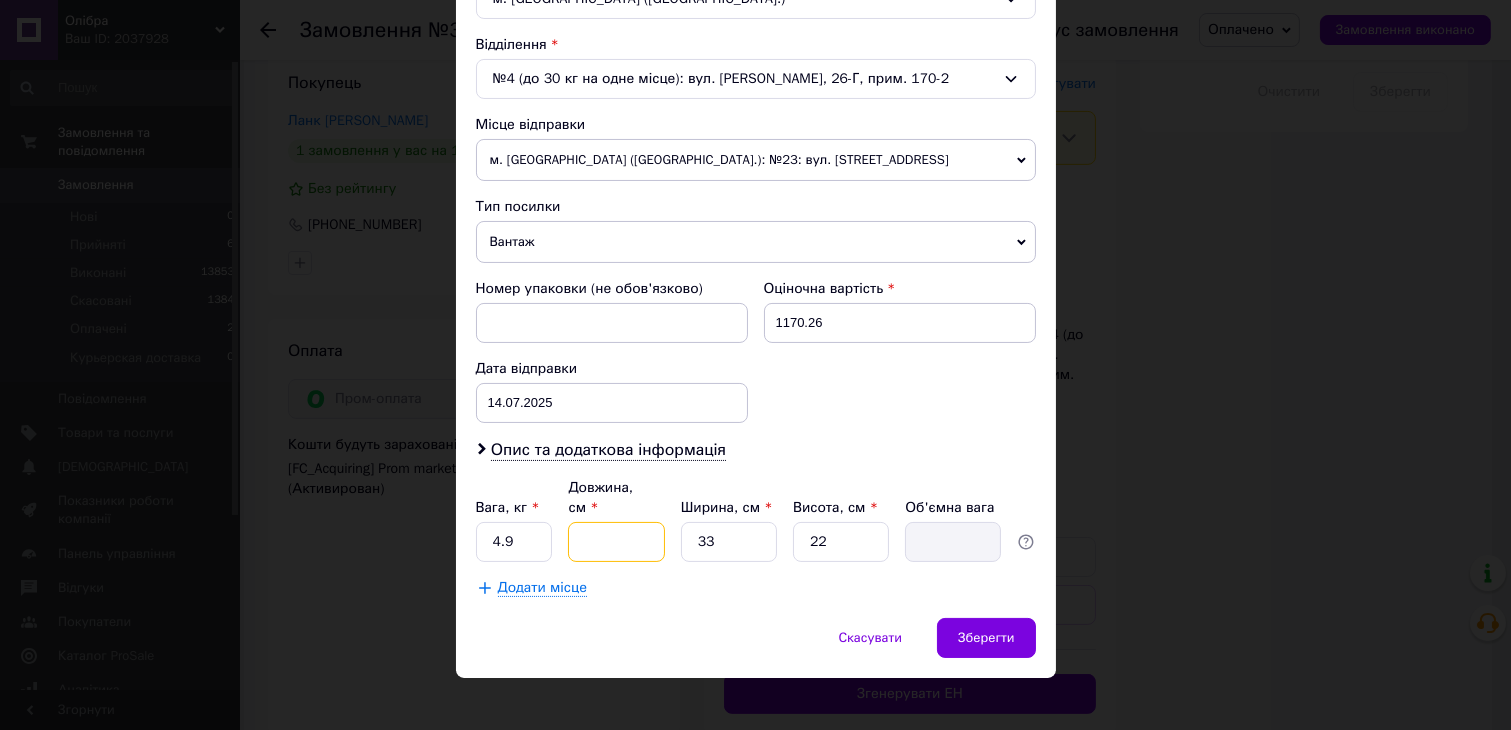 type on "4" 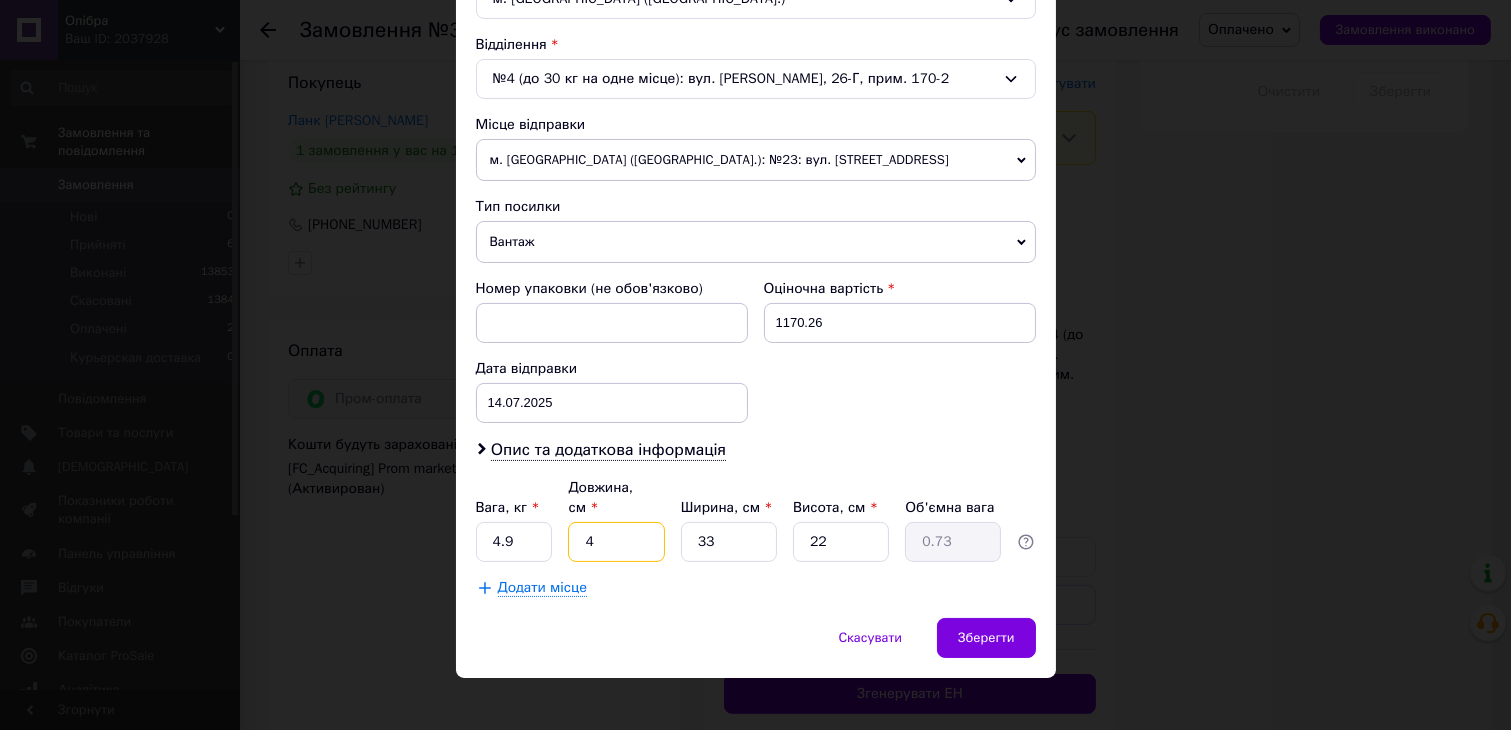 type on "40" 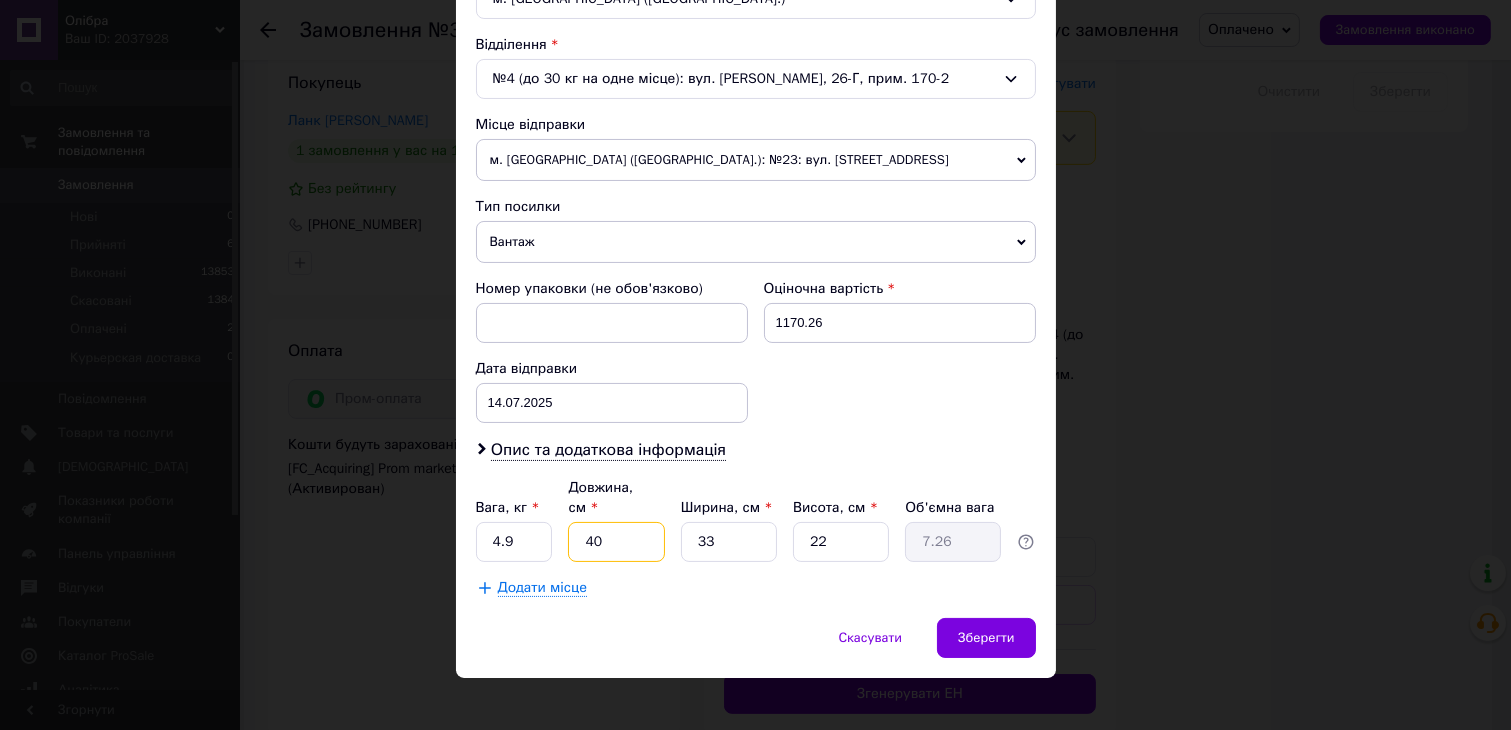type on "40" 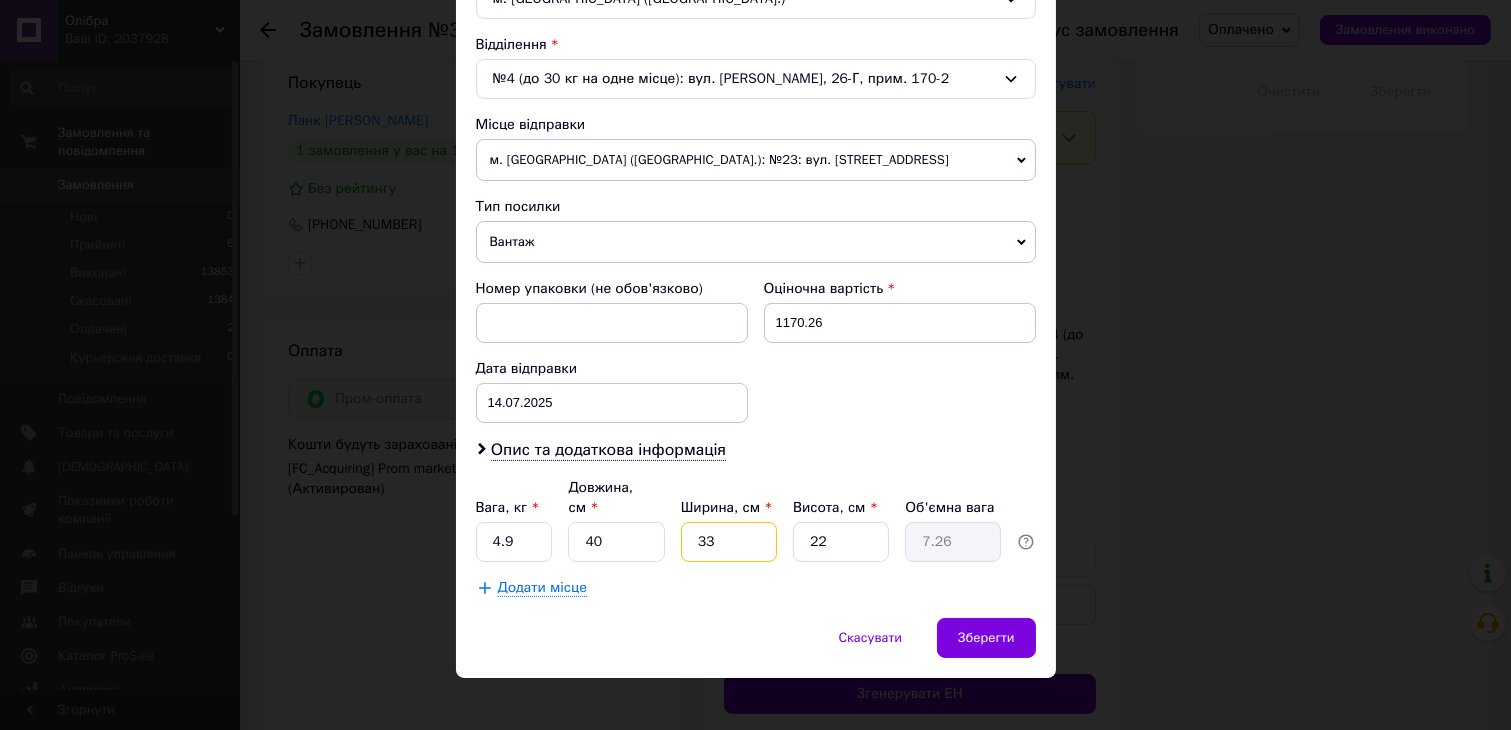 click on "33" at bounding box center [729, 542] 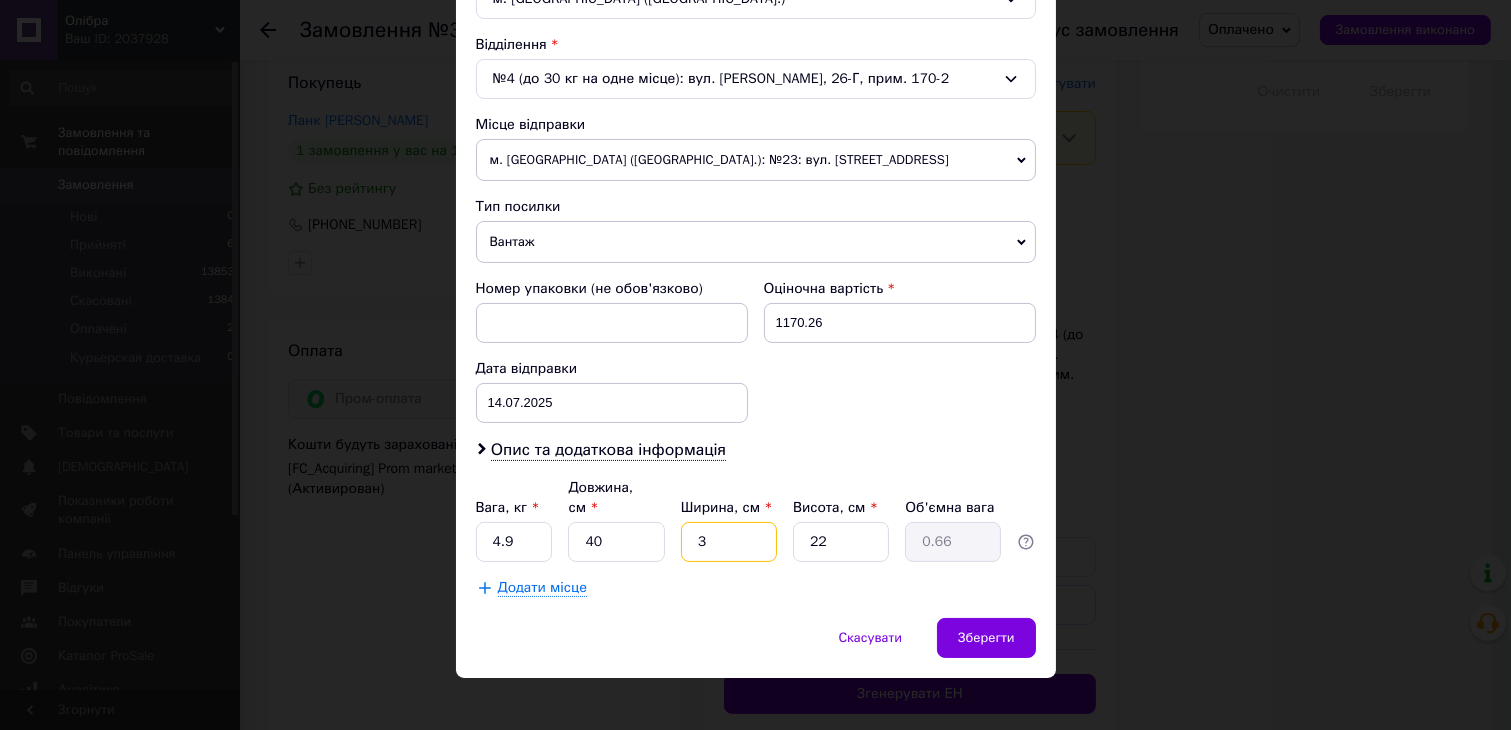 type 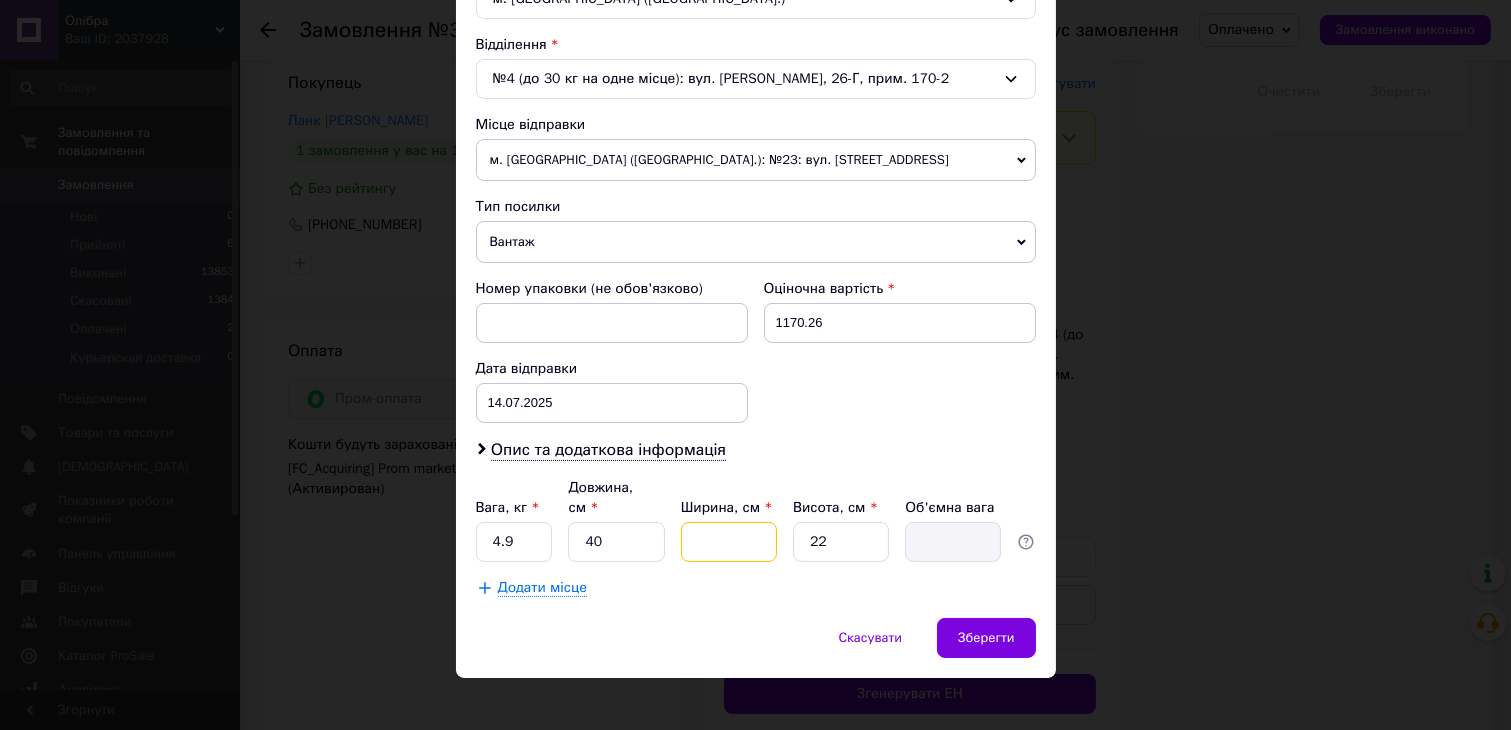 type on "5" 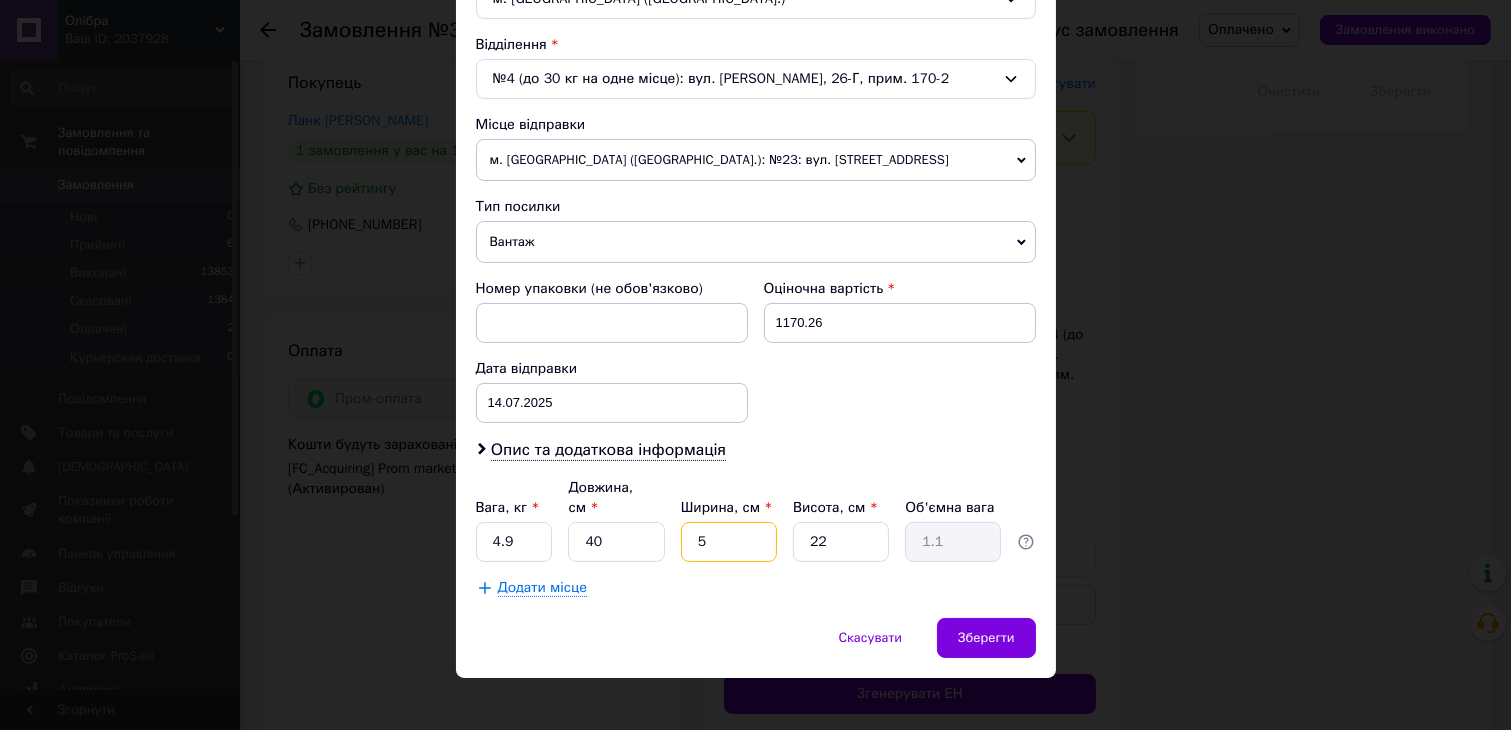 type on "59" 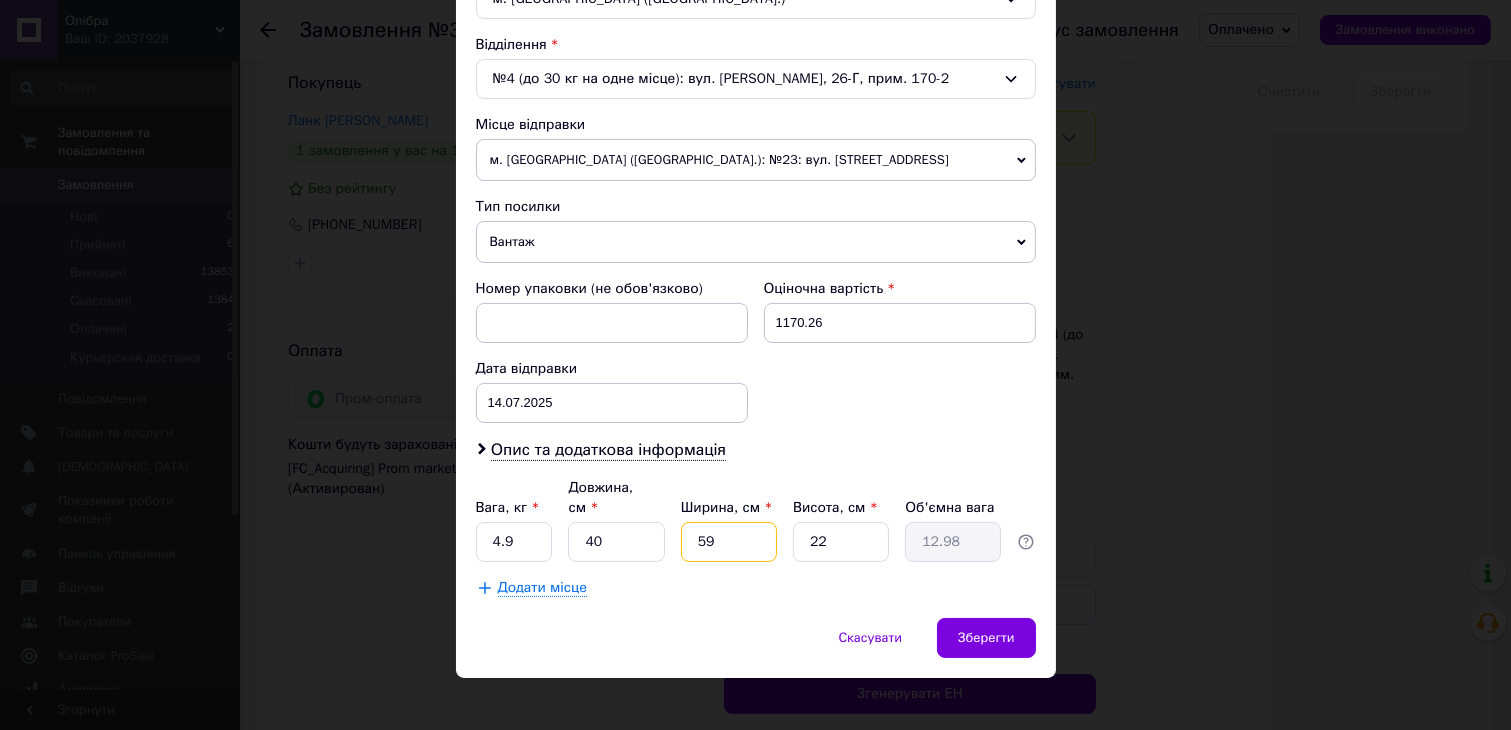 type on "59" 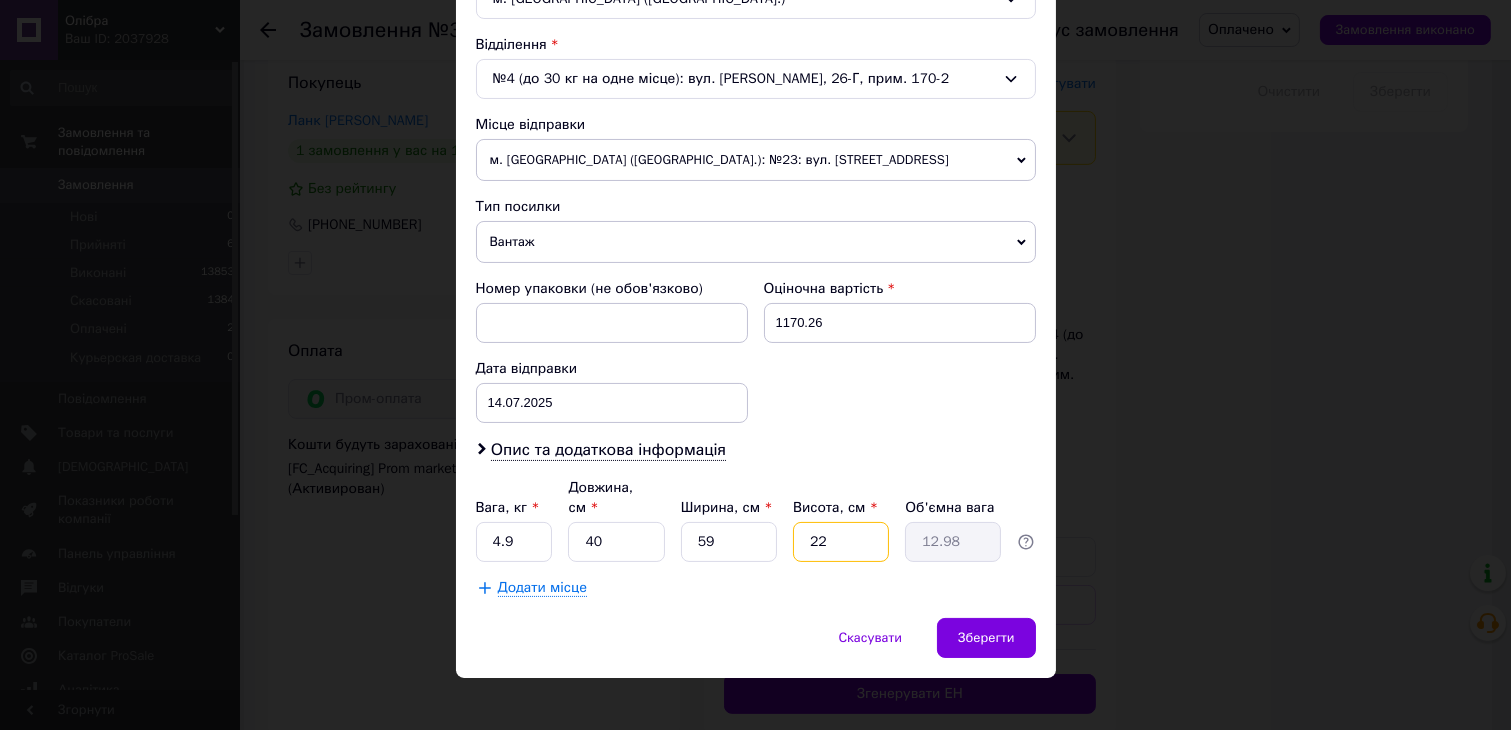 click on "22" at bounding box center [841, 542] 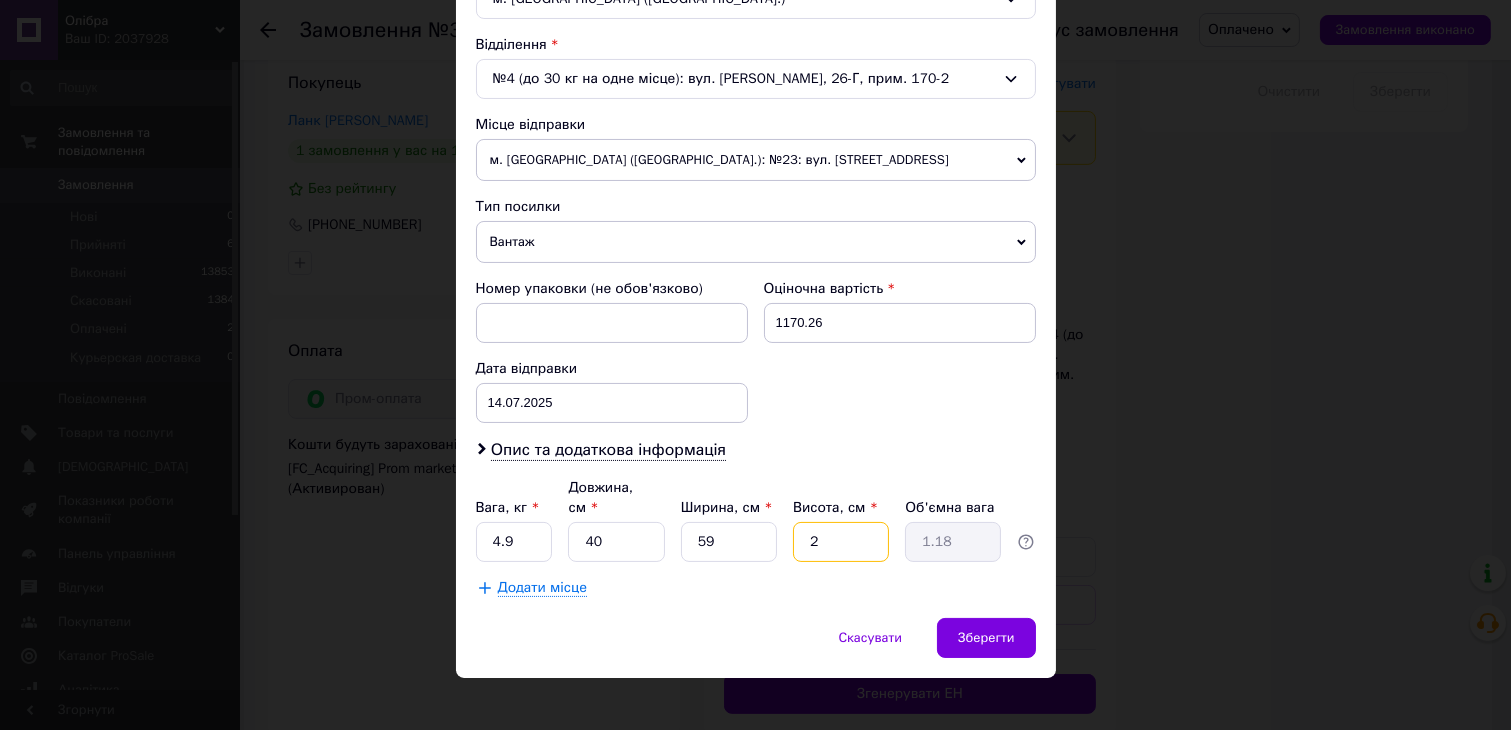 type on "24" 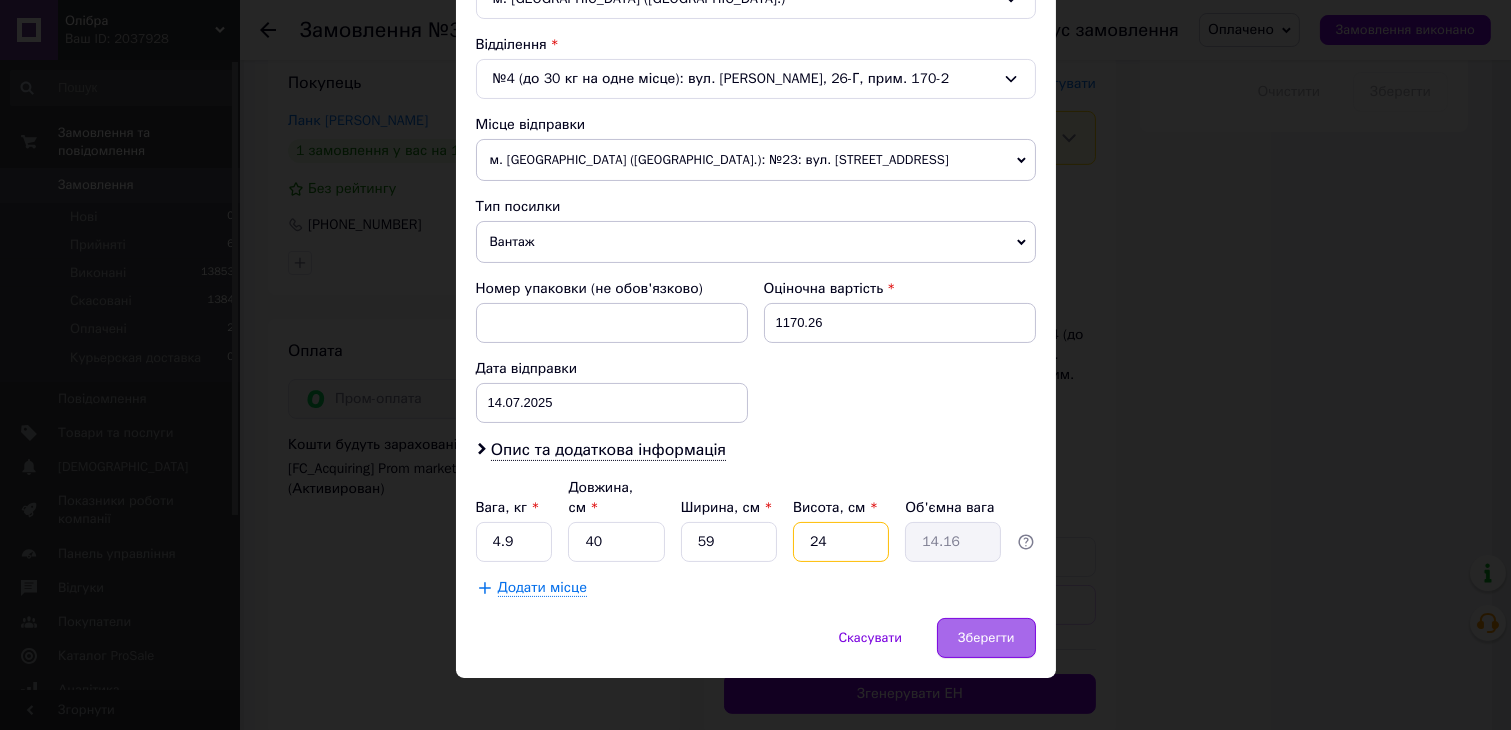 type on "24" 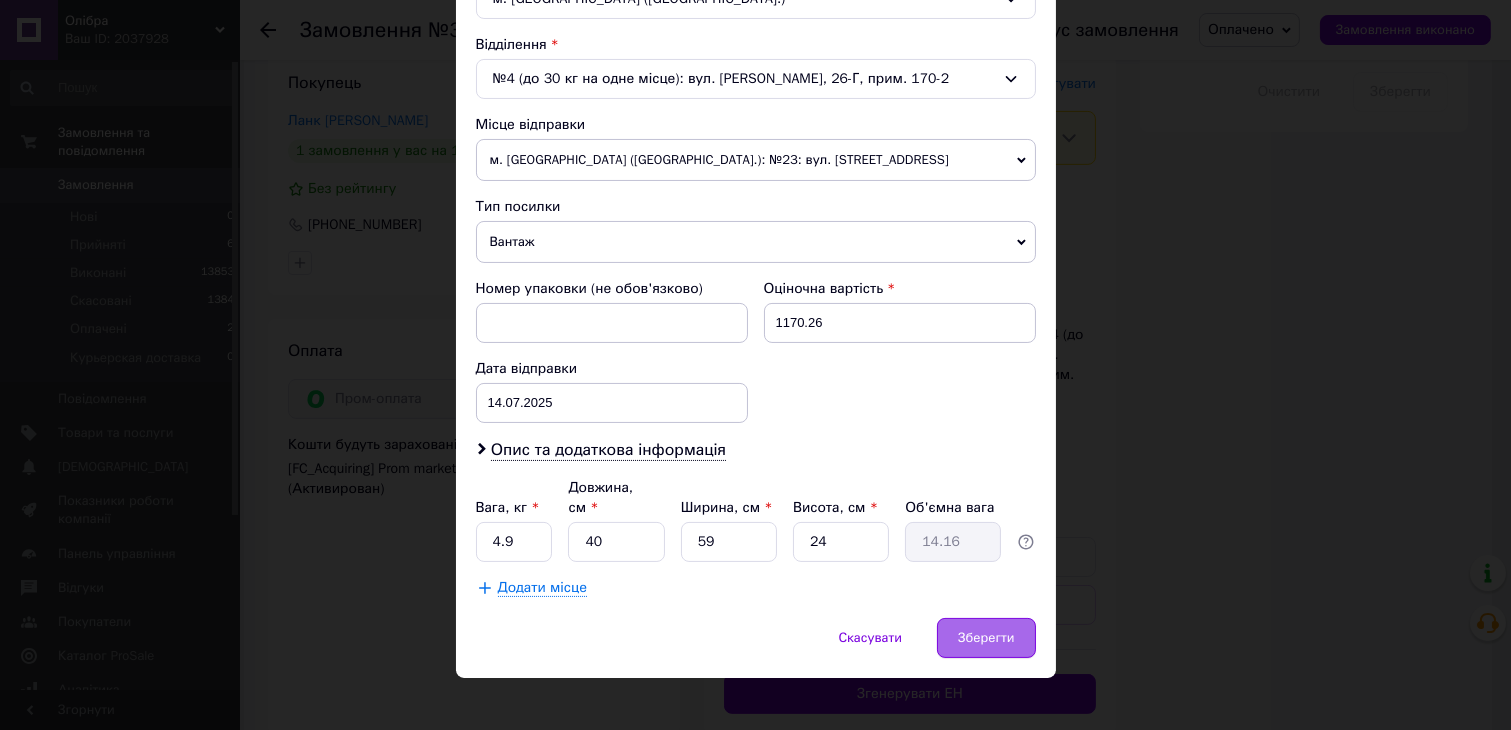 drag, startPoint x: 965, startPoint y: 601, endPoint x: 970, endPoint y: 613, distance: 13 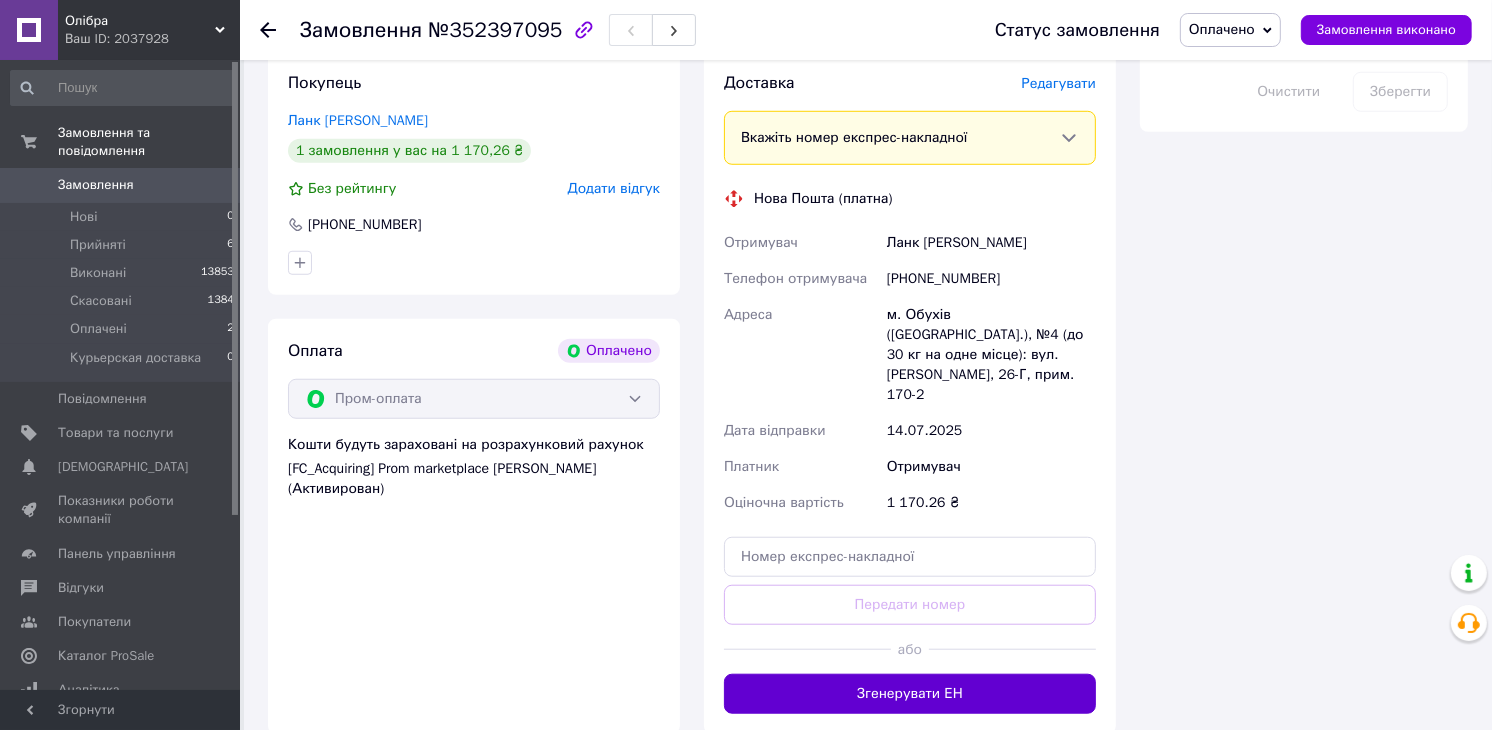 click on "Згенерувати ЕН" at bounding box center (910, 694) 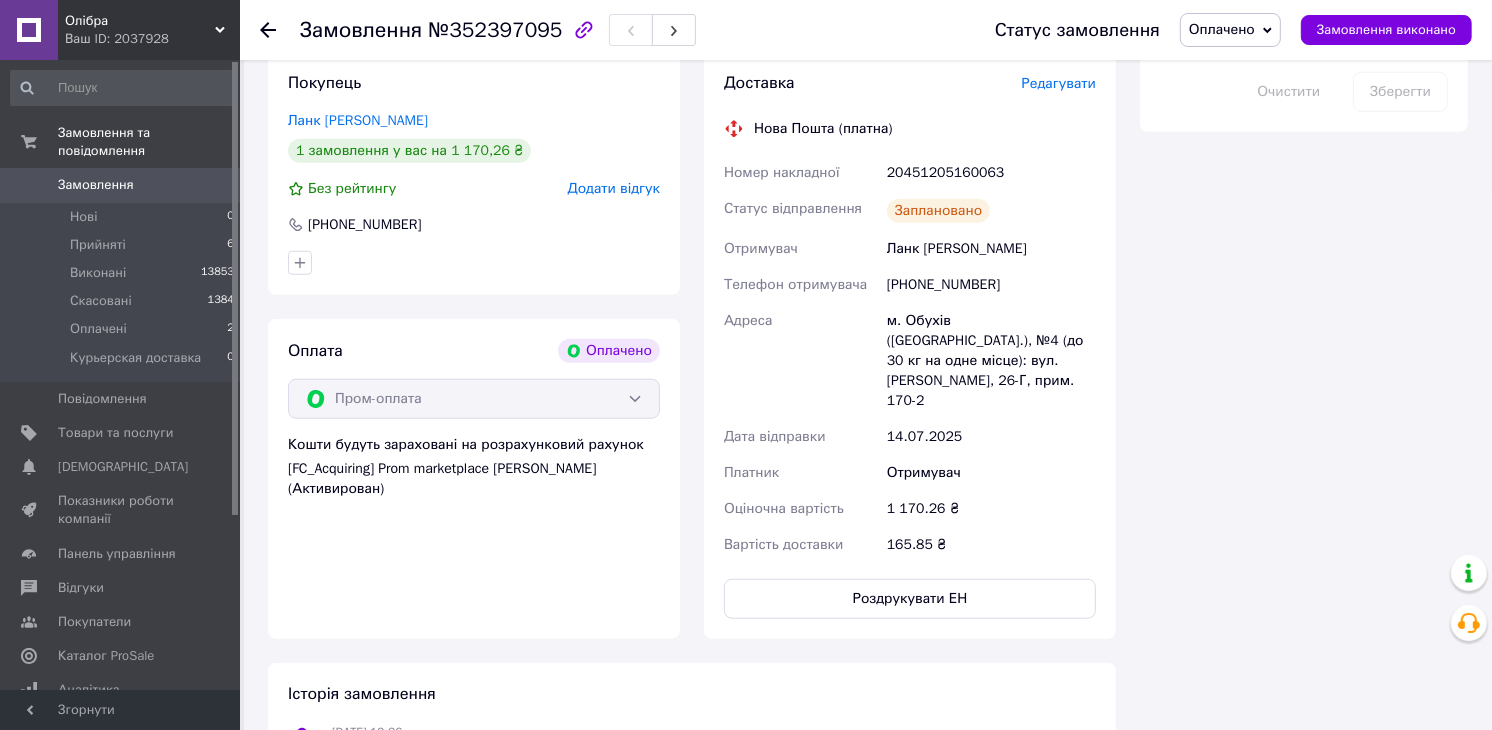 click 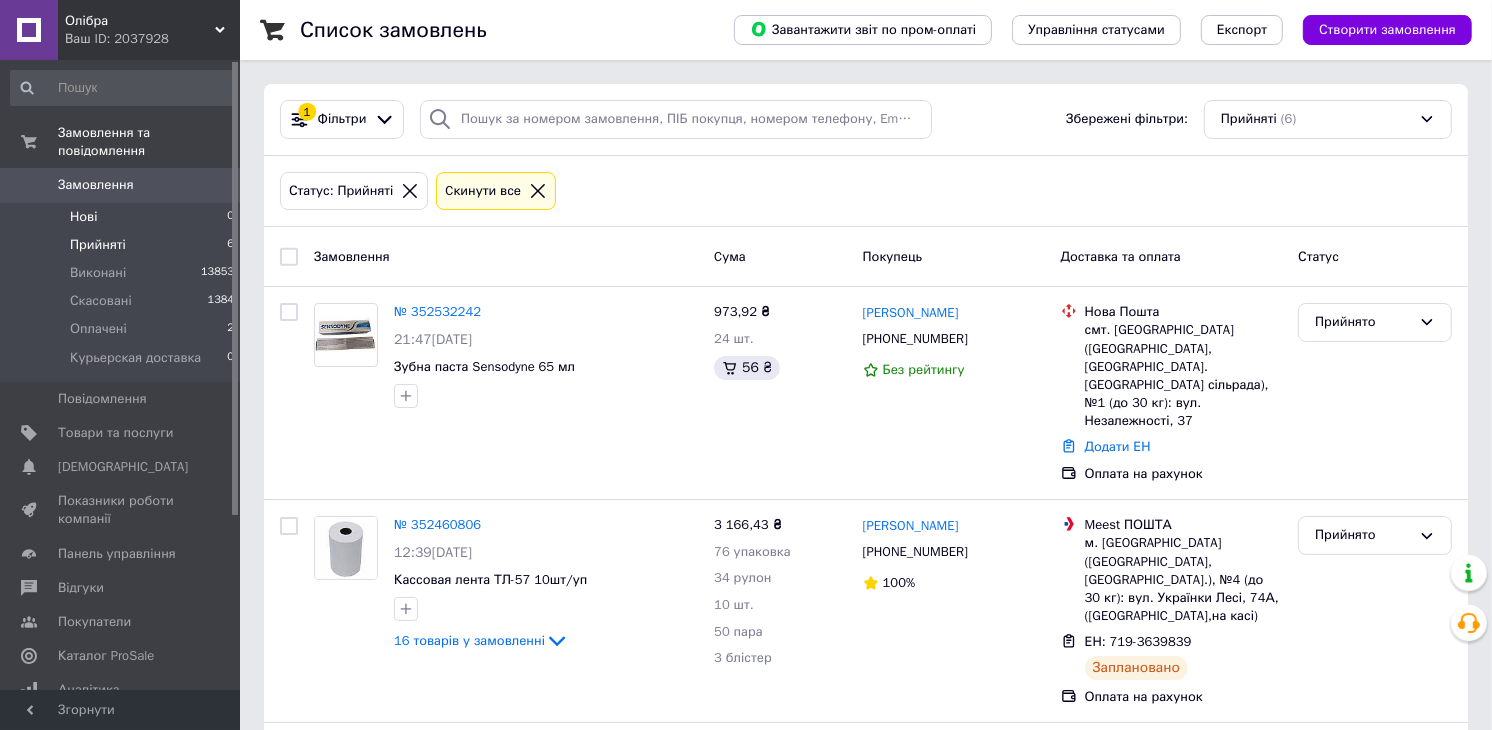 click on "Нові" at bounding box center [83, 217] 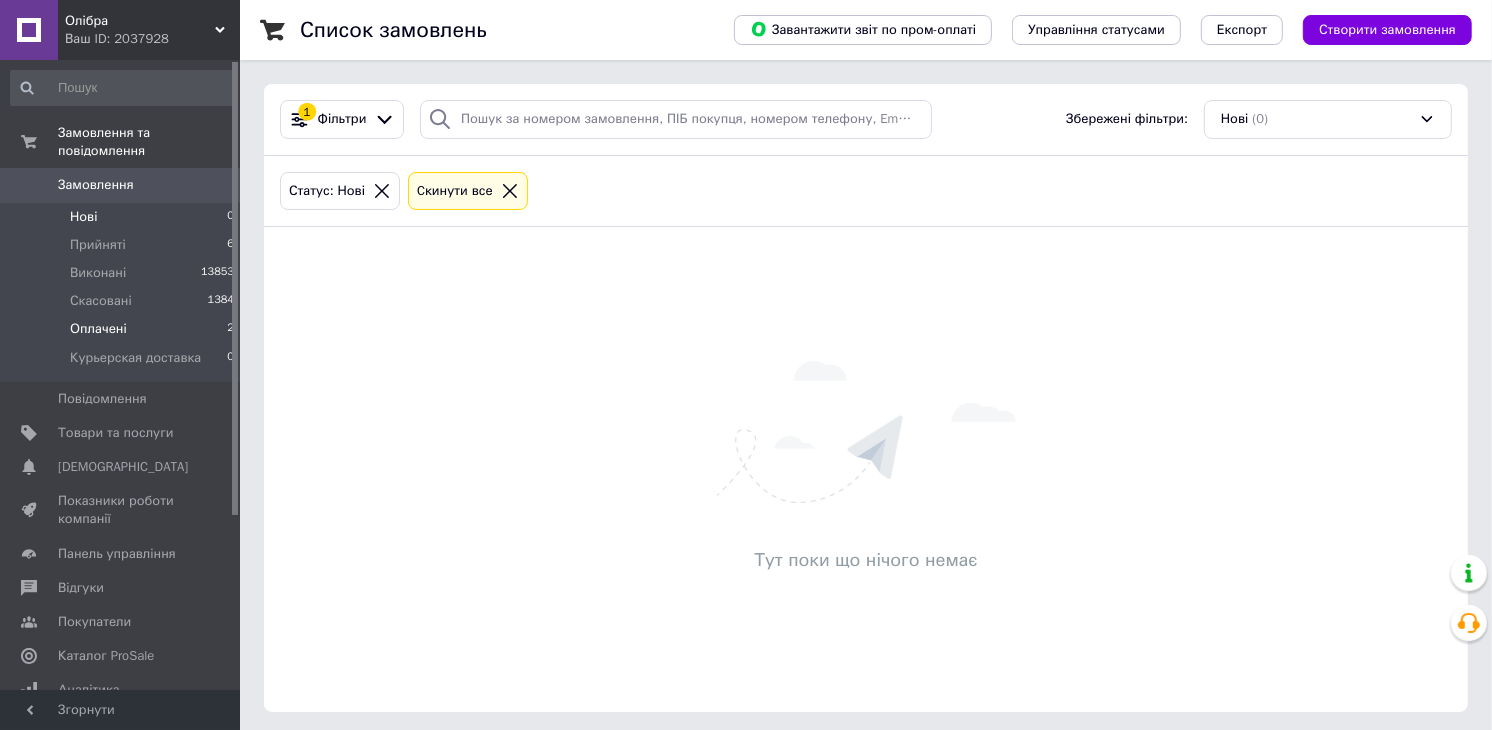 click on "Оплачені 2" at bounding box center [123, 329] 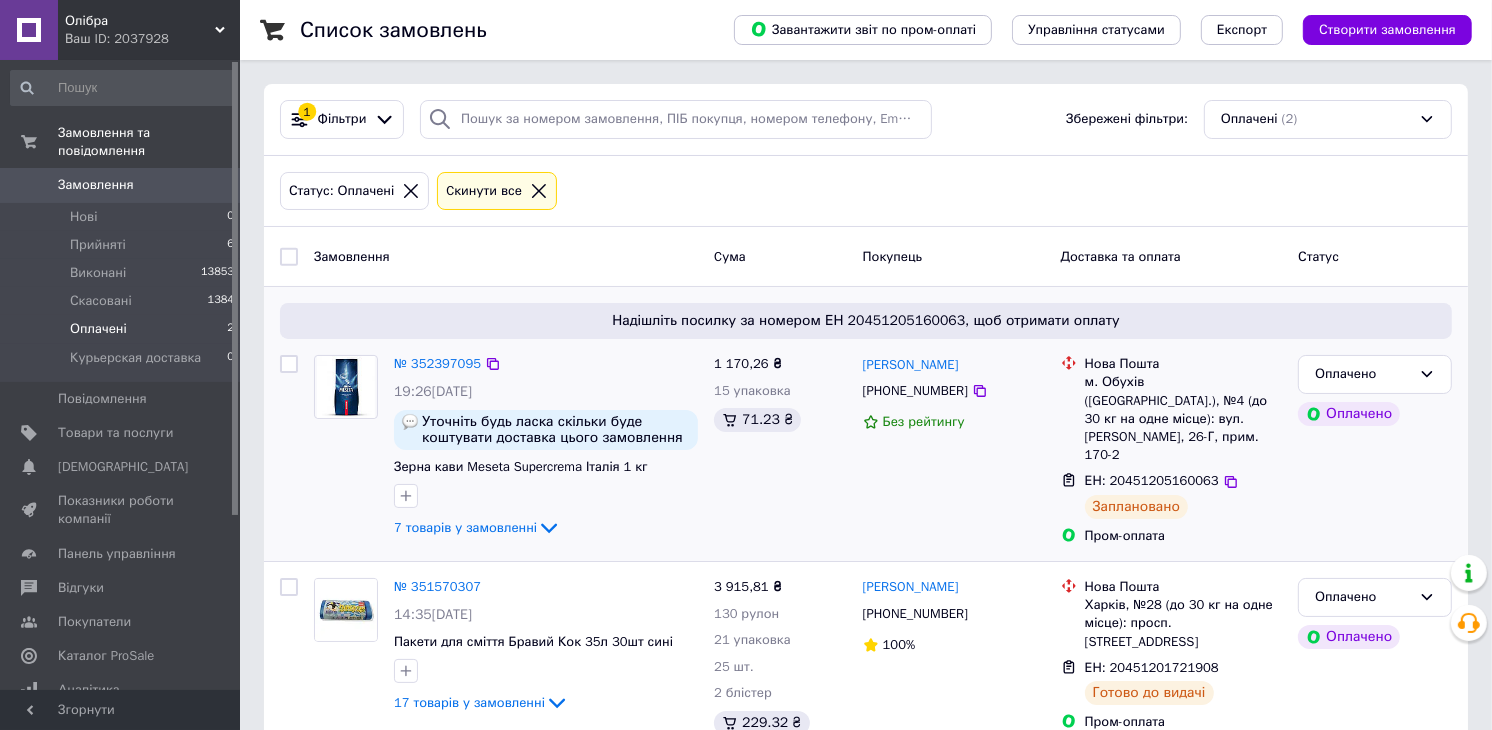 click on "[PERSON_NAME] [PHONE_NUMBER] Без рейтингу" at bounding box center [954, 450] 